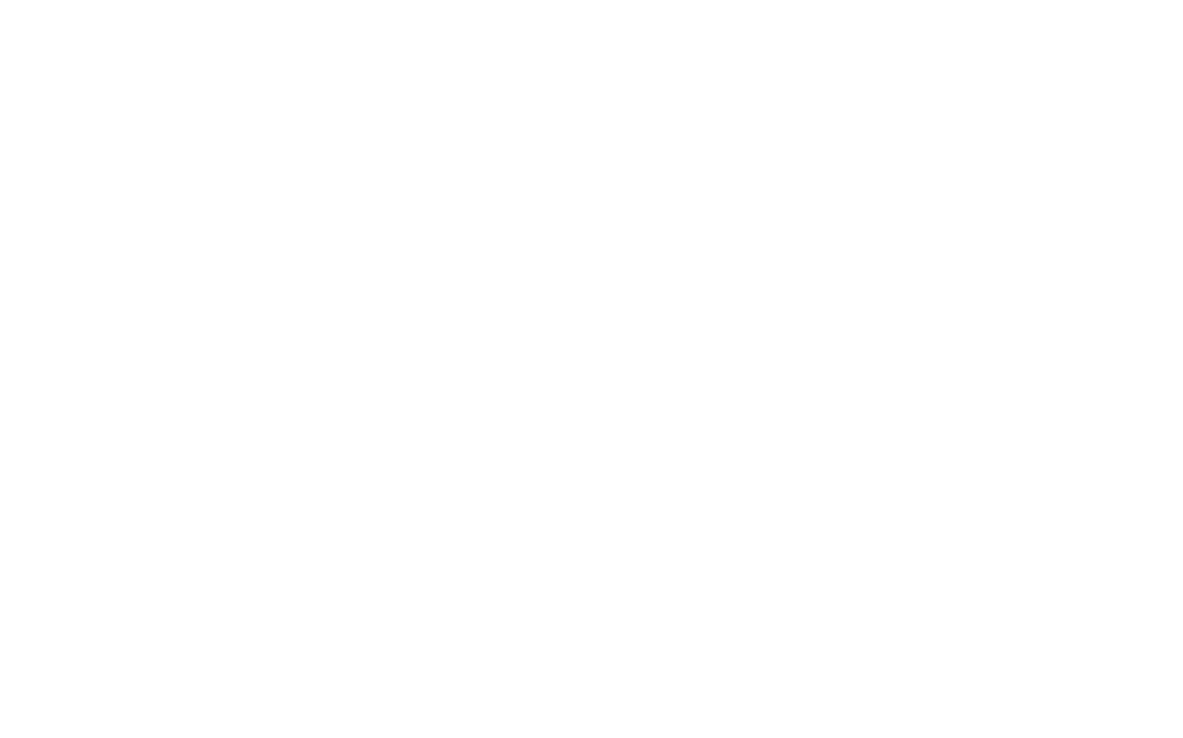 scroll, scrollTop: 0, scrollLeft: 0, axis: both 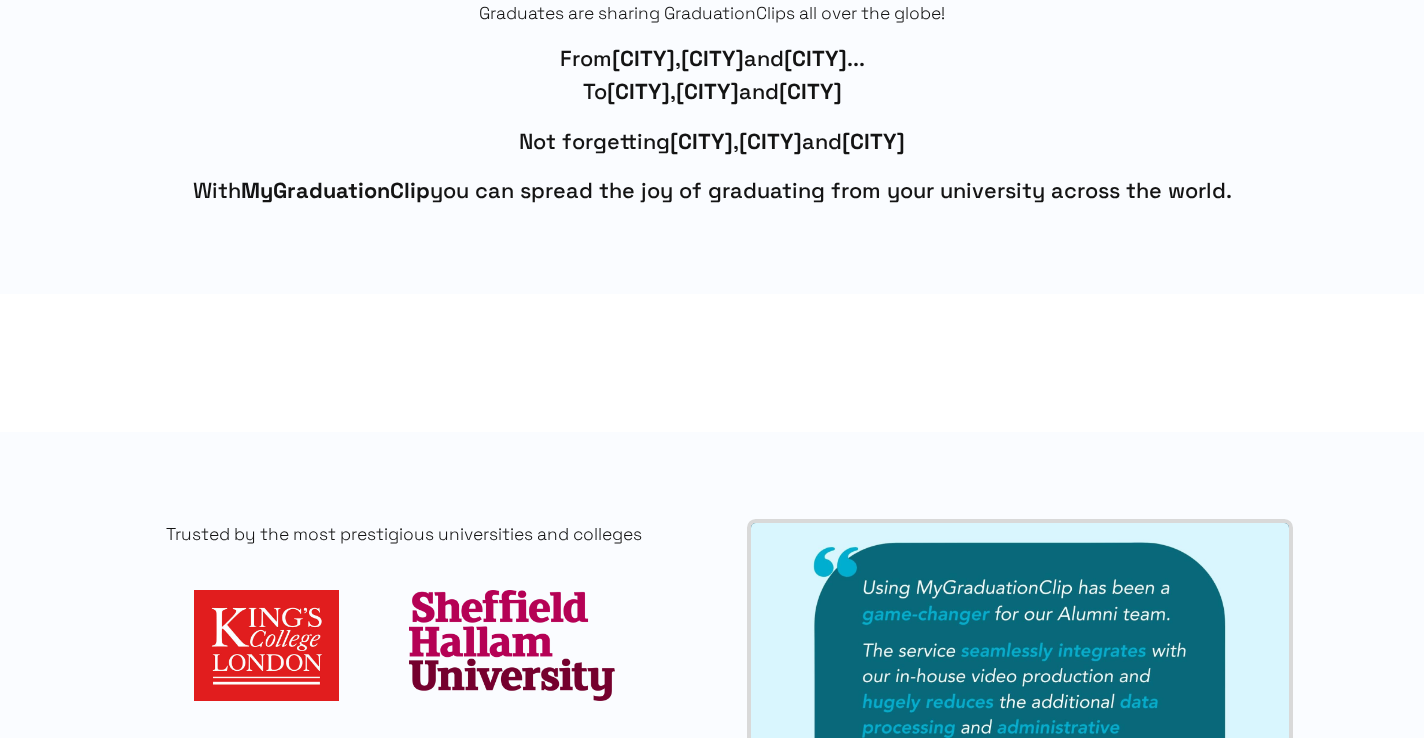 click at bounding box center [266, 645] 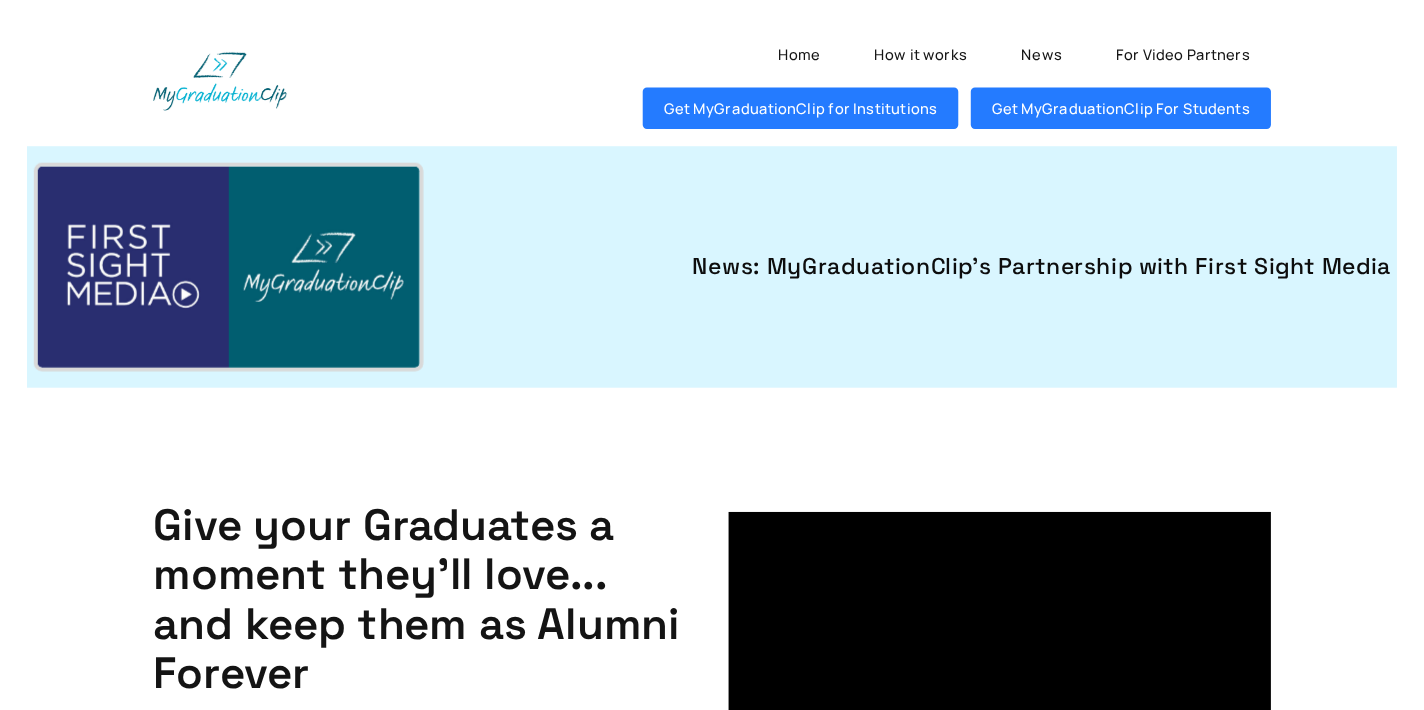 scroll, scrollTop: 0, scrollLeft: 0, axis: both 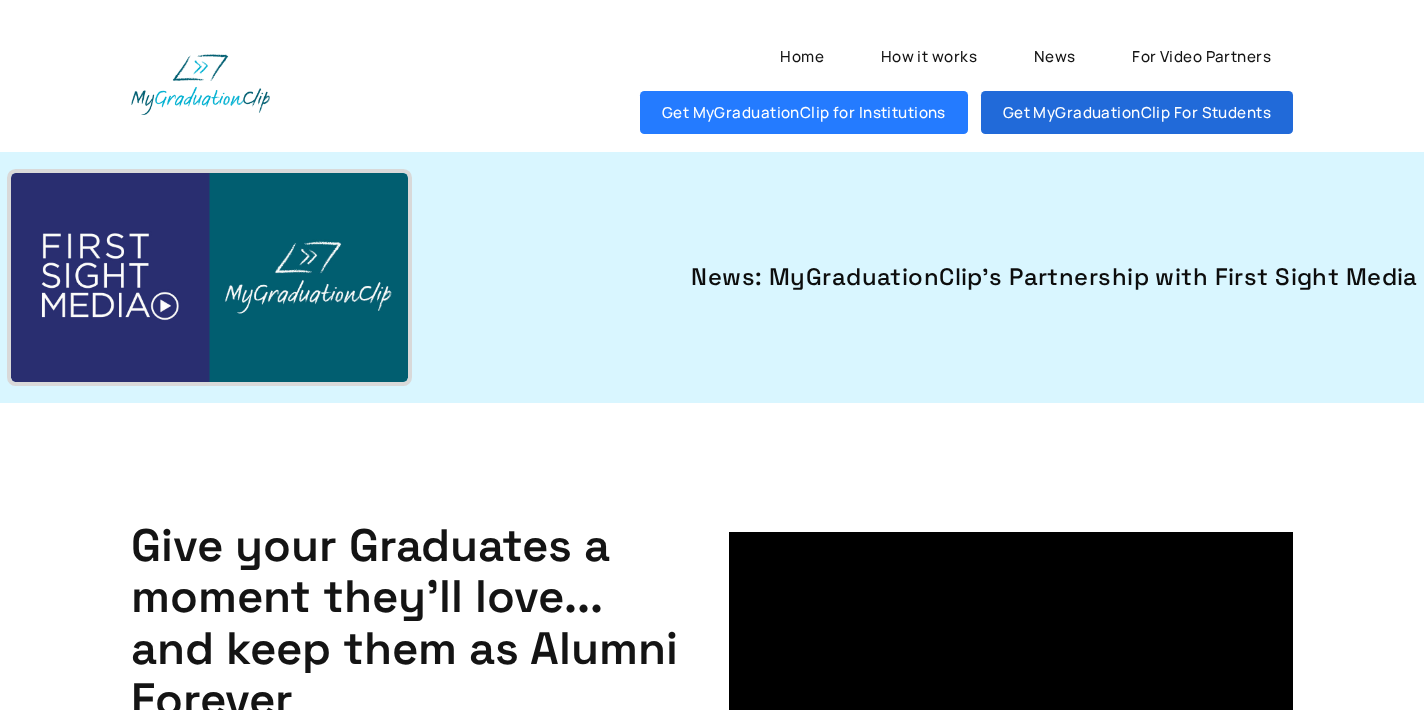 click on "Get MyGraduationClip For Students" at bounding box center (1137, 112) 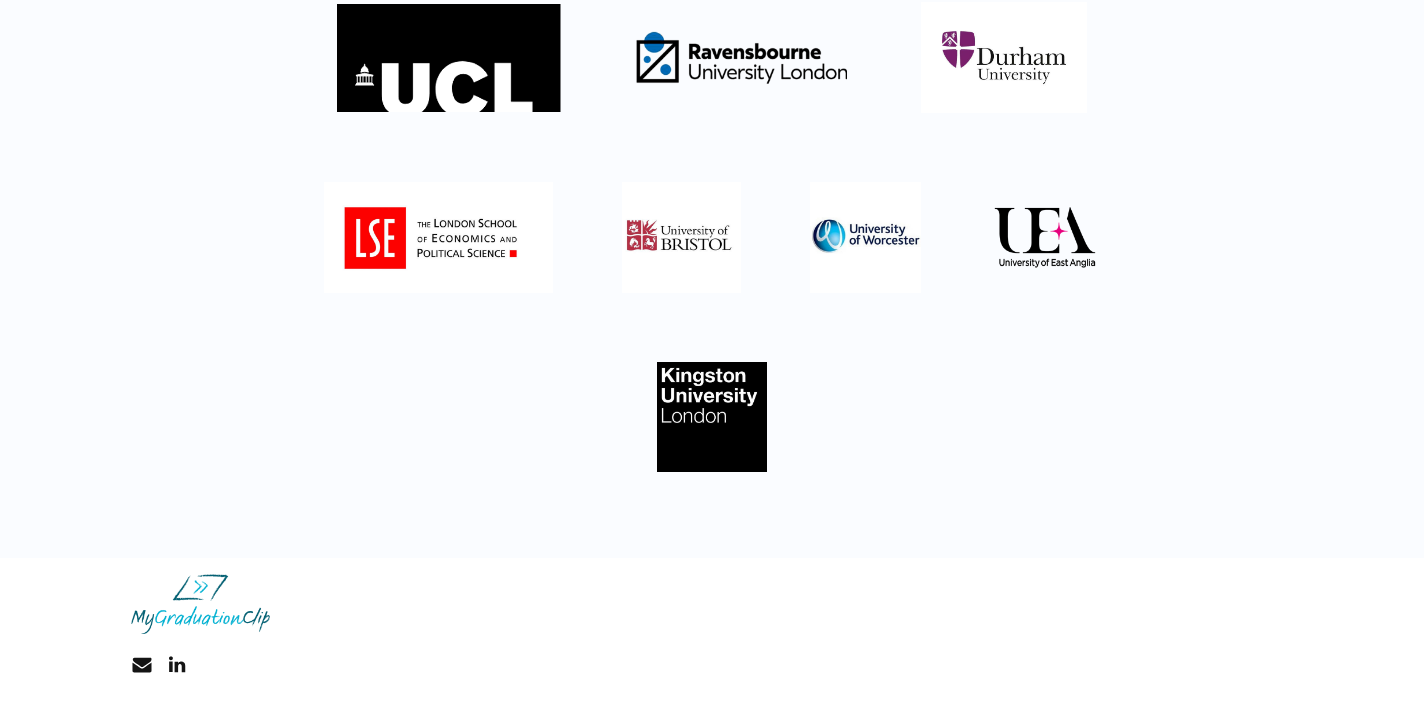 scroll, scrollTop: 482, scrollLeft: 0, axis: vertical 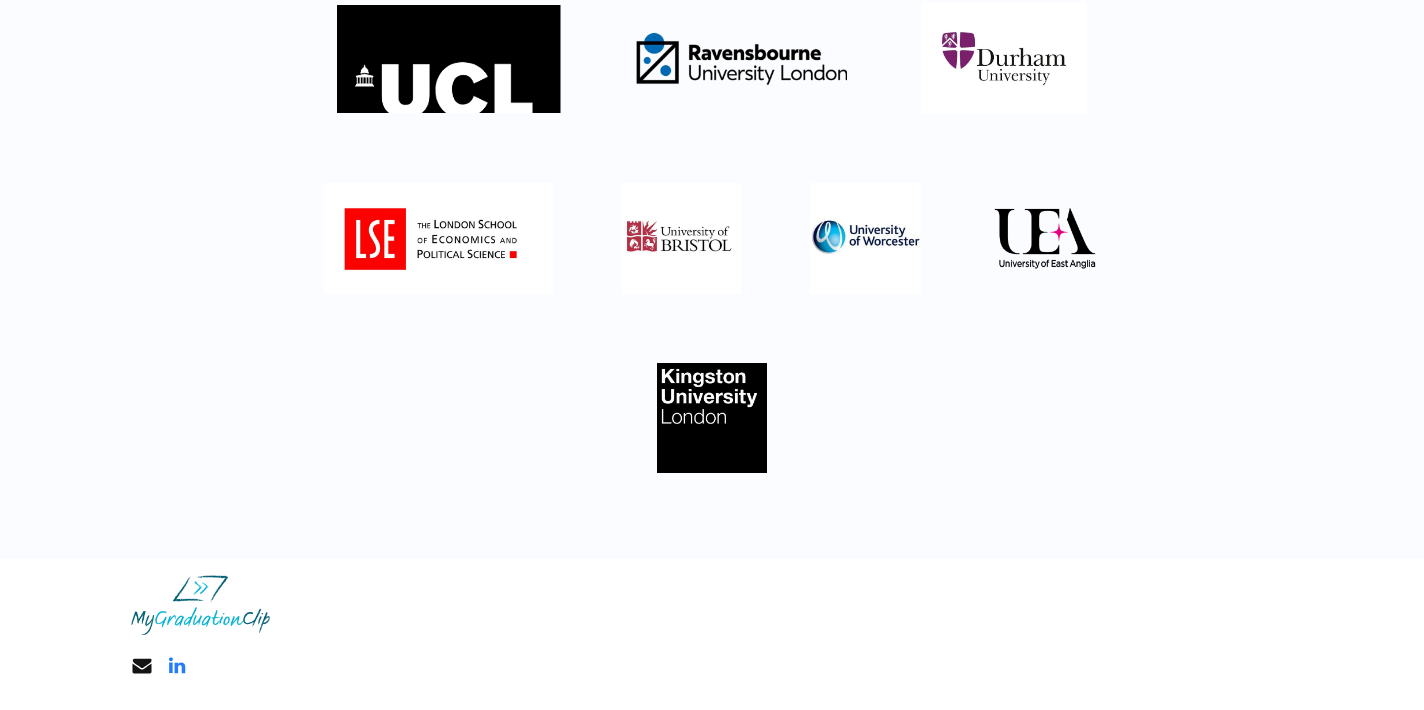 click on "LinkedIn LinkedIn" at bounding box center [177, 666] 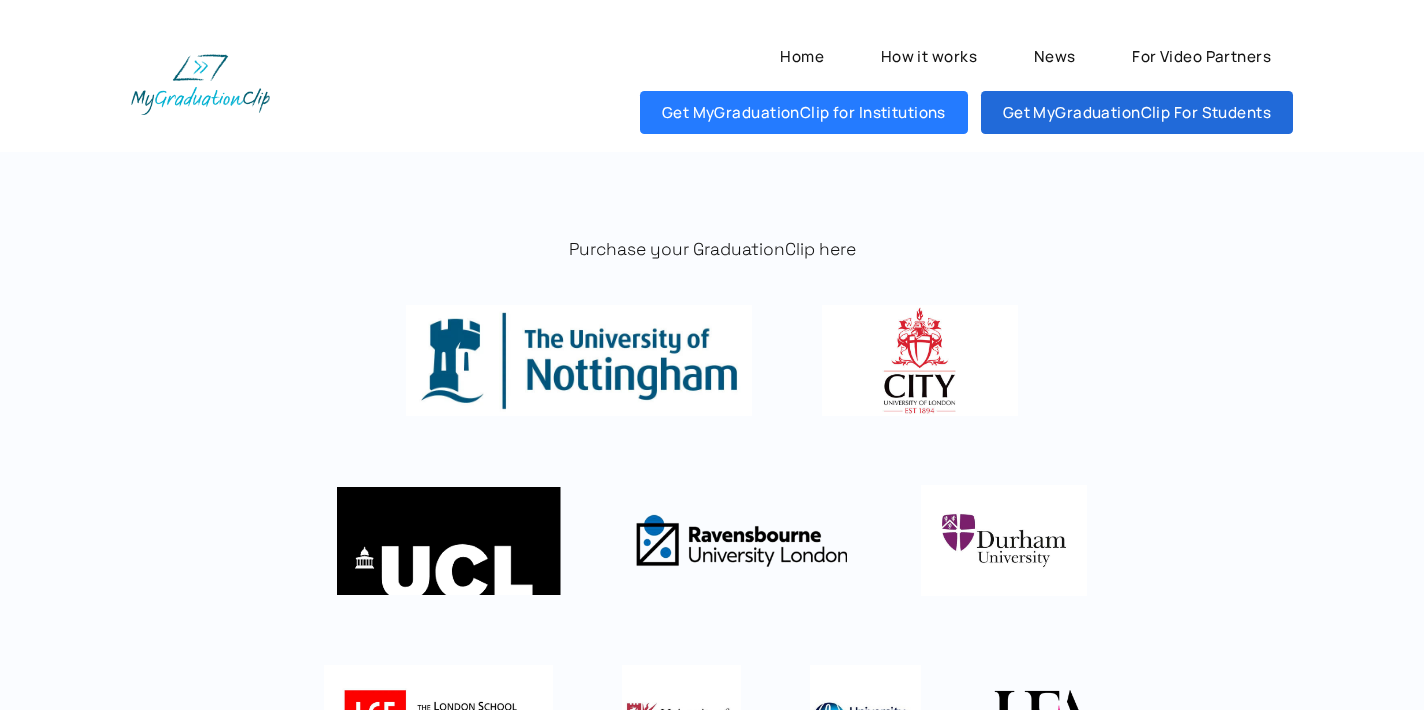 scroll, scrollTop: 0, scrollLeft: 0, axis: both 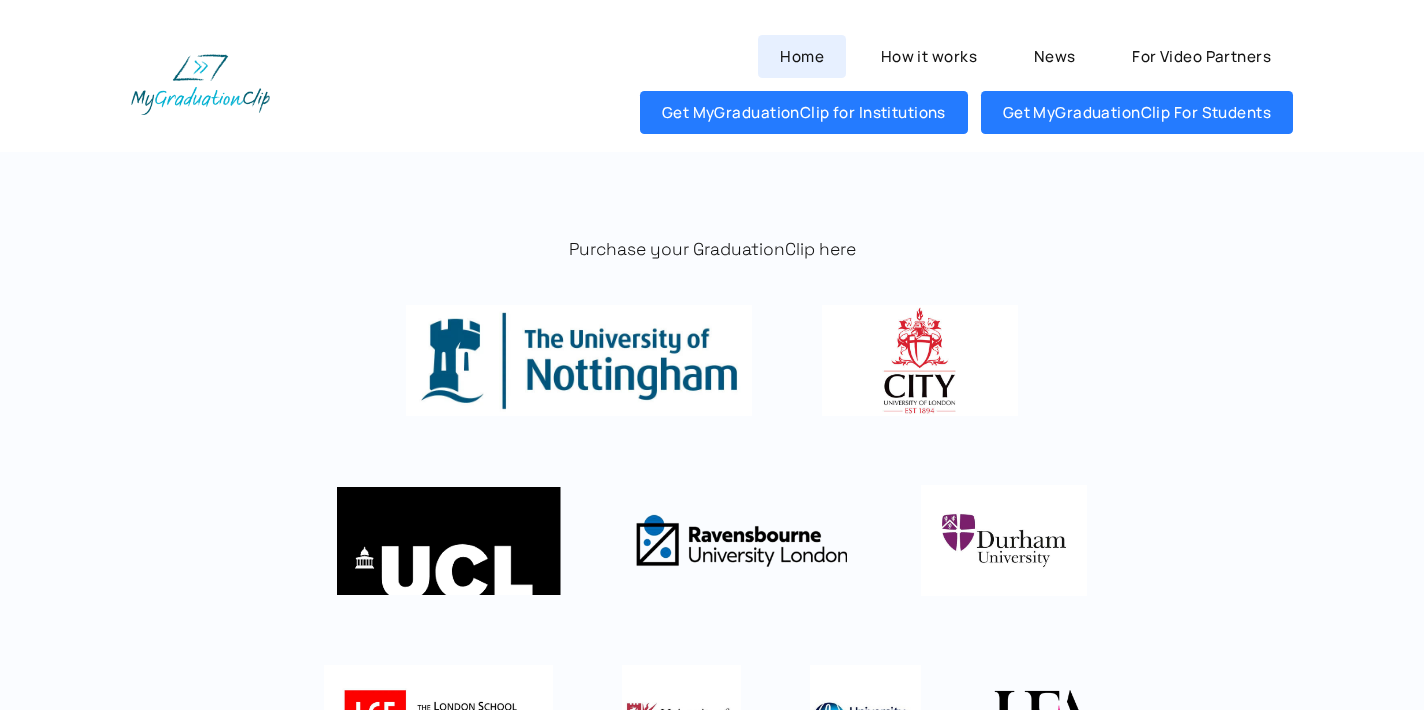 click on "Home" at bounding box center (801, 56) 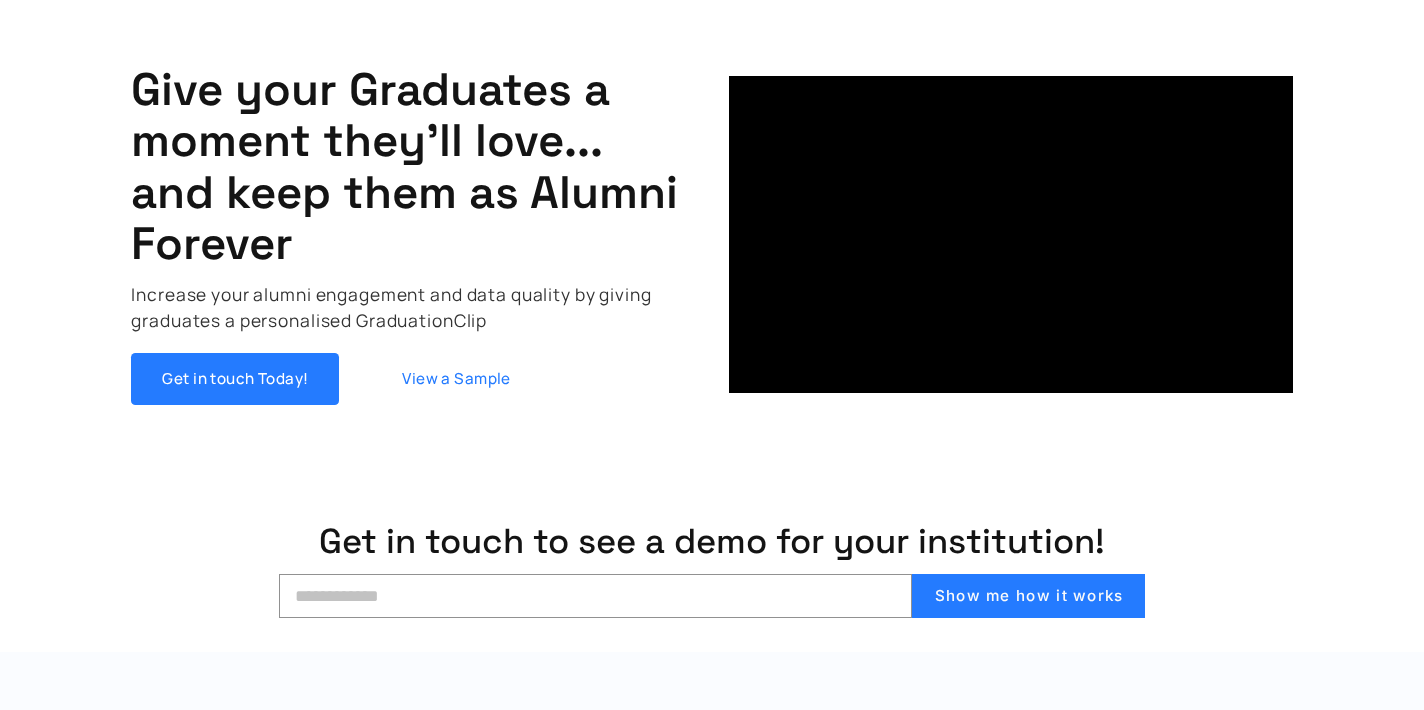 scroll, scrollTop: 462, scrollLeft: 0, axis: vertical 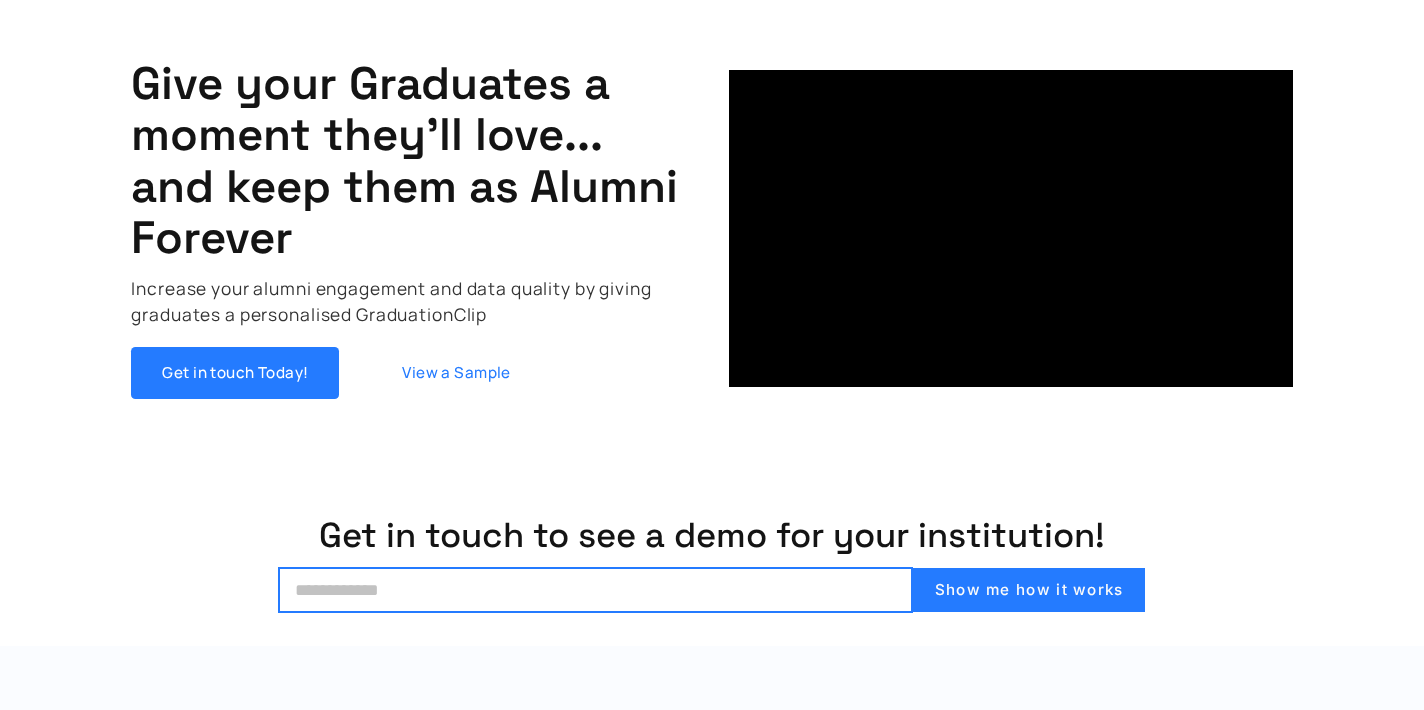 click at bounding box center [595, 589] 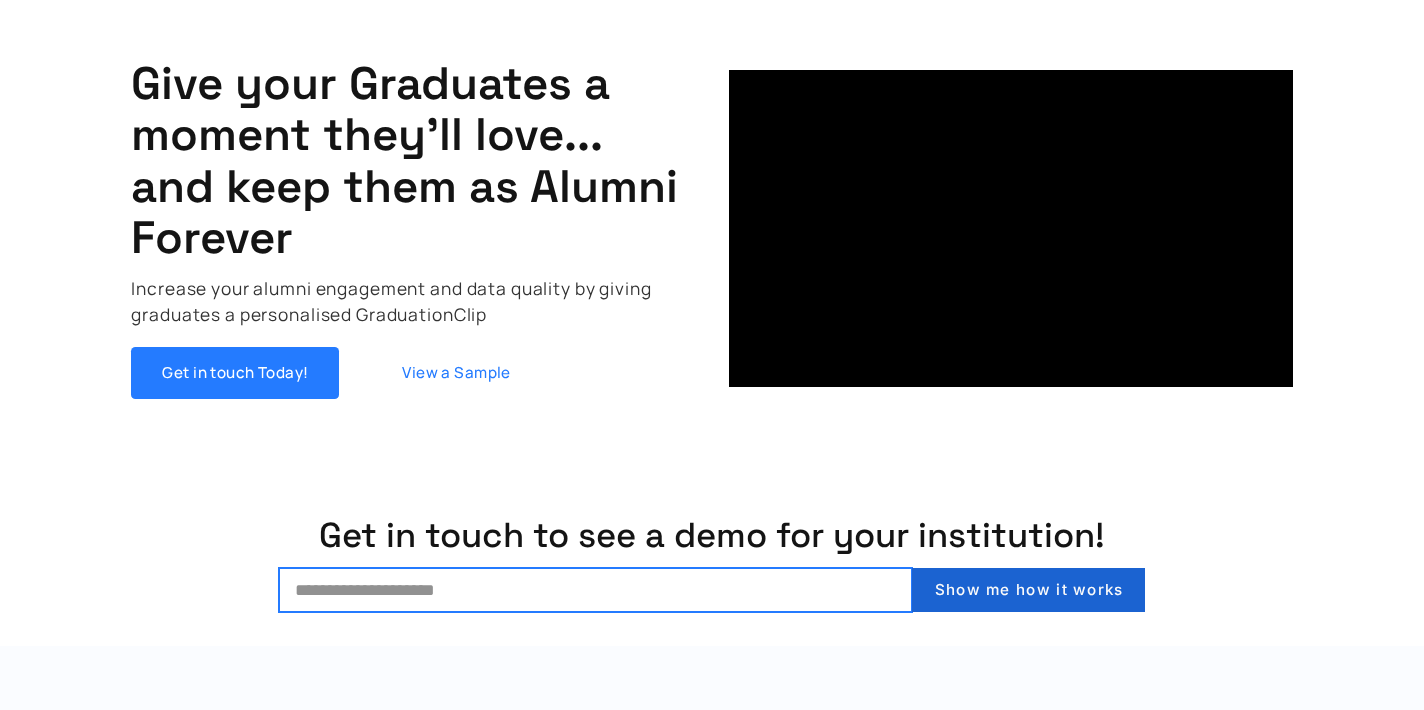 type on "**********" 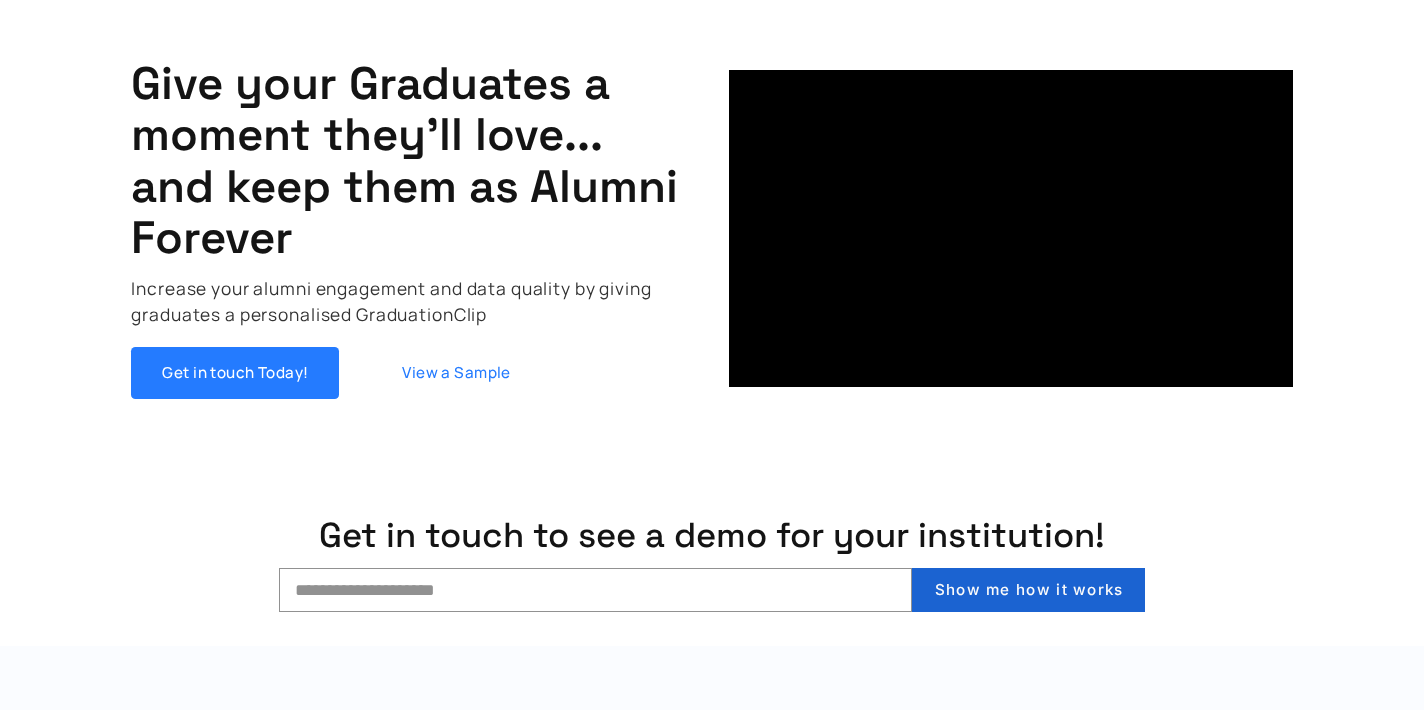 click on "Show me how it works" at bounding box center [1029, 589] 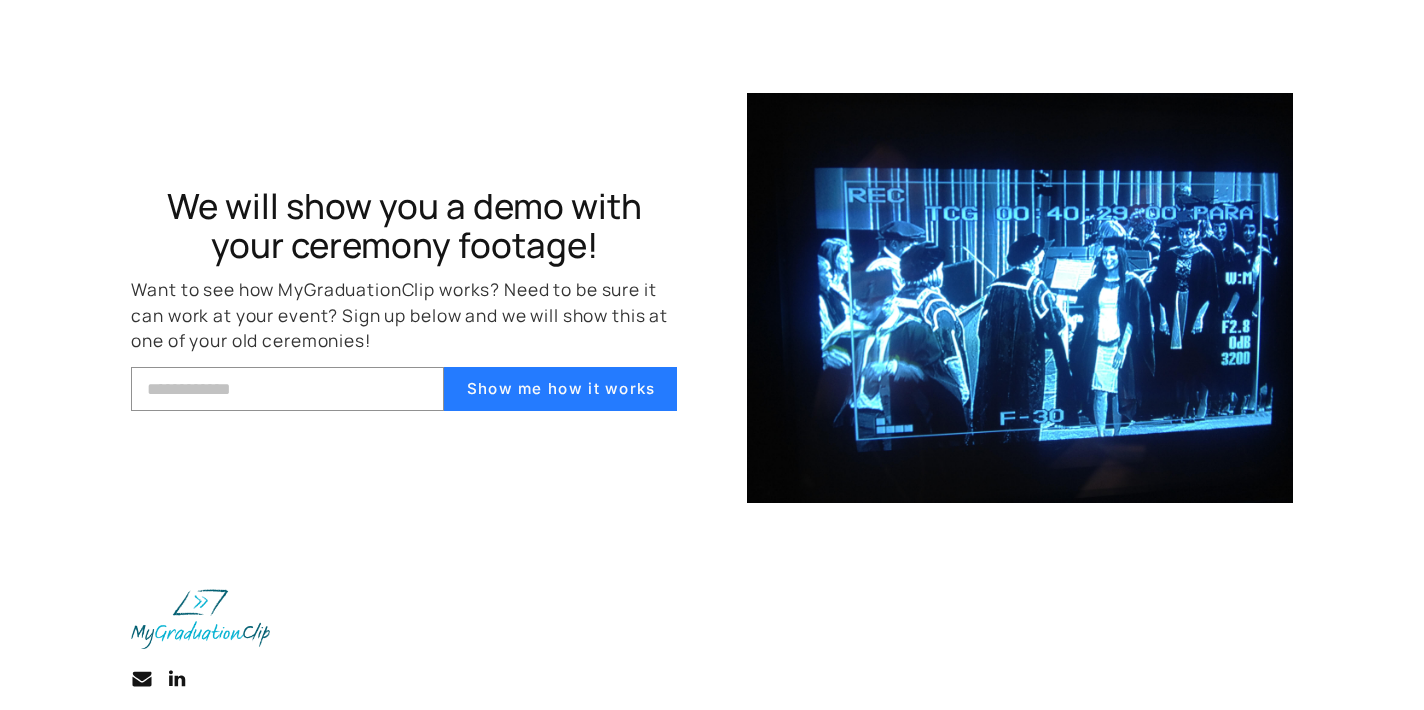 scroll, scrollTop: 6716, scrollLeft: 0, axis: vertical 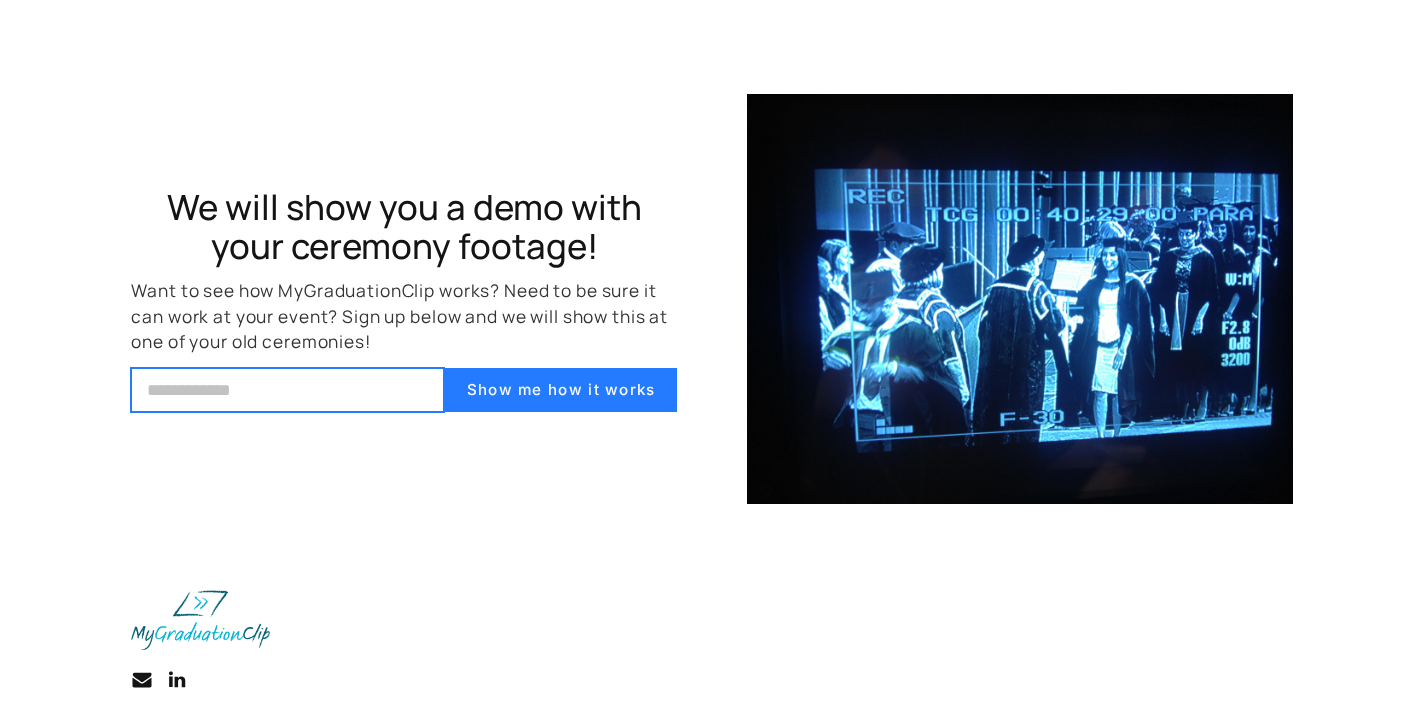 click at bounding box center (287, 389) 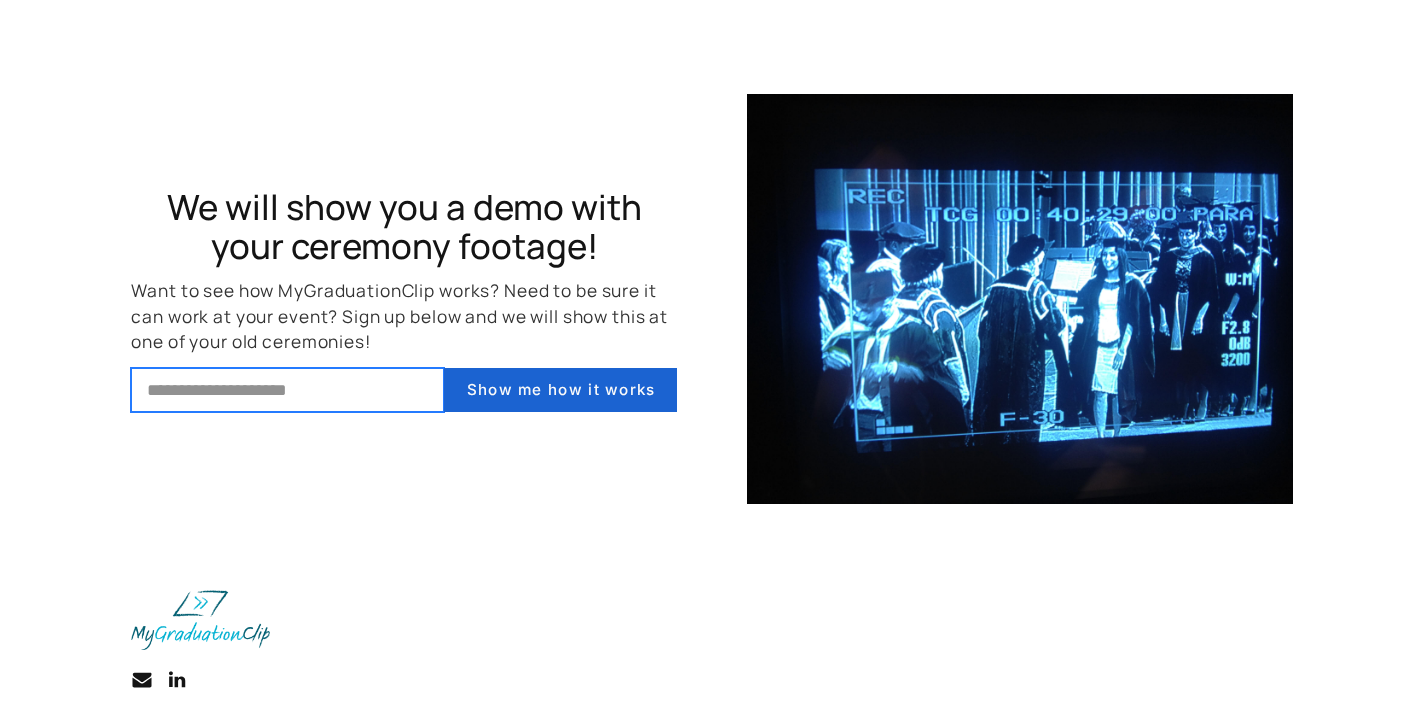 type on "**********" 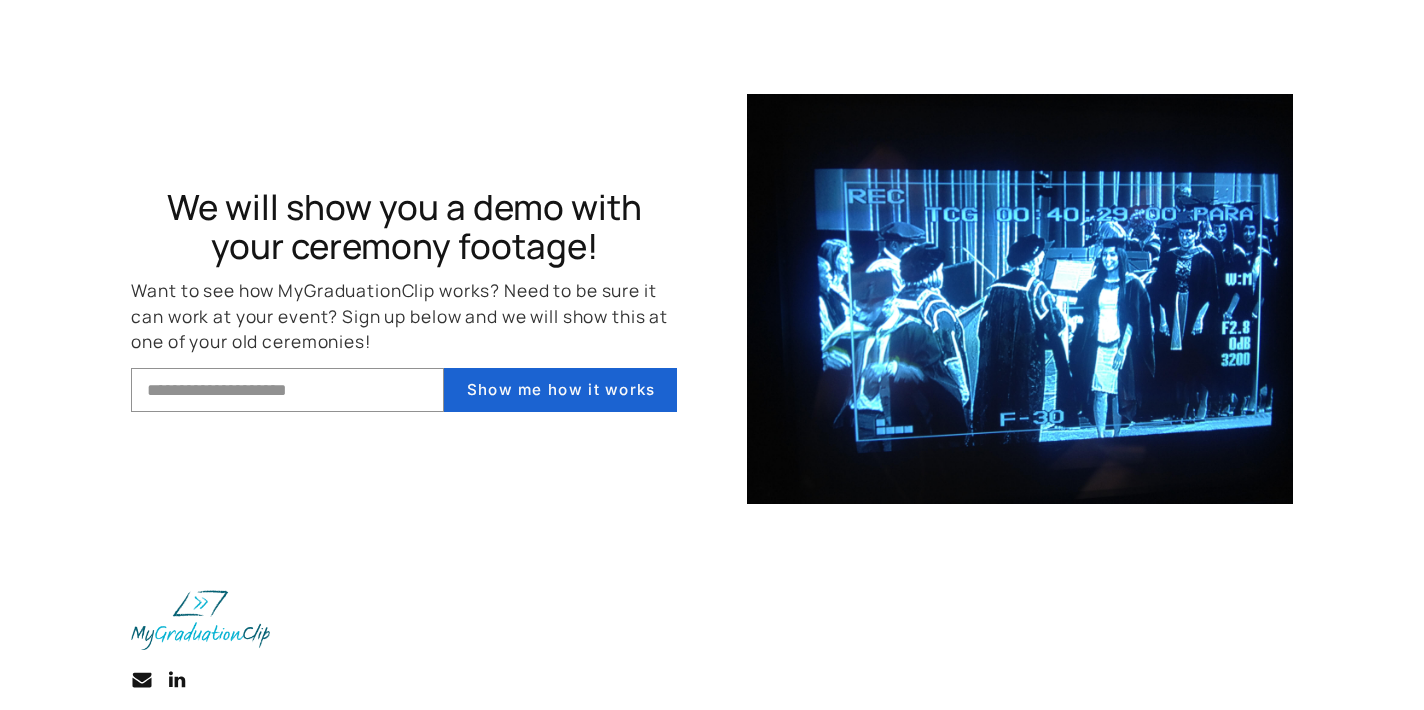 click on "Show me how it works" at bounding box center [561, 389] 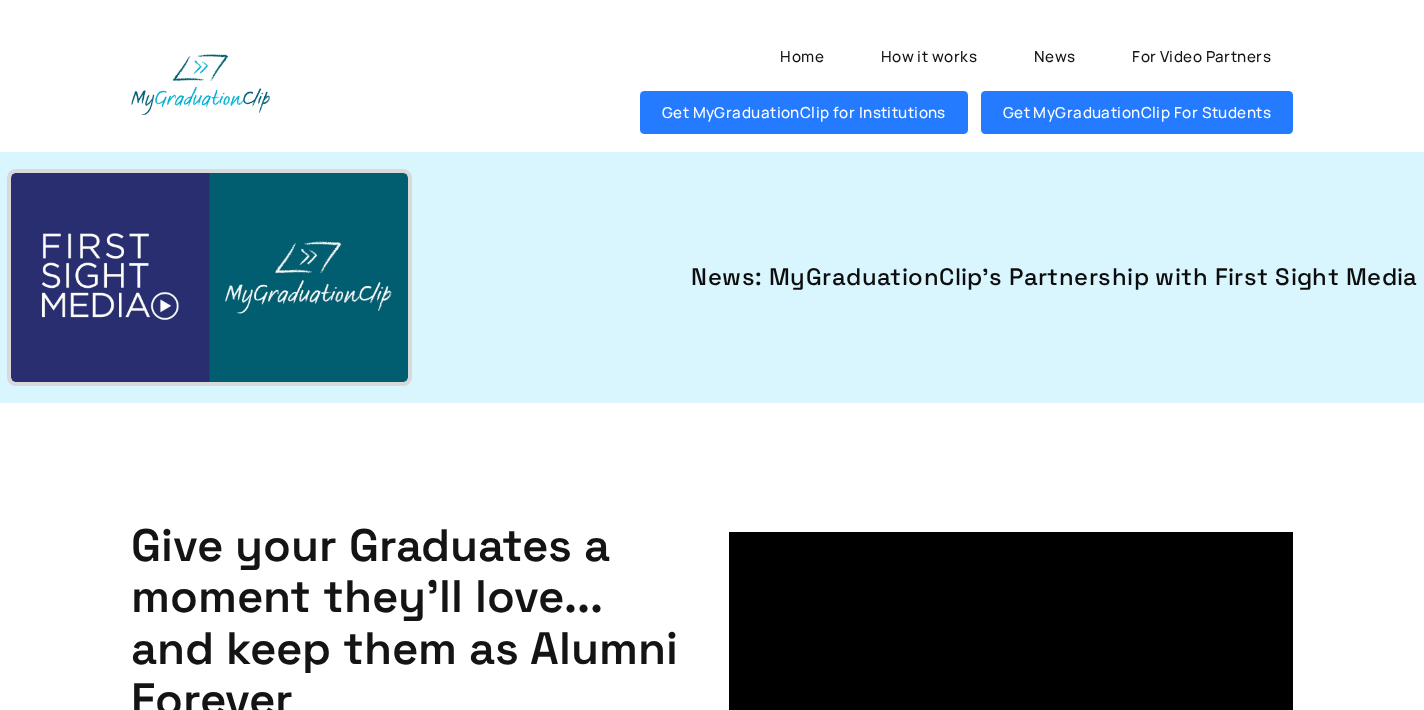 scroll, scrollTop: 0, scrollLeft: 0, axis: both 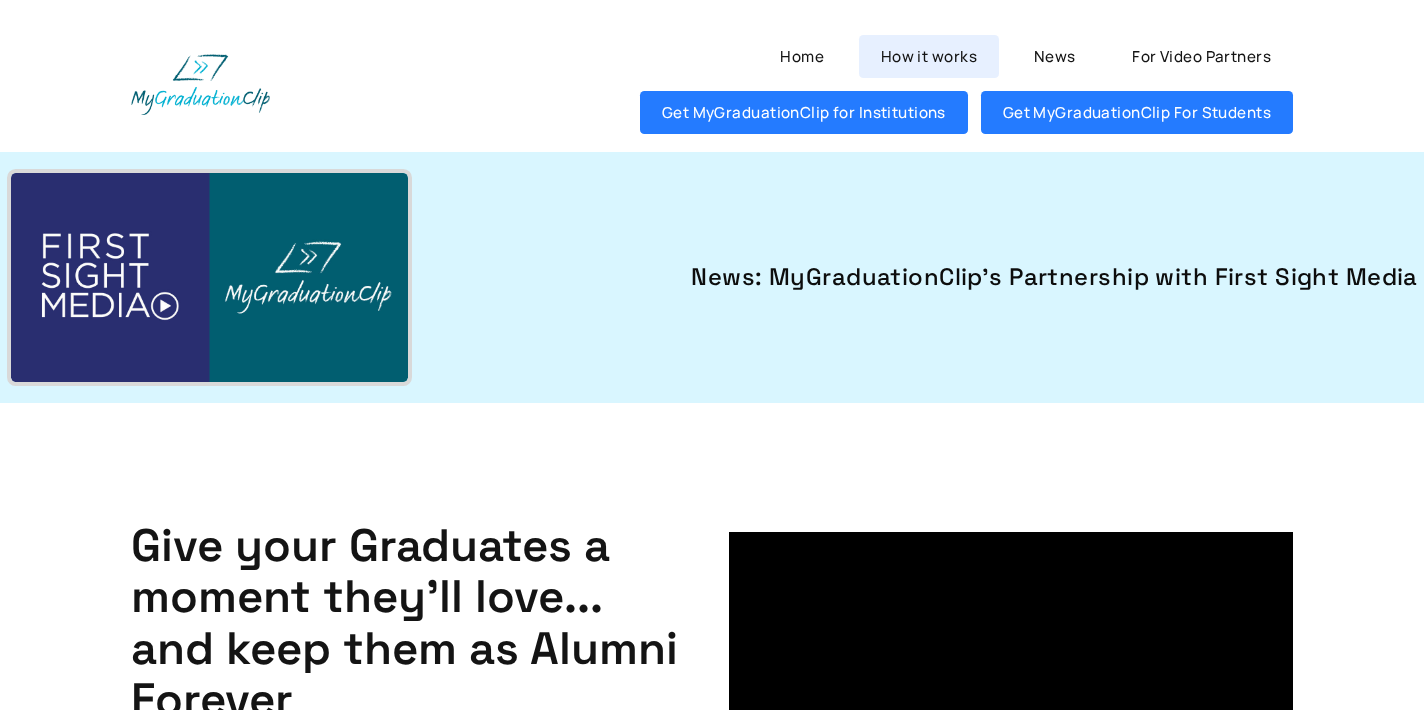 click on "How it works" at bounding box center [929, 56] 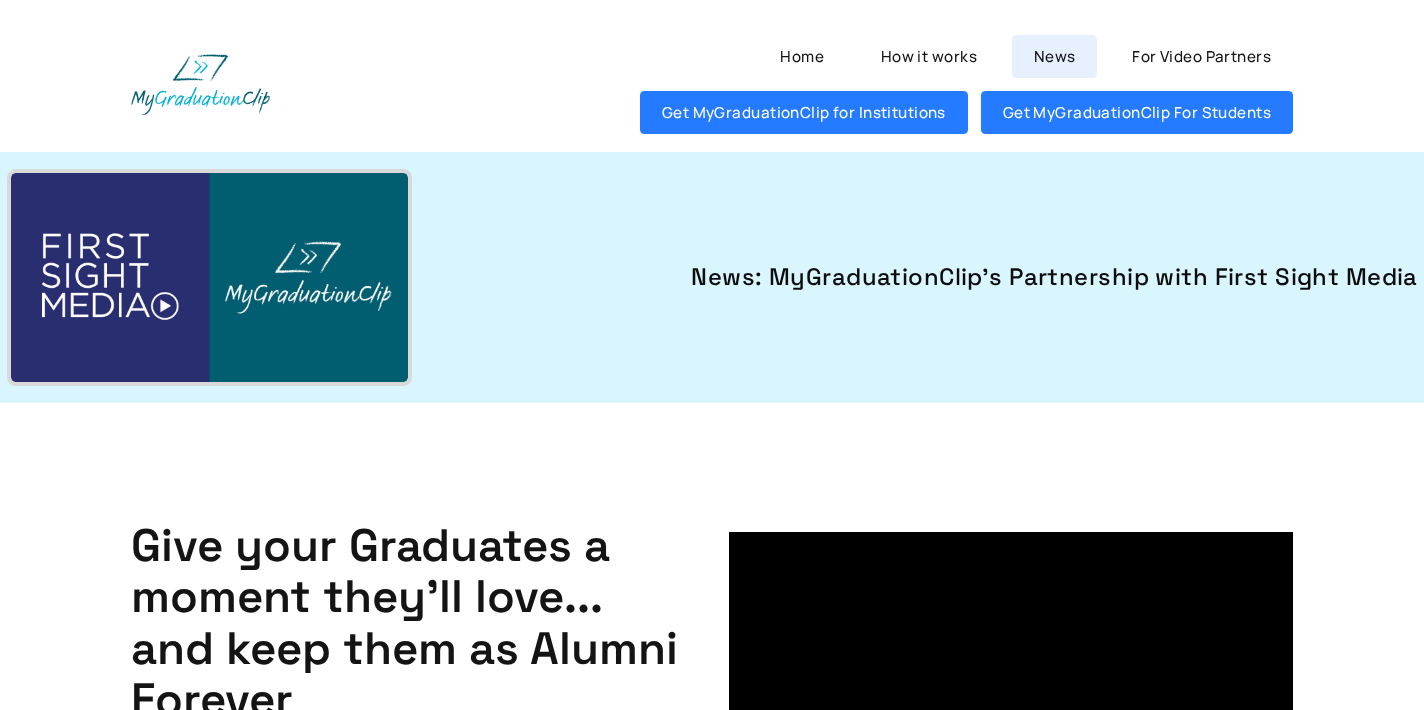 scroll, scrollTop: 0, scrollLeft: 0, axis: both 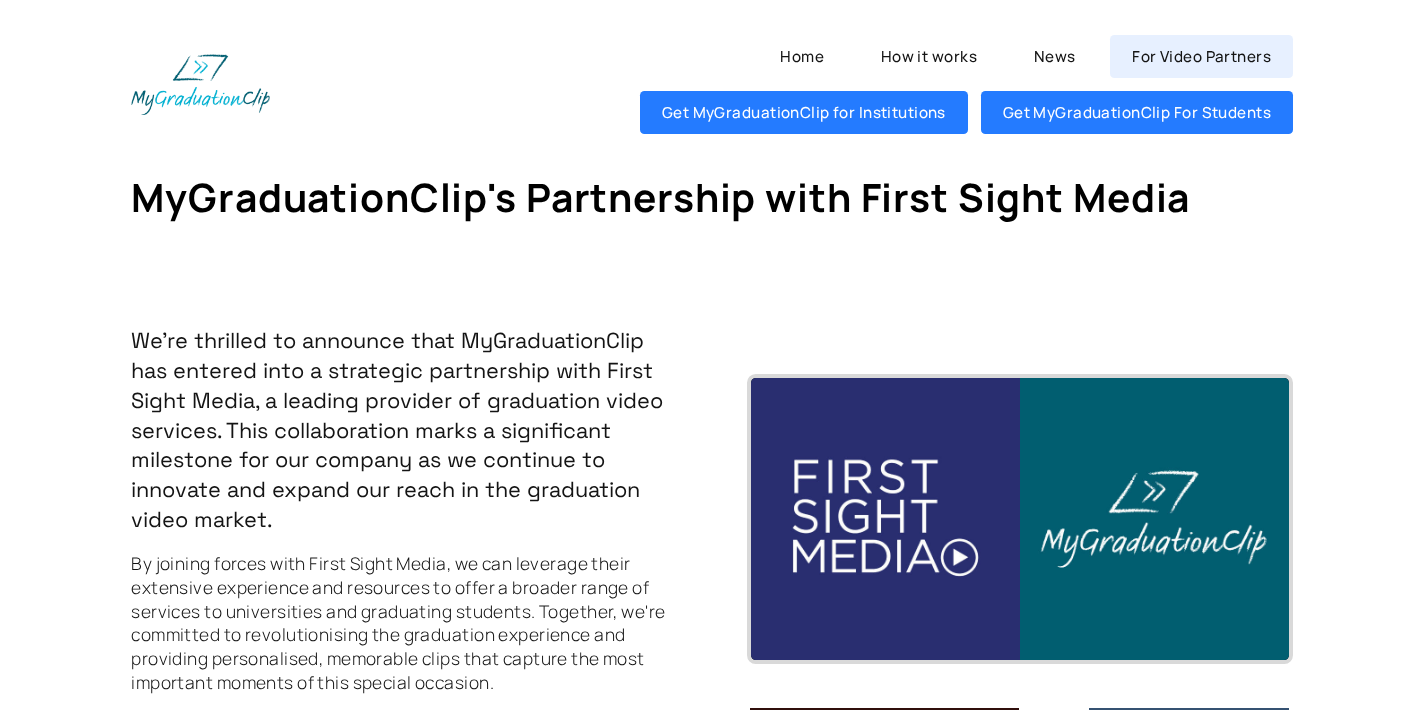 click on "For Video Partners" at bounding box center [1201, 56] 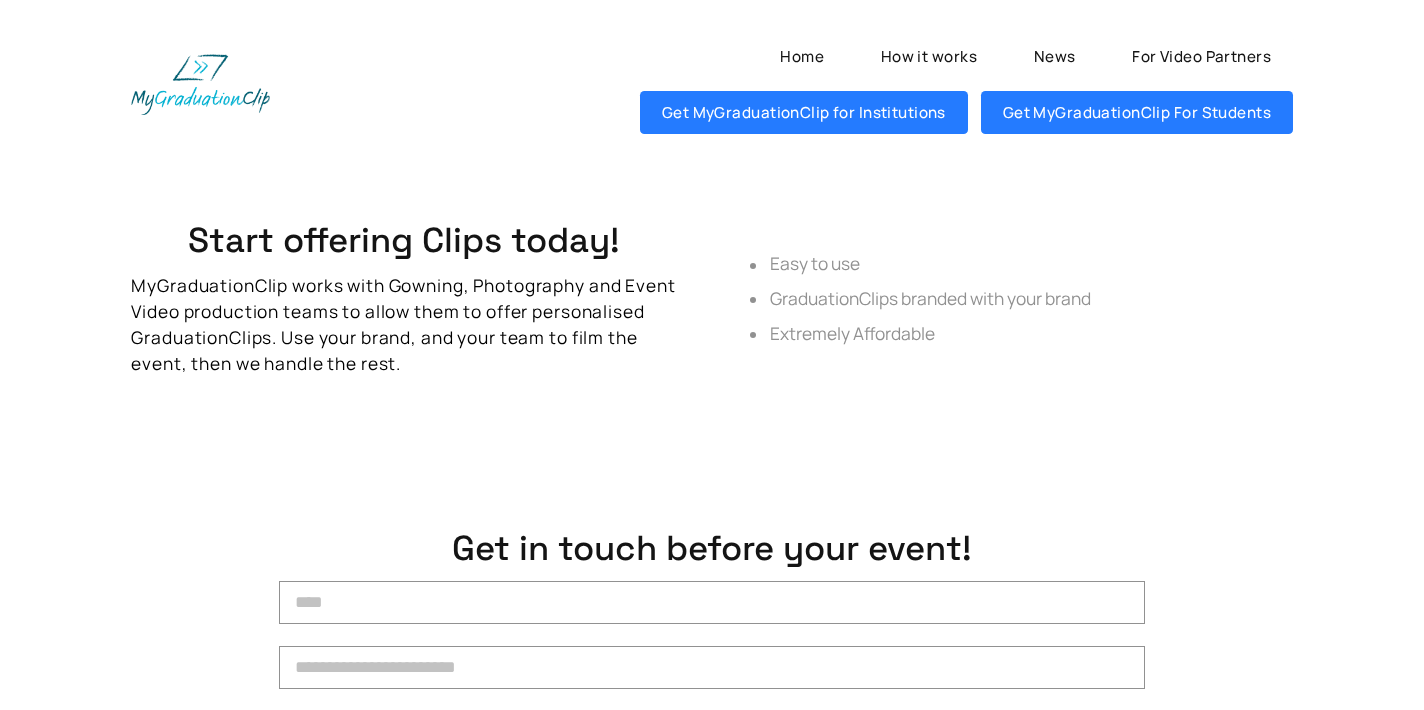 scroll, scrollTop: 0, scrollLeft: 0, axis: both 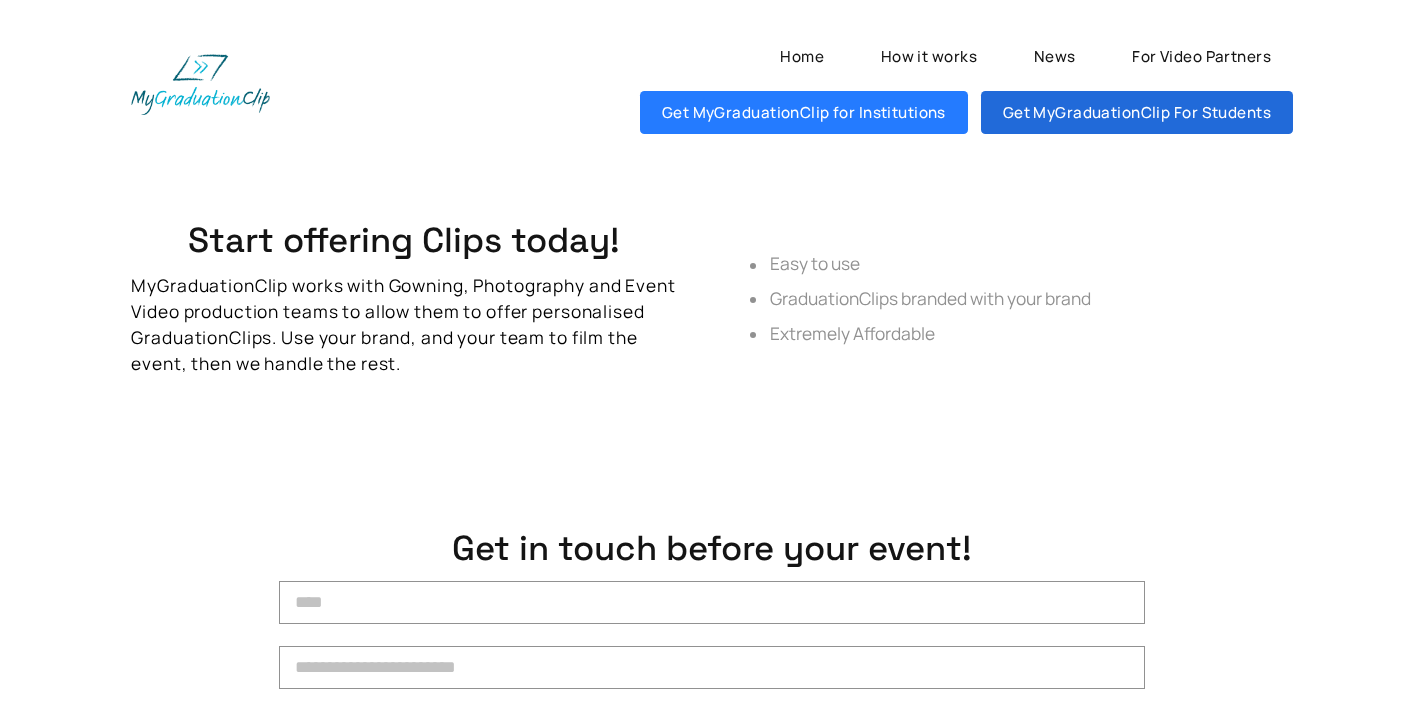 click on "Get MyGraduationClip For Students" at bounding box center (1137, 112) 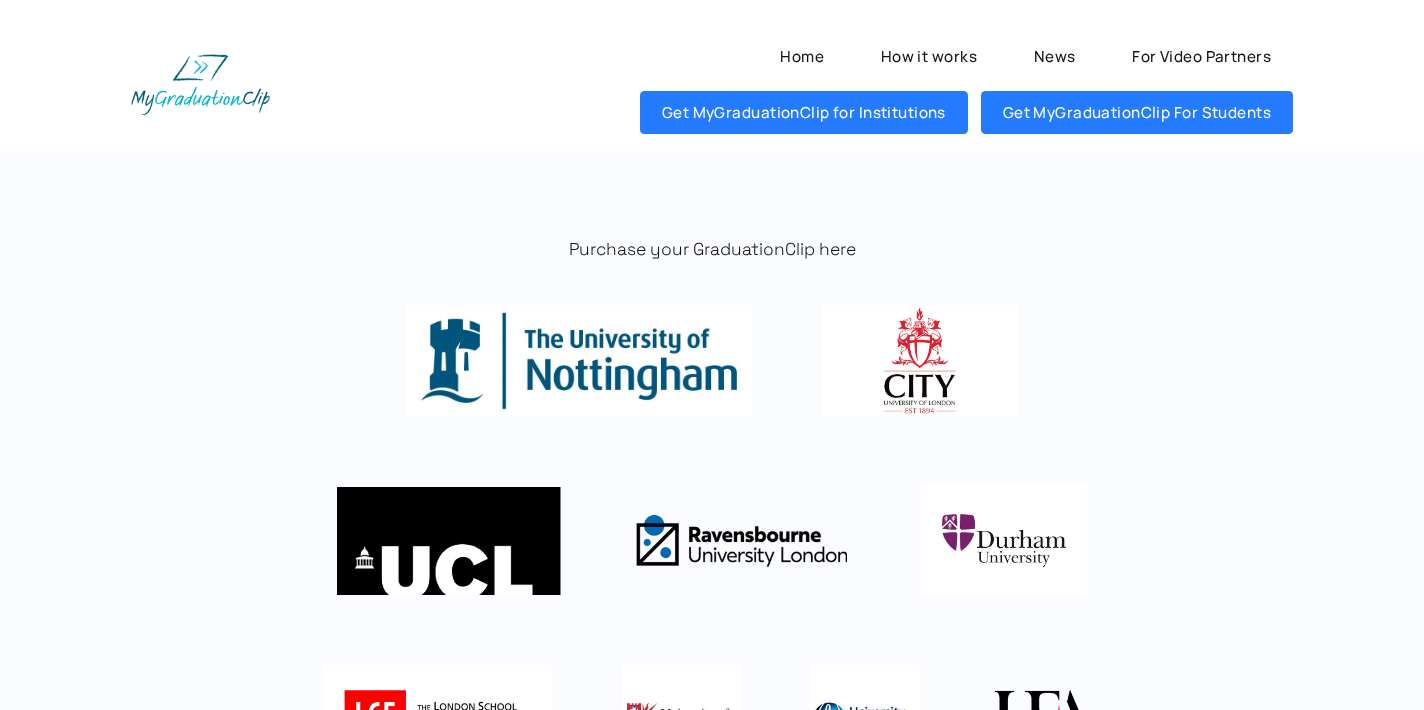 click at bounding box center [449, 540] 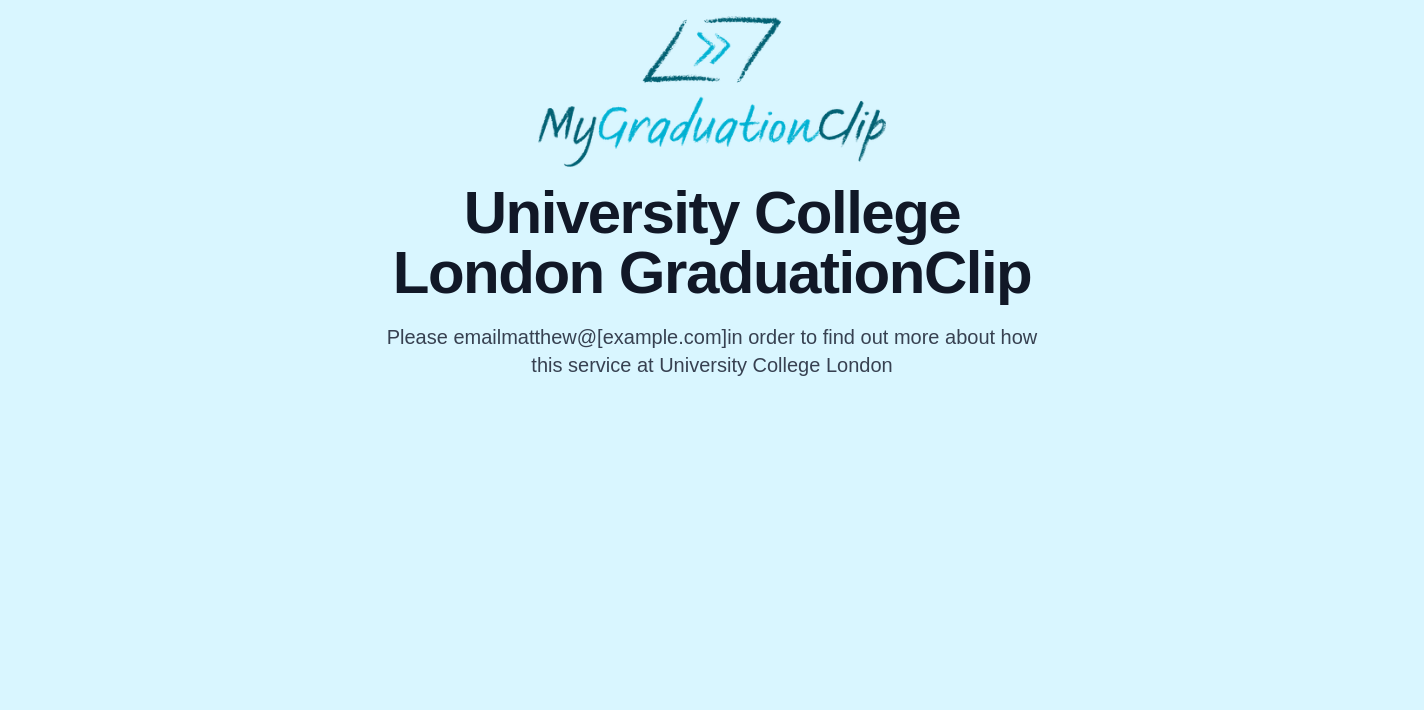 scroll, scrollTop: 0, scrollLeft: 0, axis: both 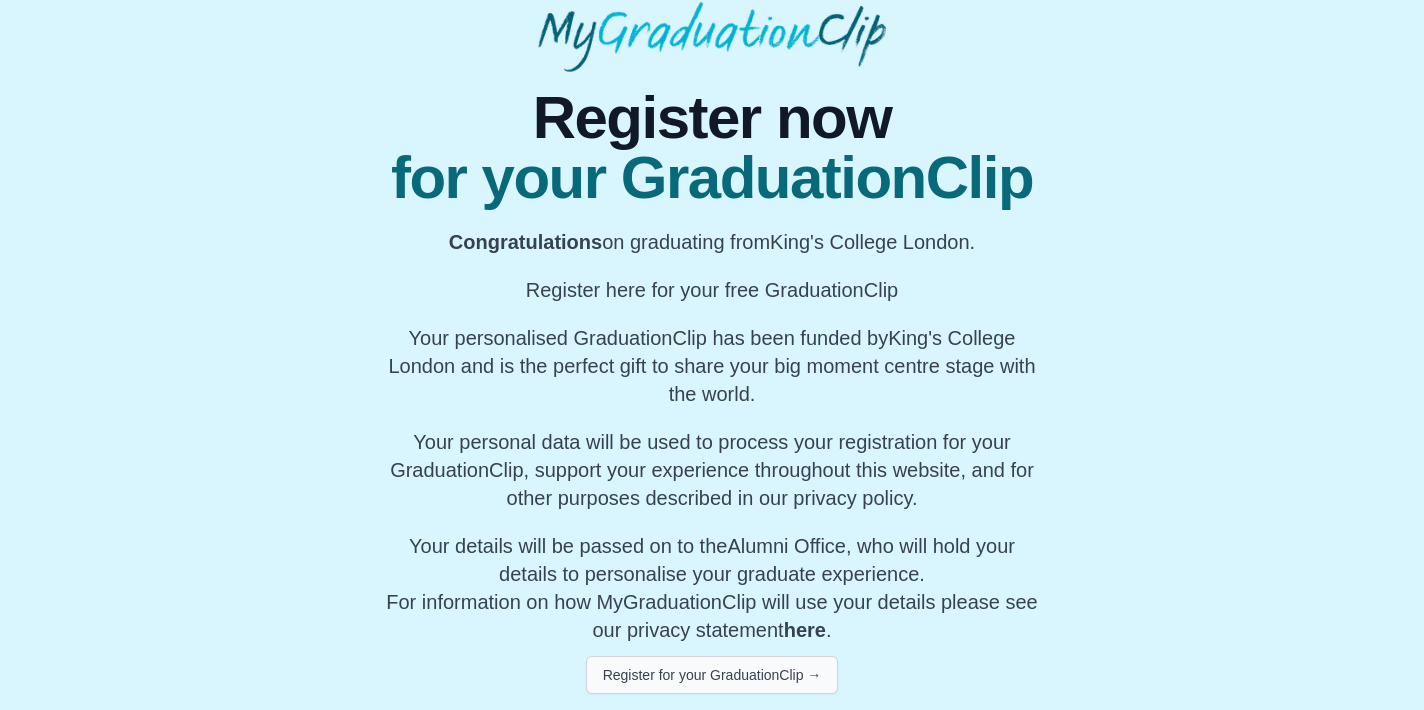 click on "Register for your GraduationClip →" at bounding box center (712, 675) 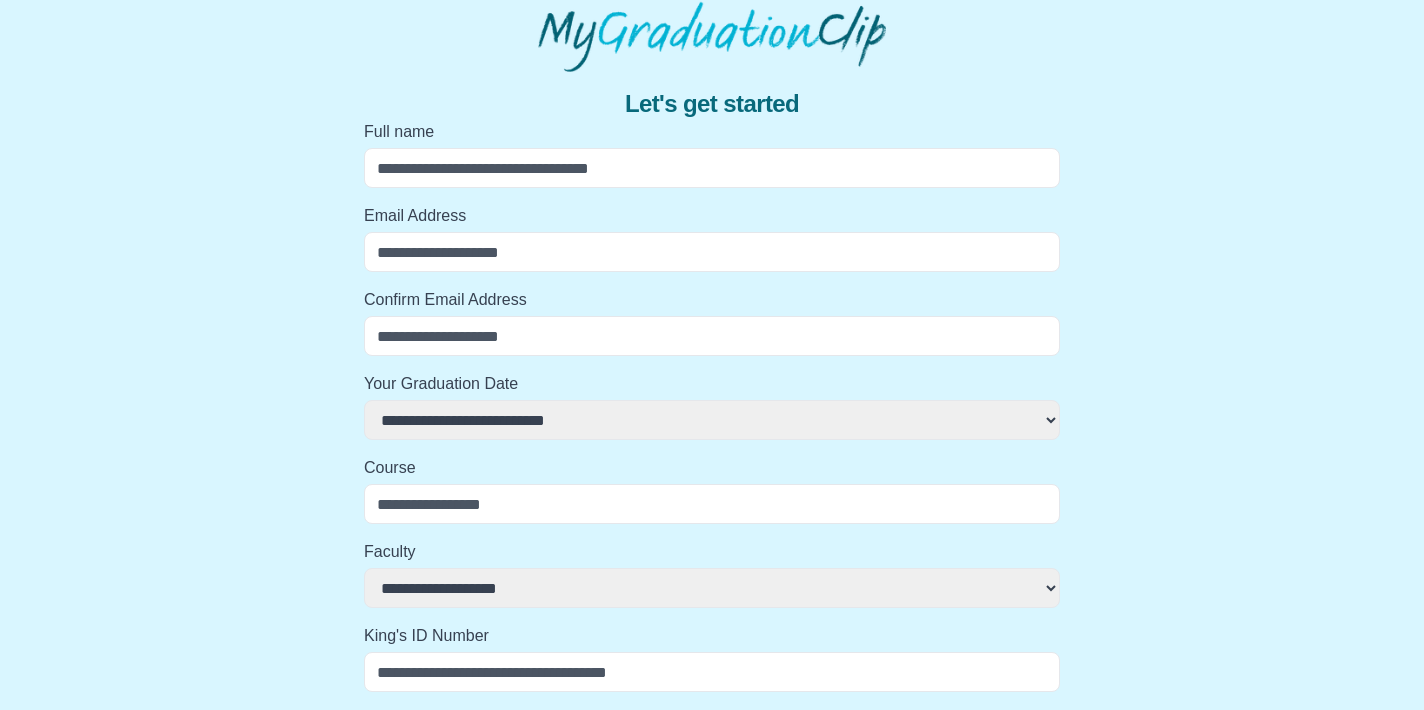 type on "*" 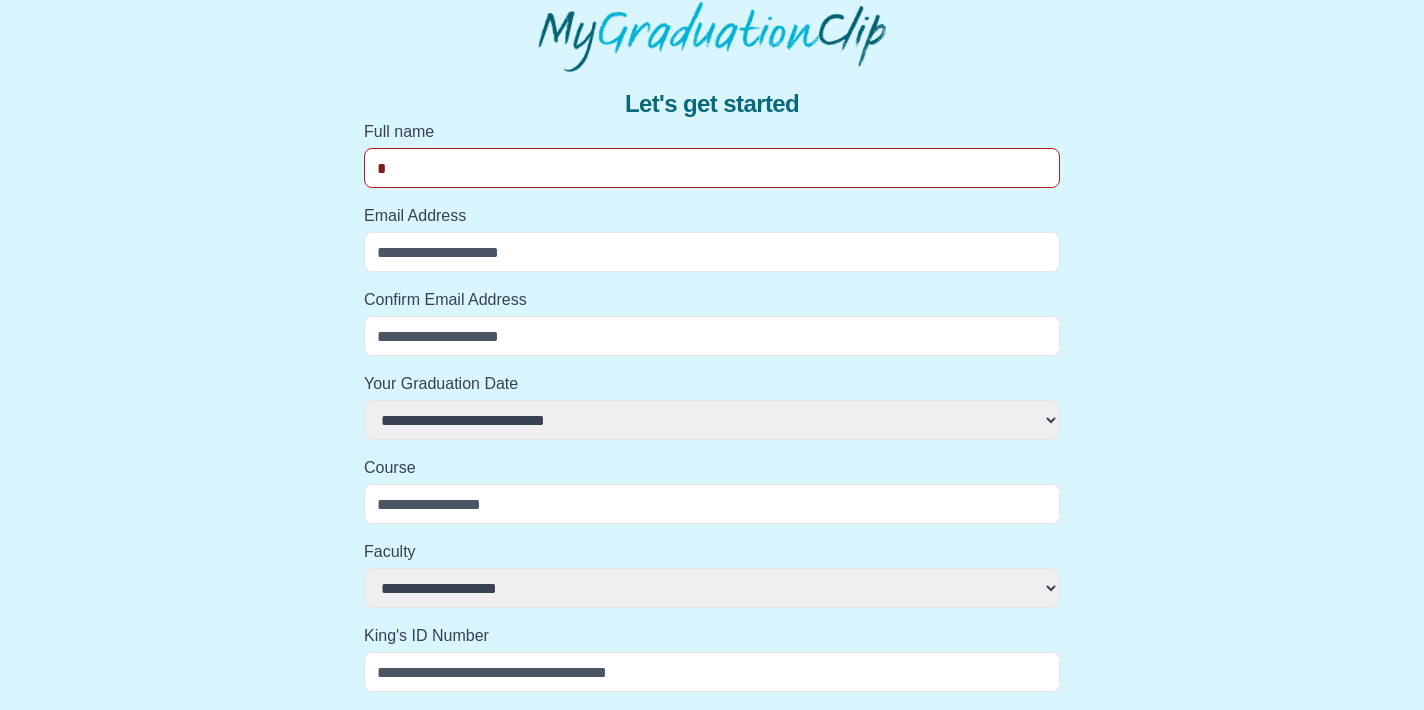 select 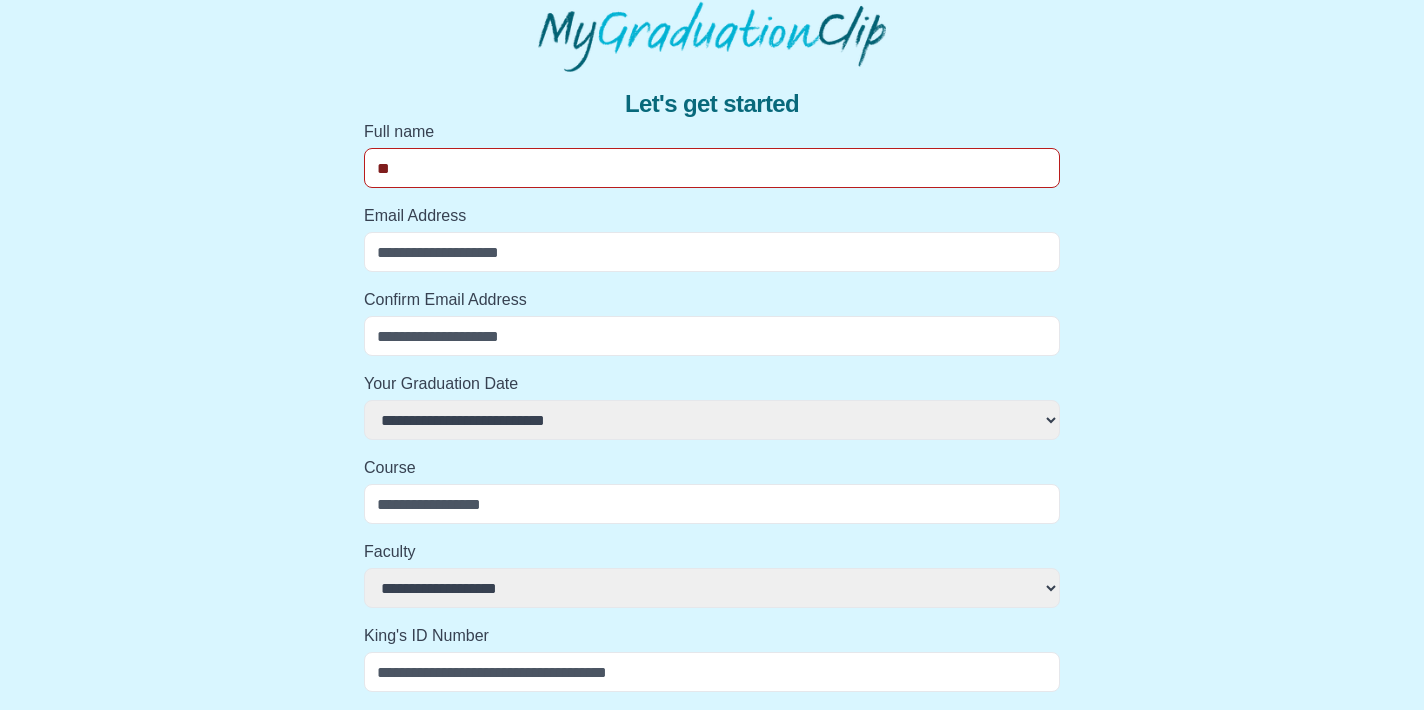 select 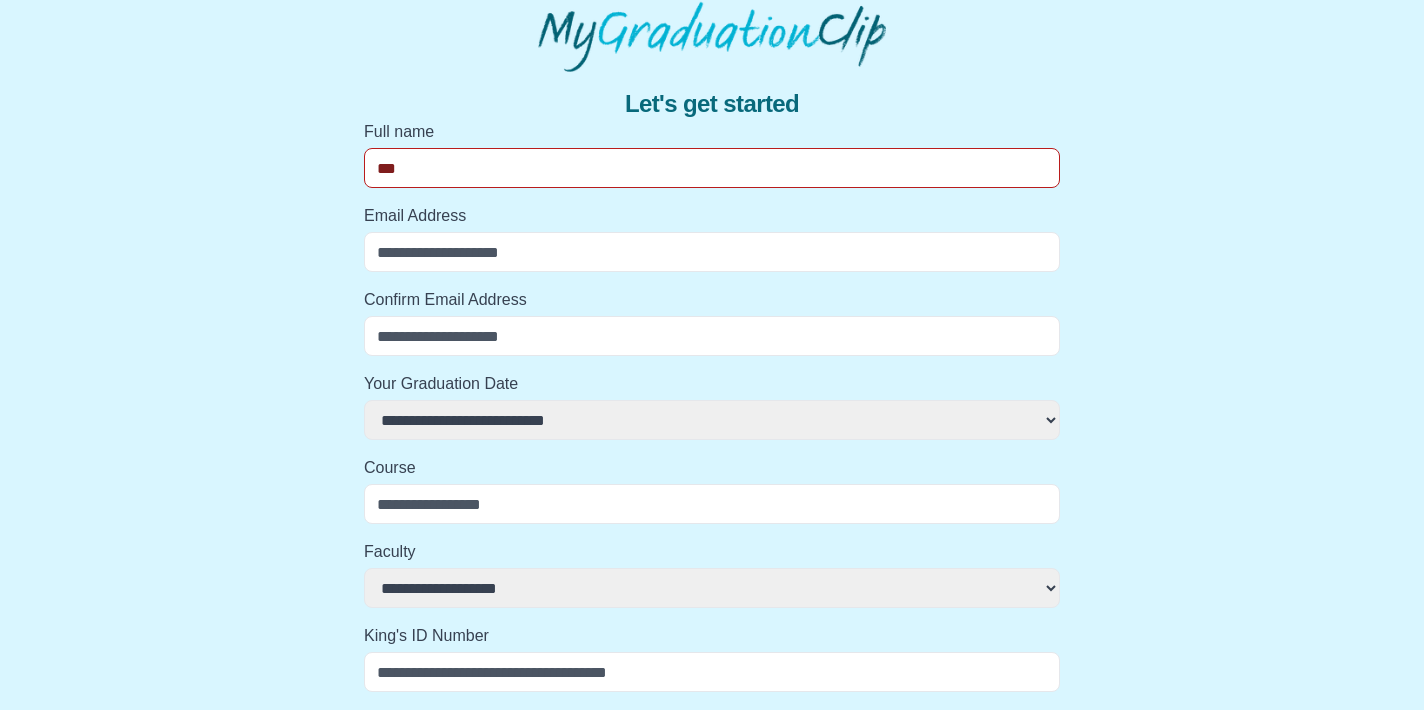 select 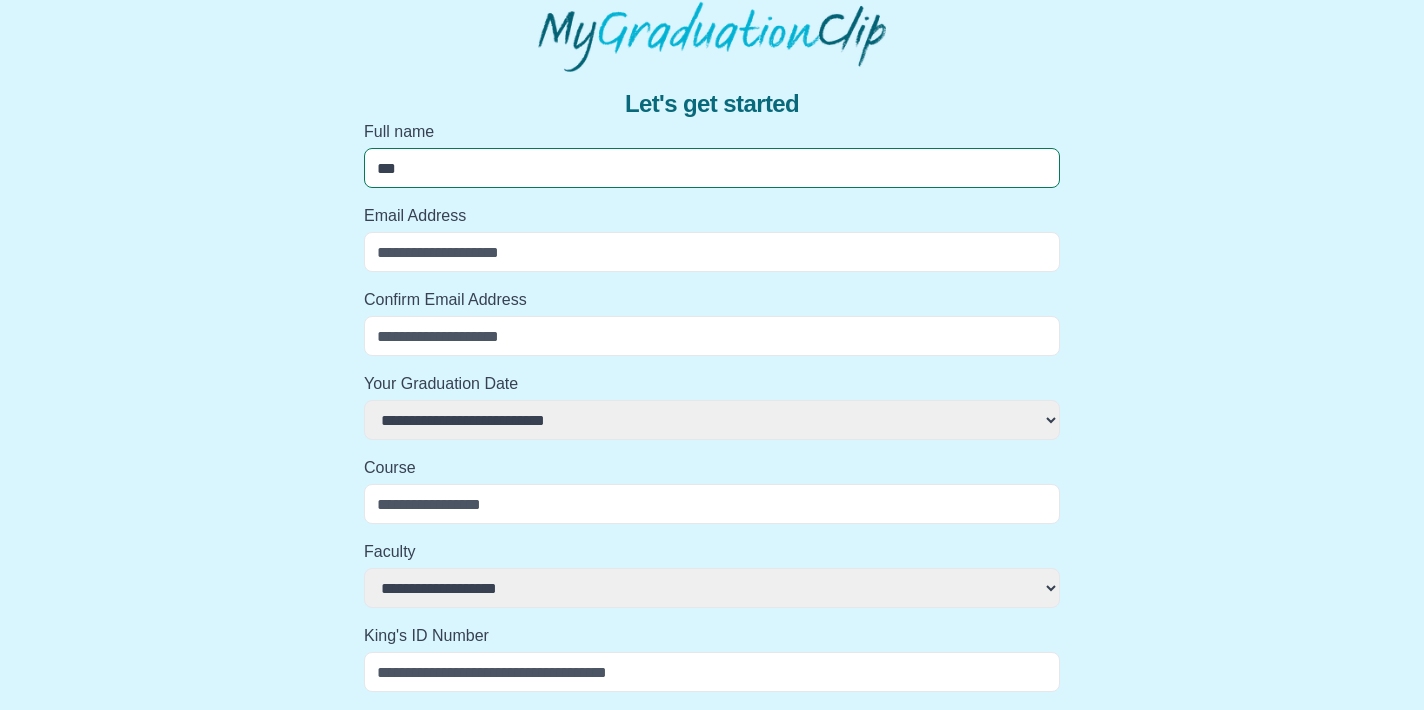 type on "****" 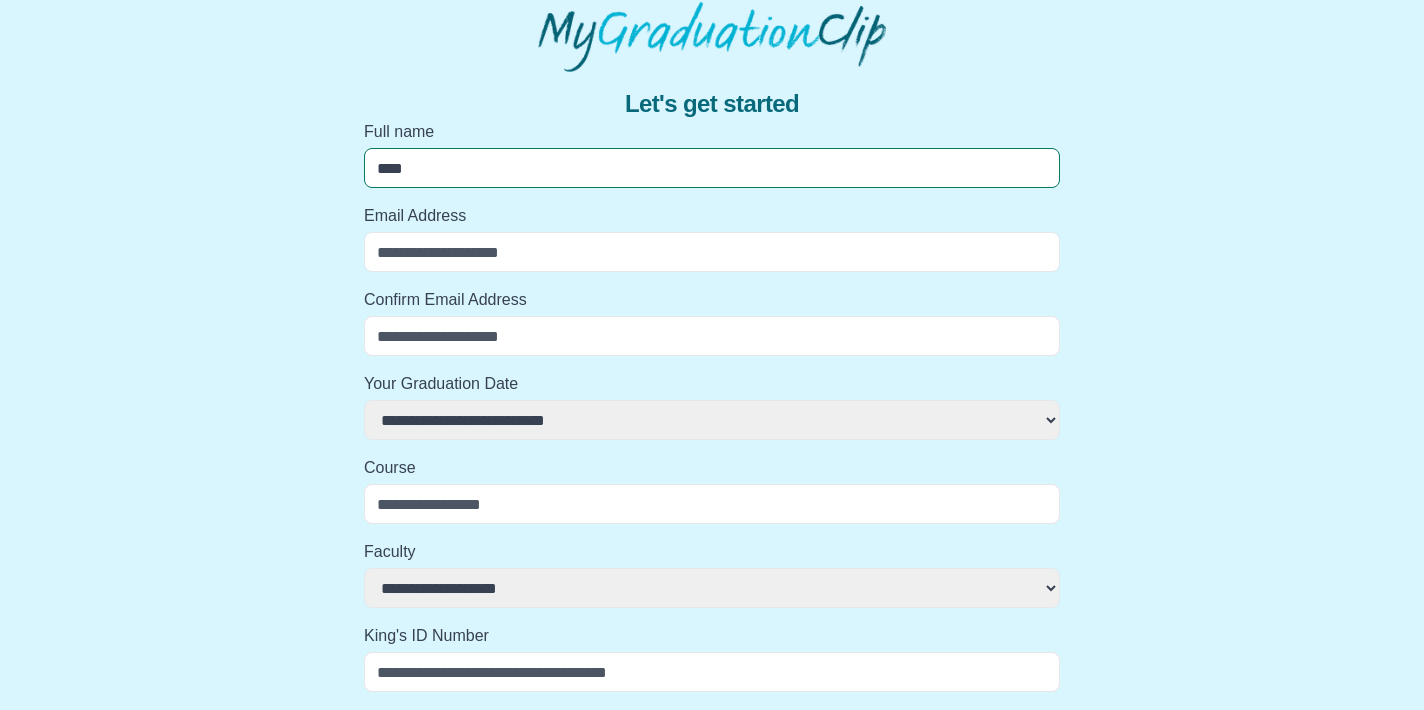 select 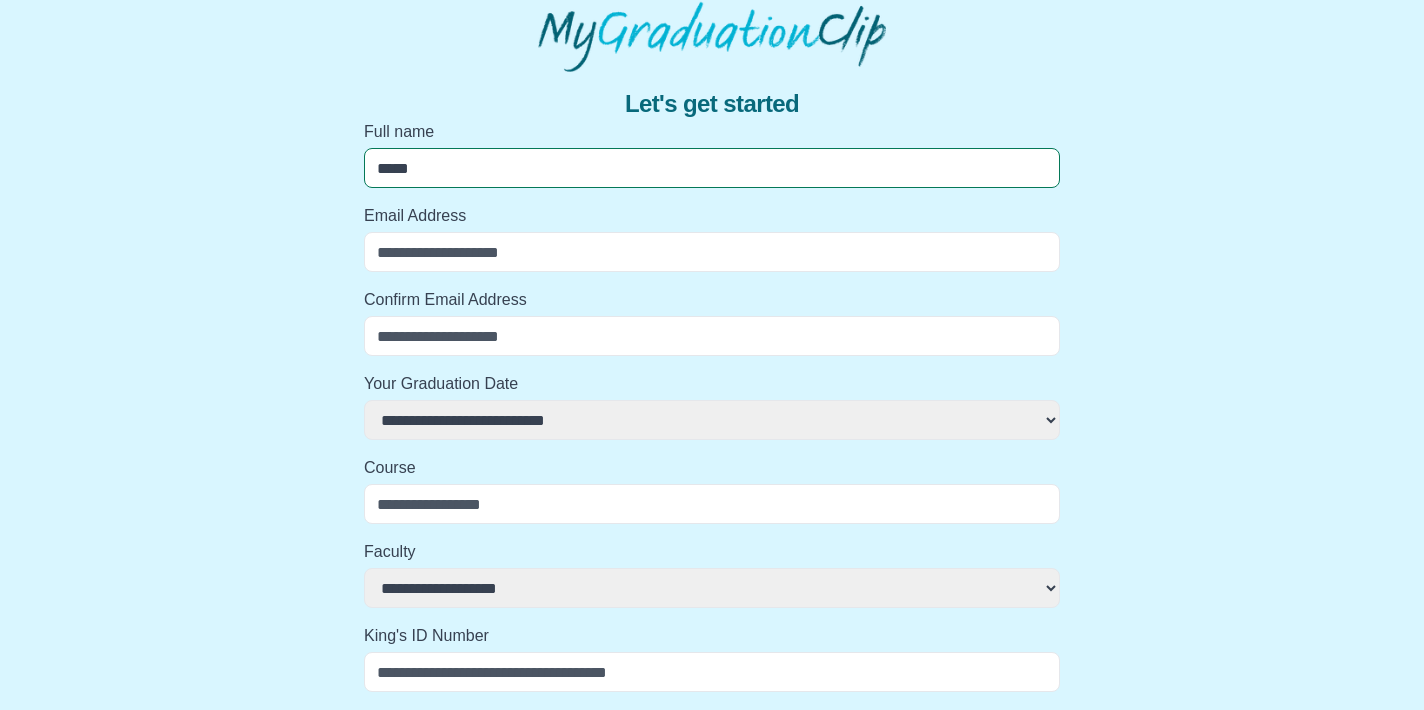 select 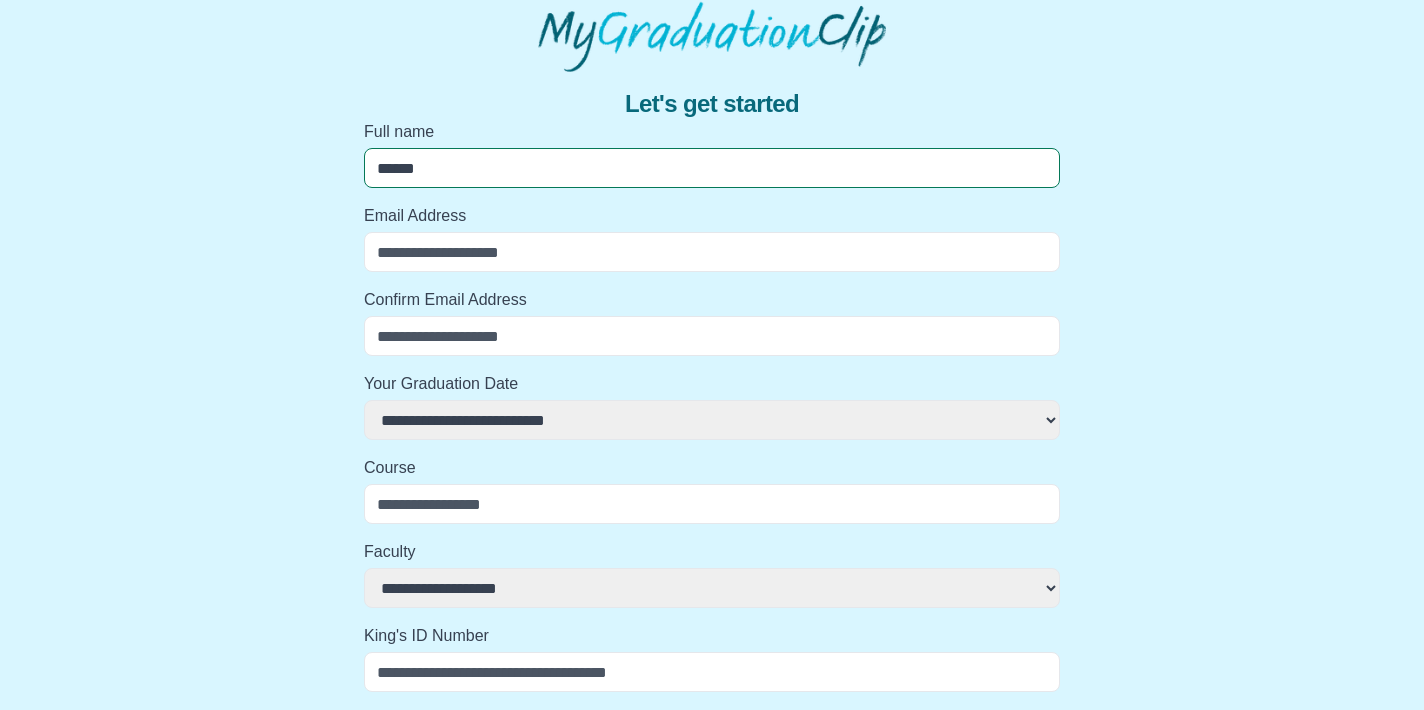 select 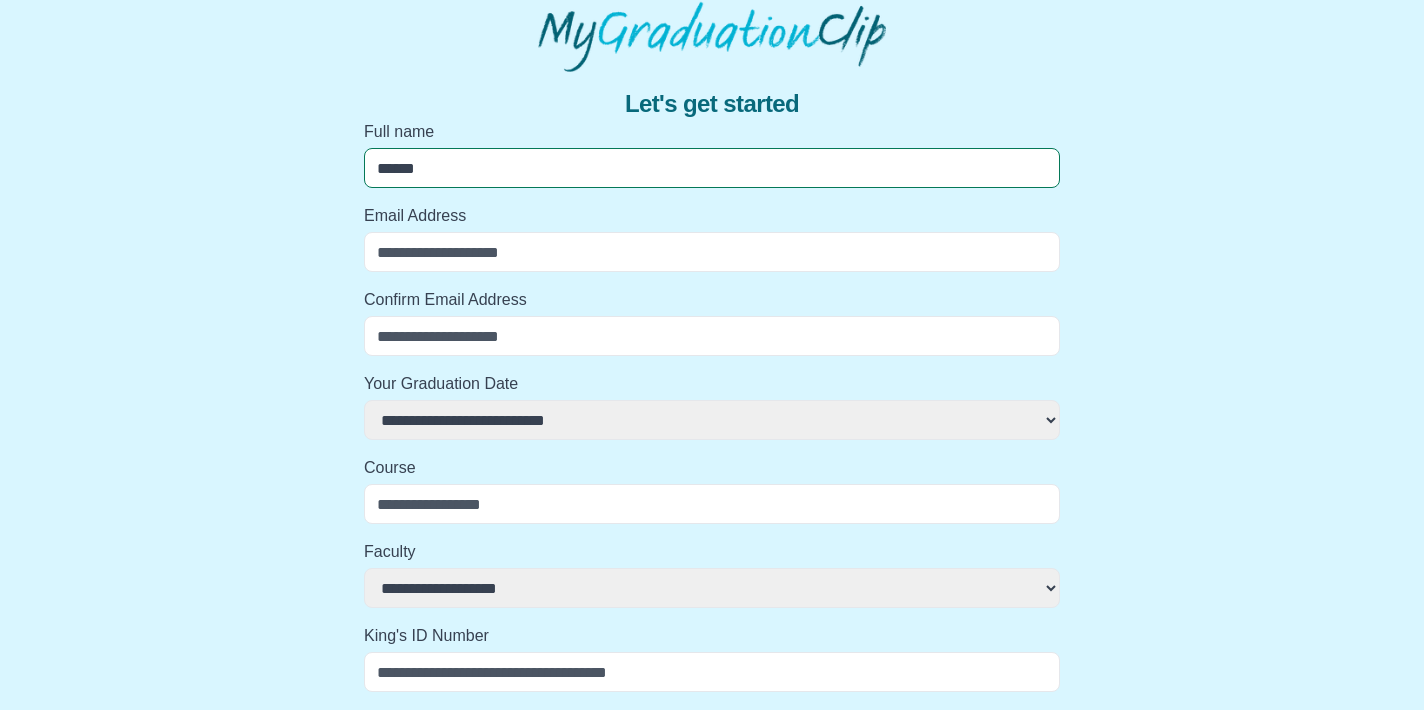 type on "*******" 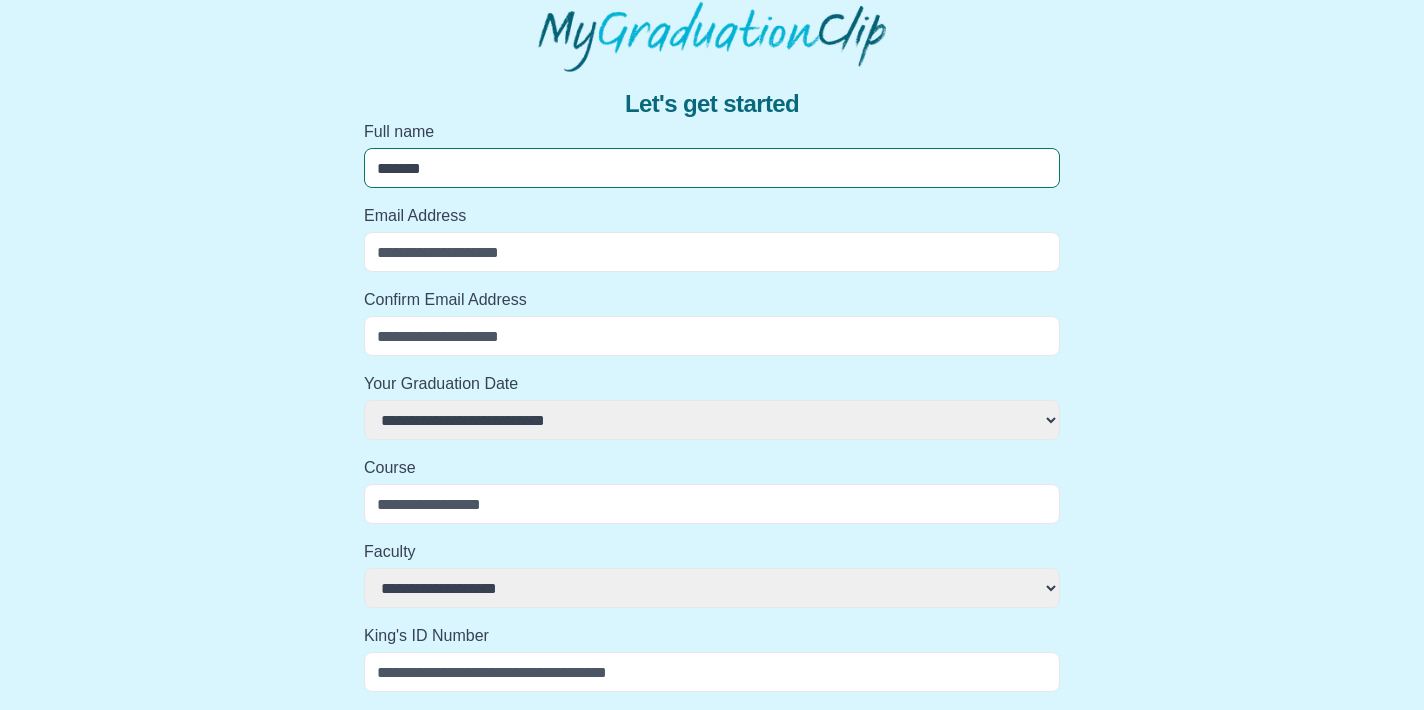 select 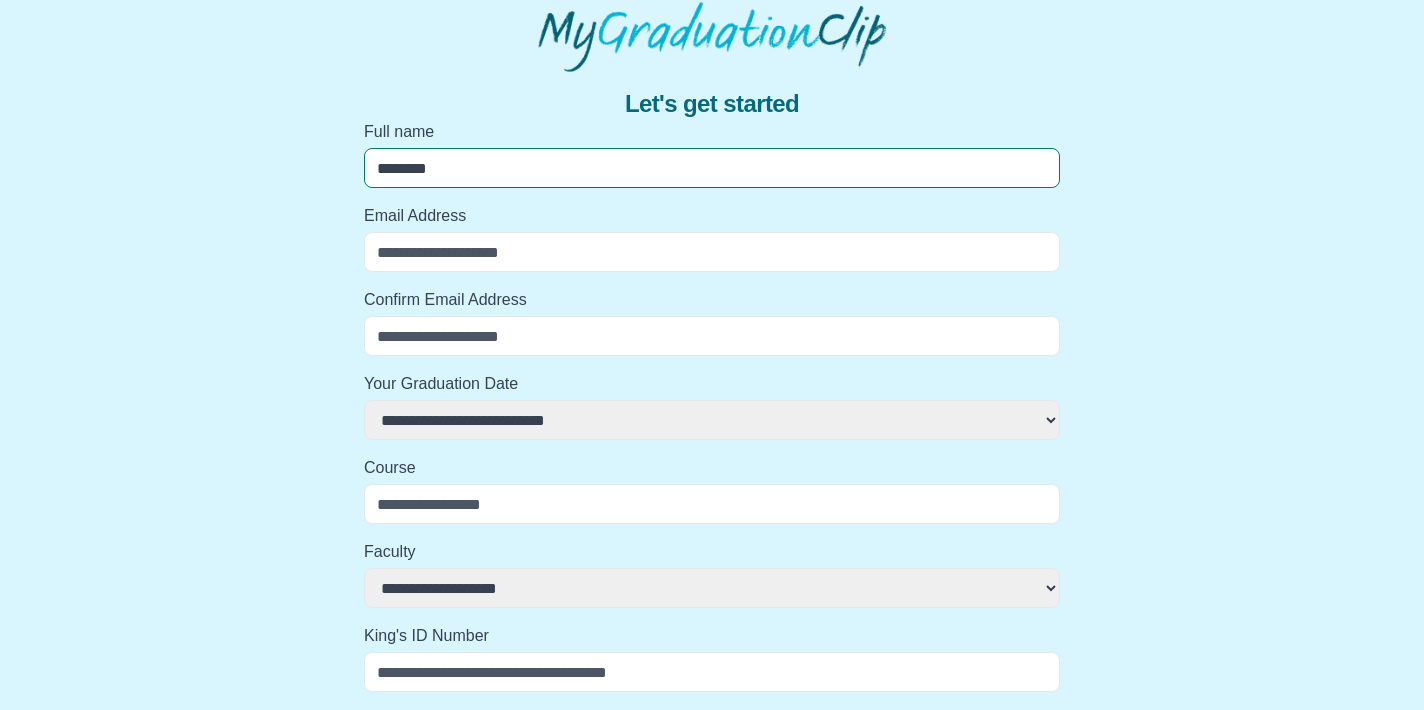 select 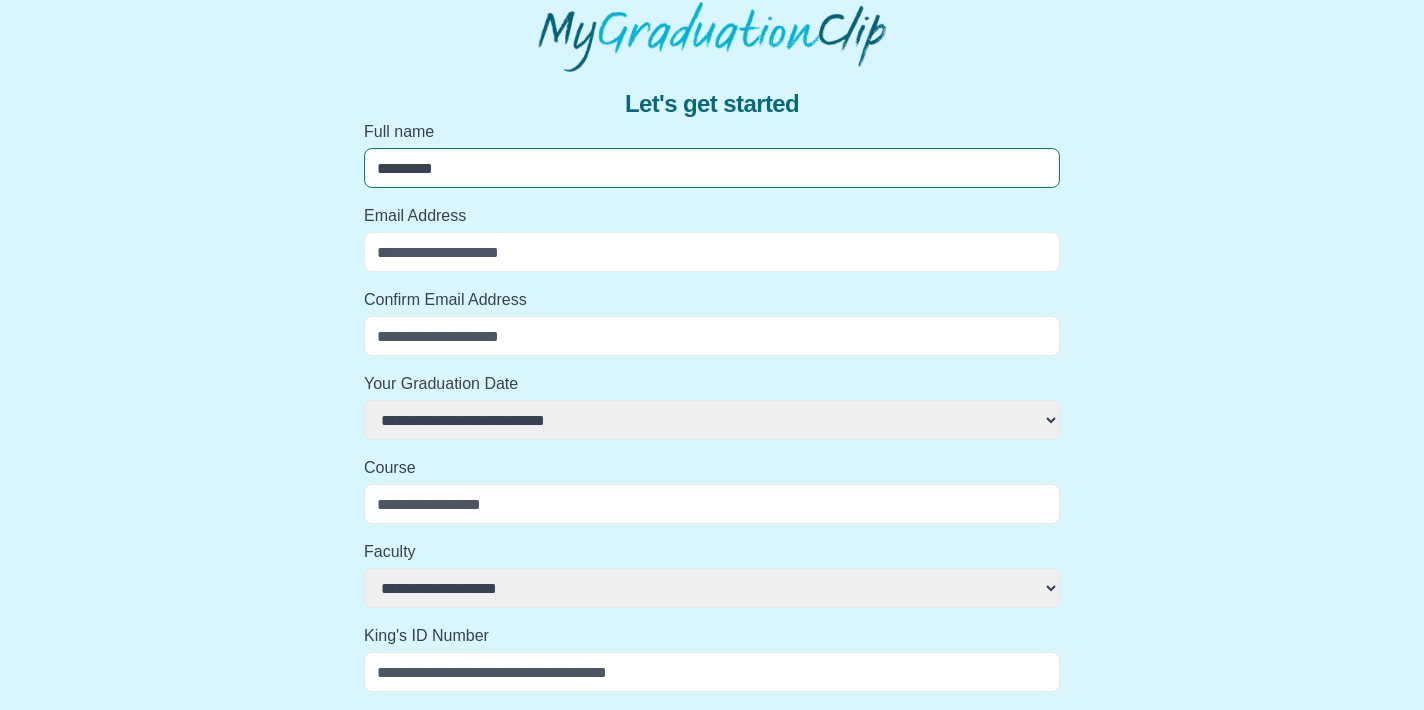 select 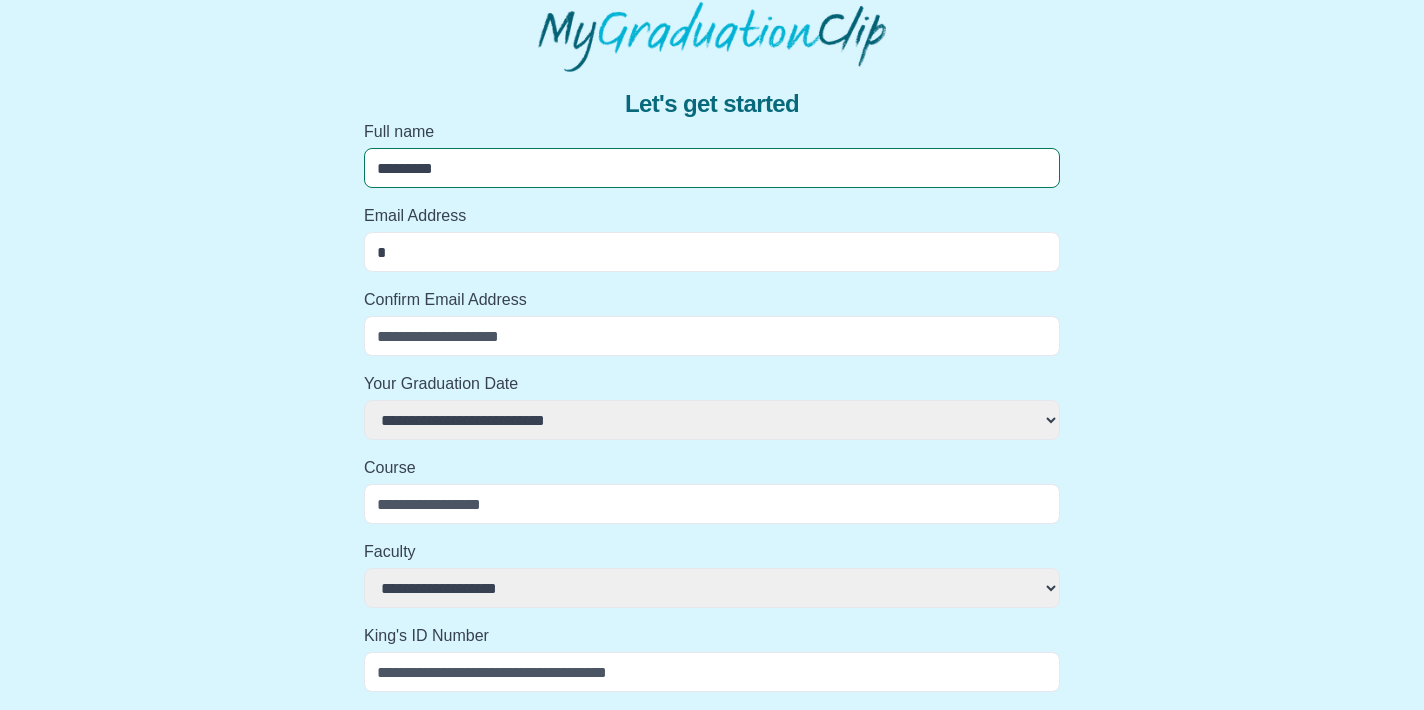 select 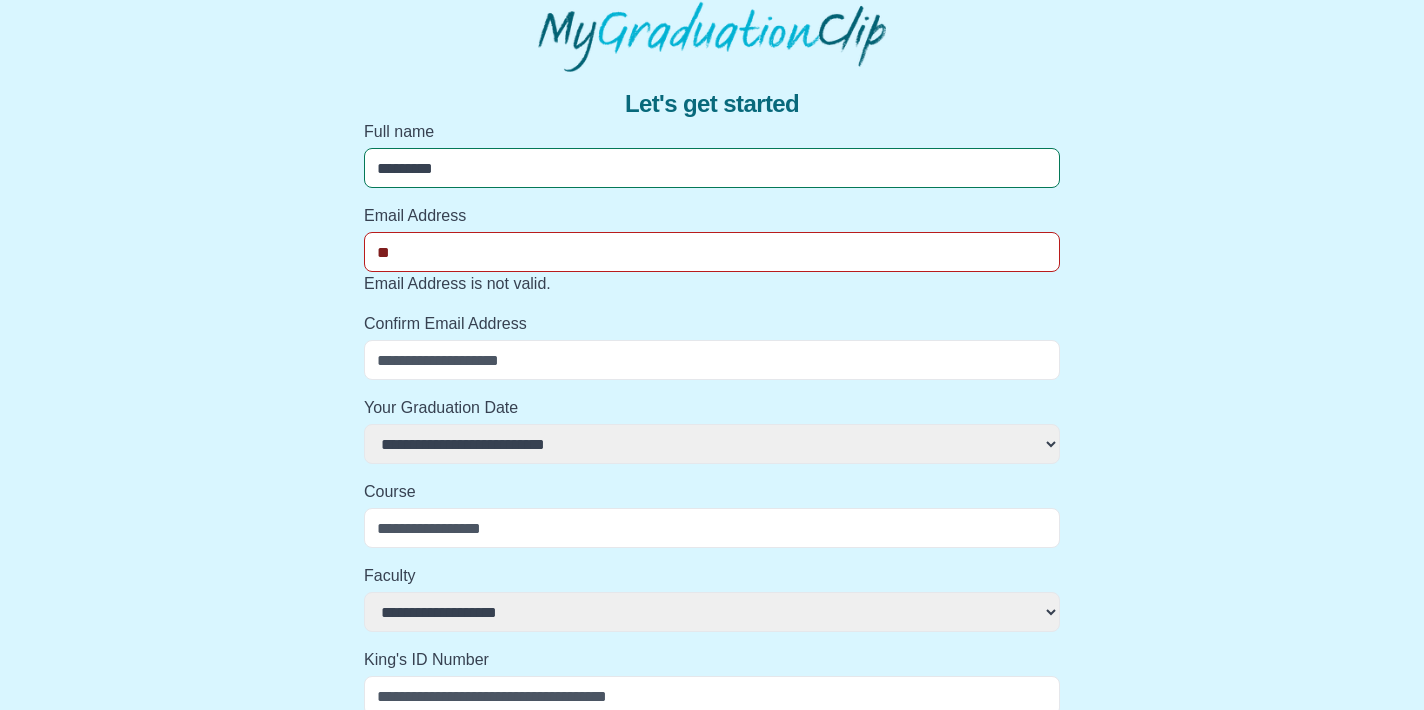 select 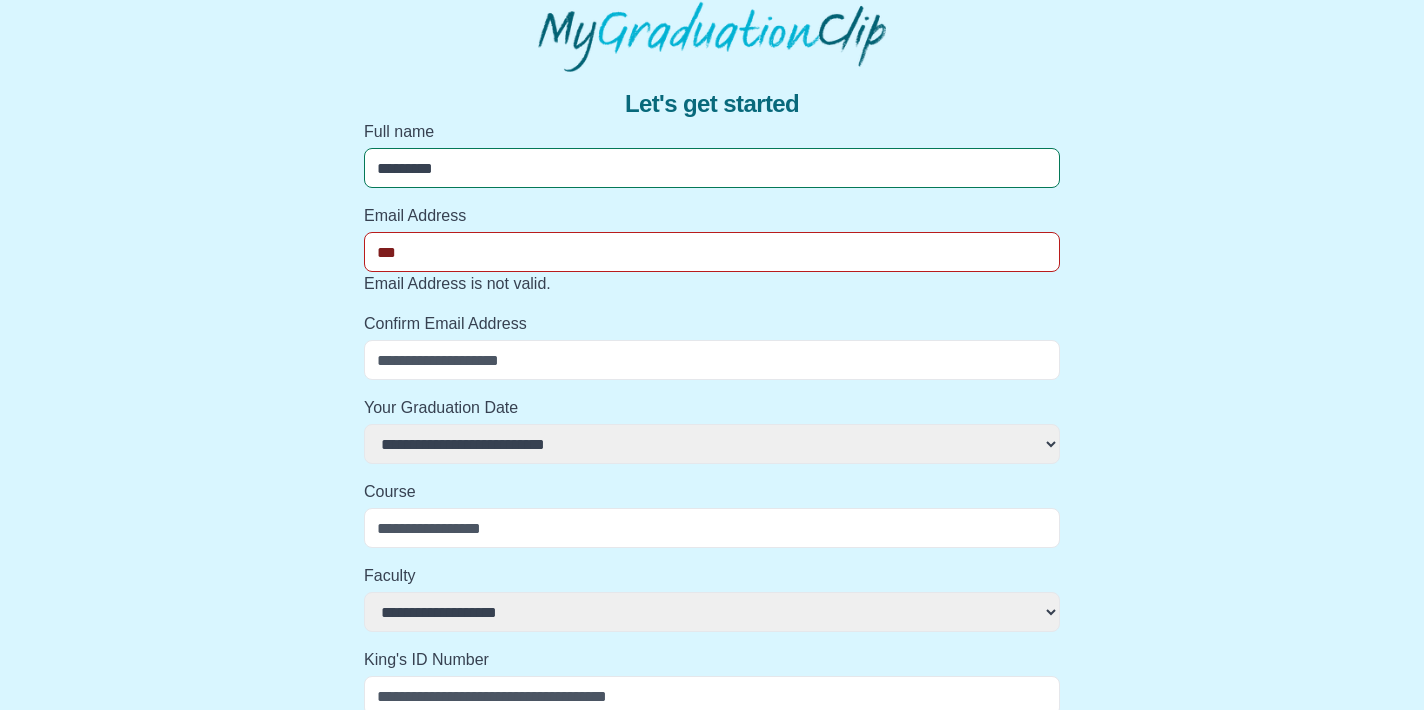 select 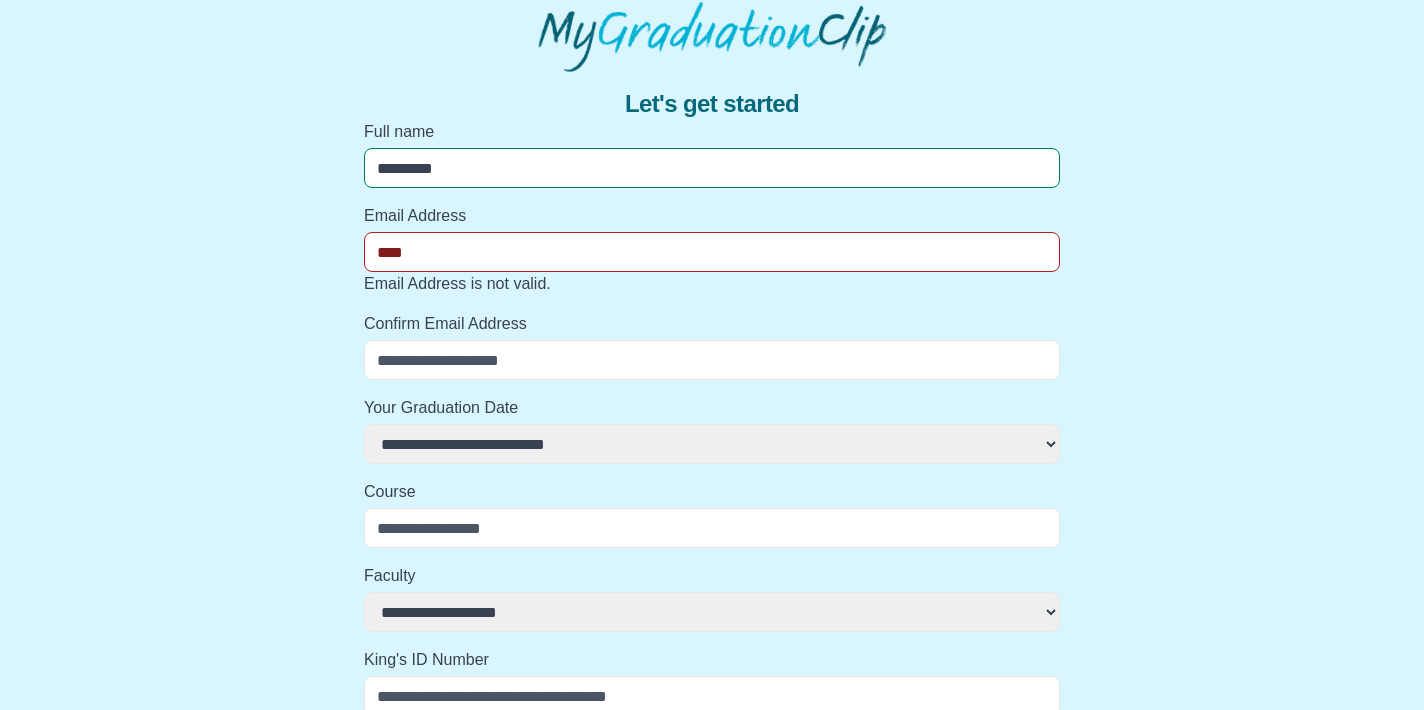 select 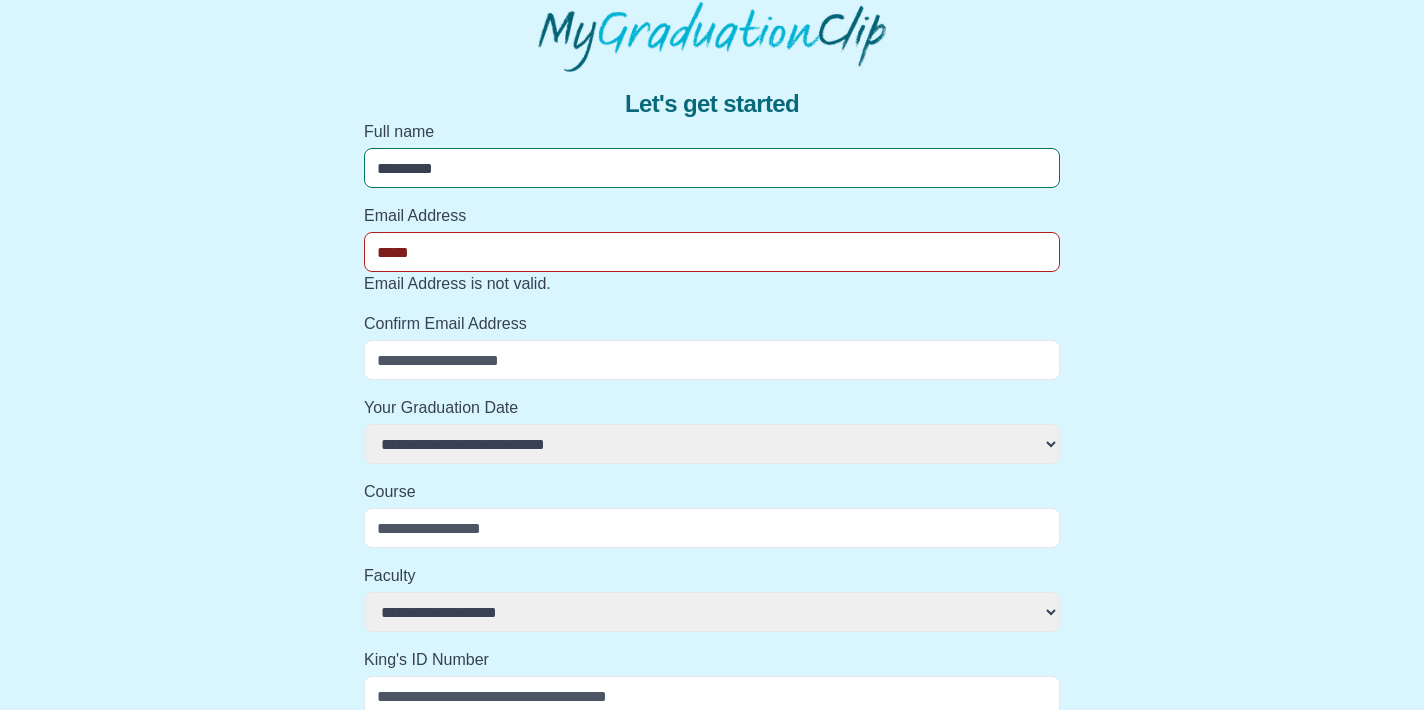 select 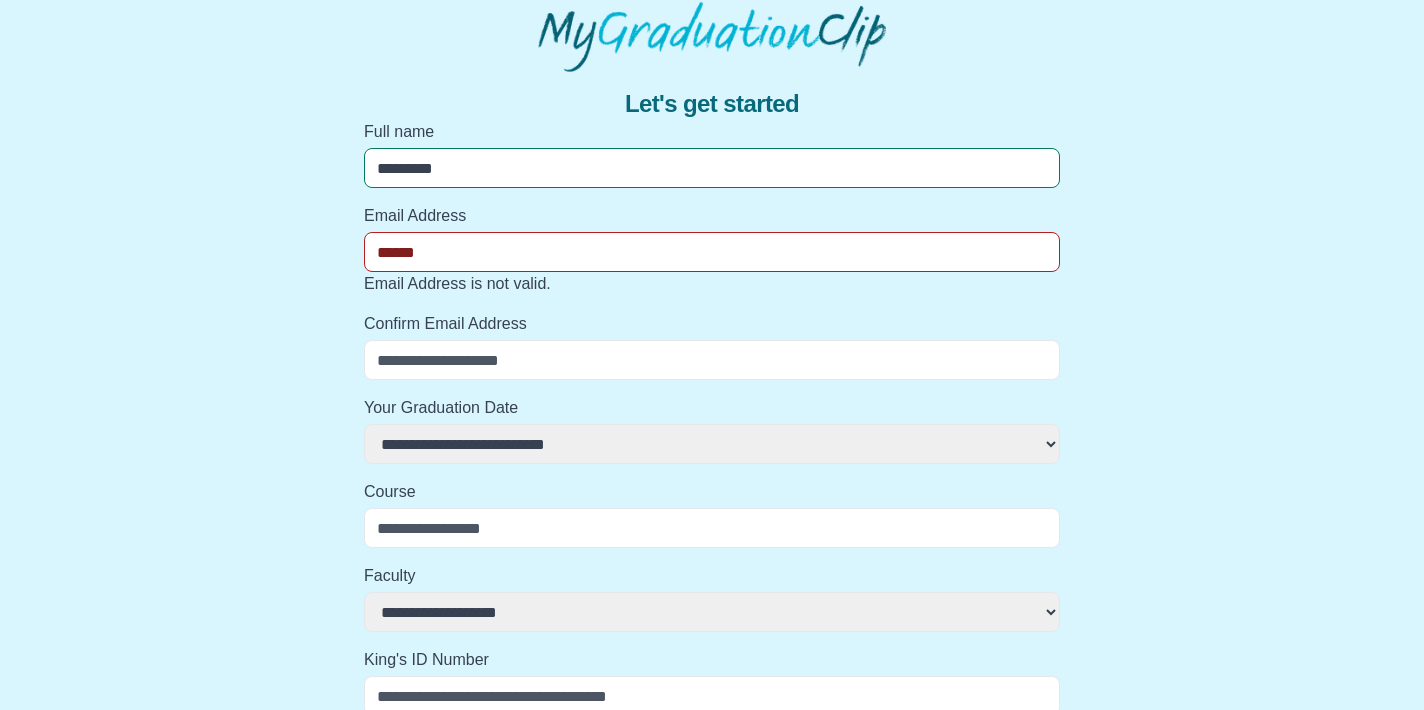 select 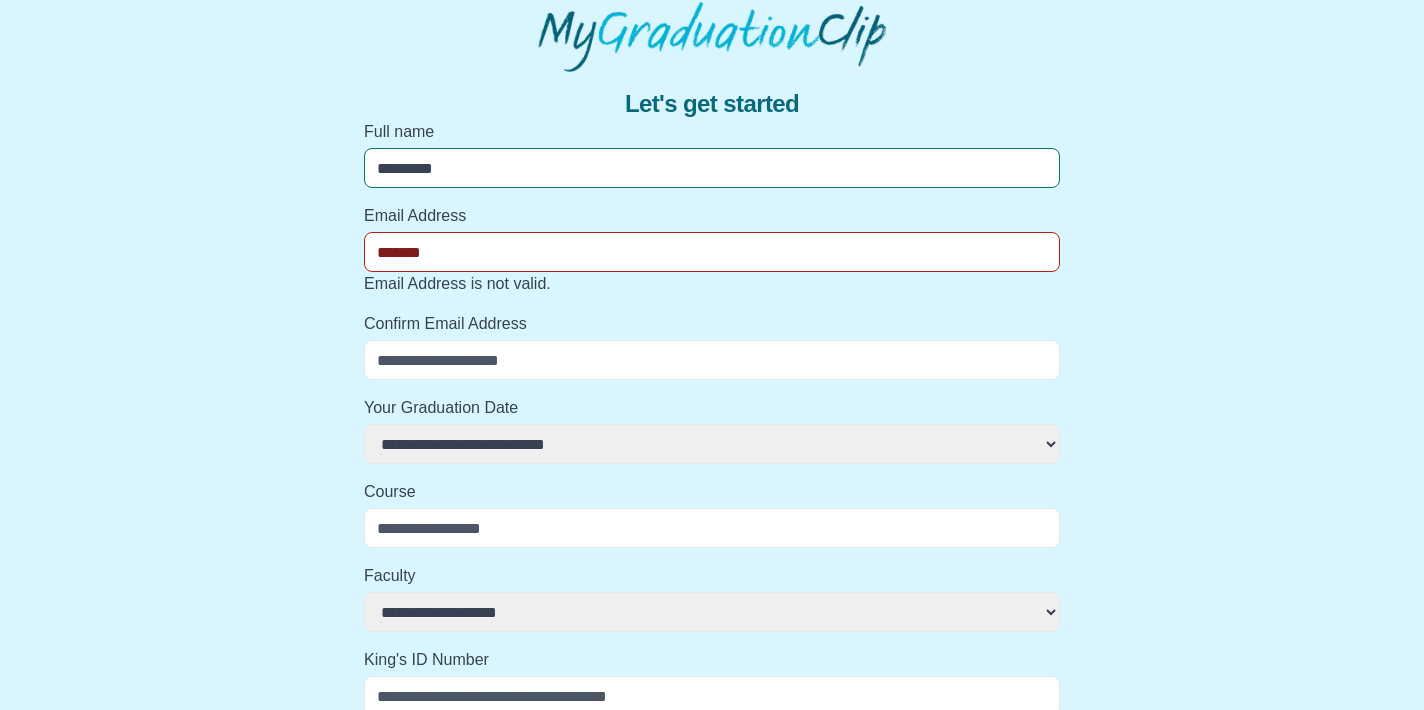 select 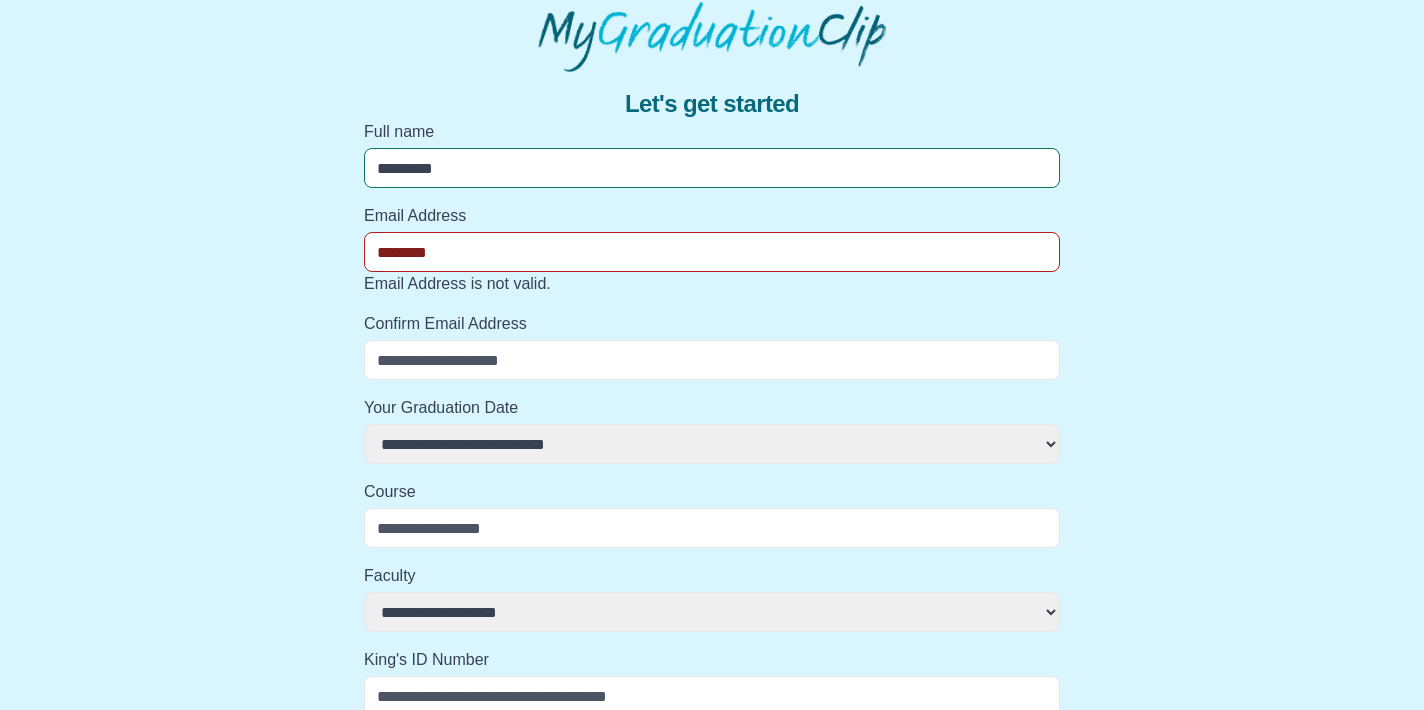 select 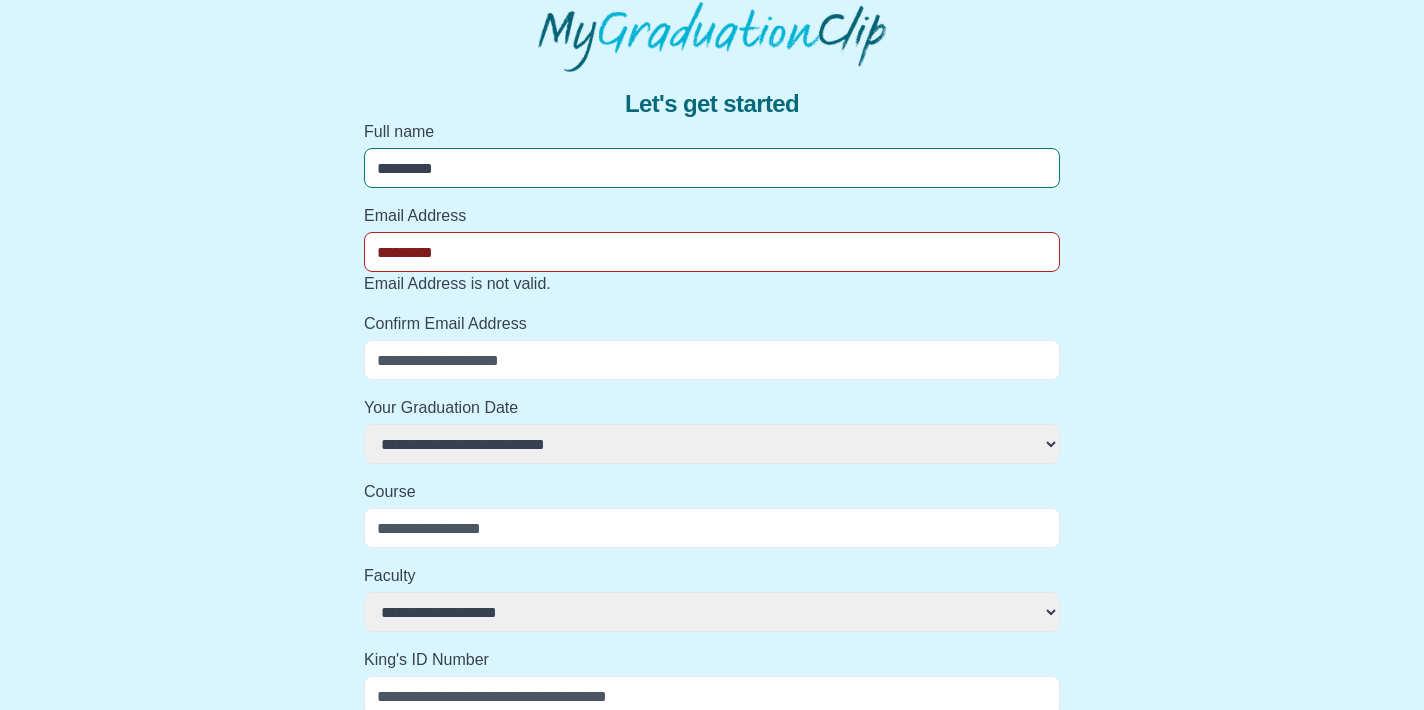 select 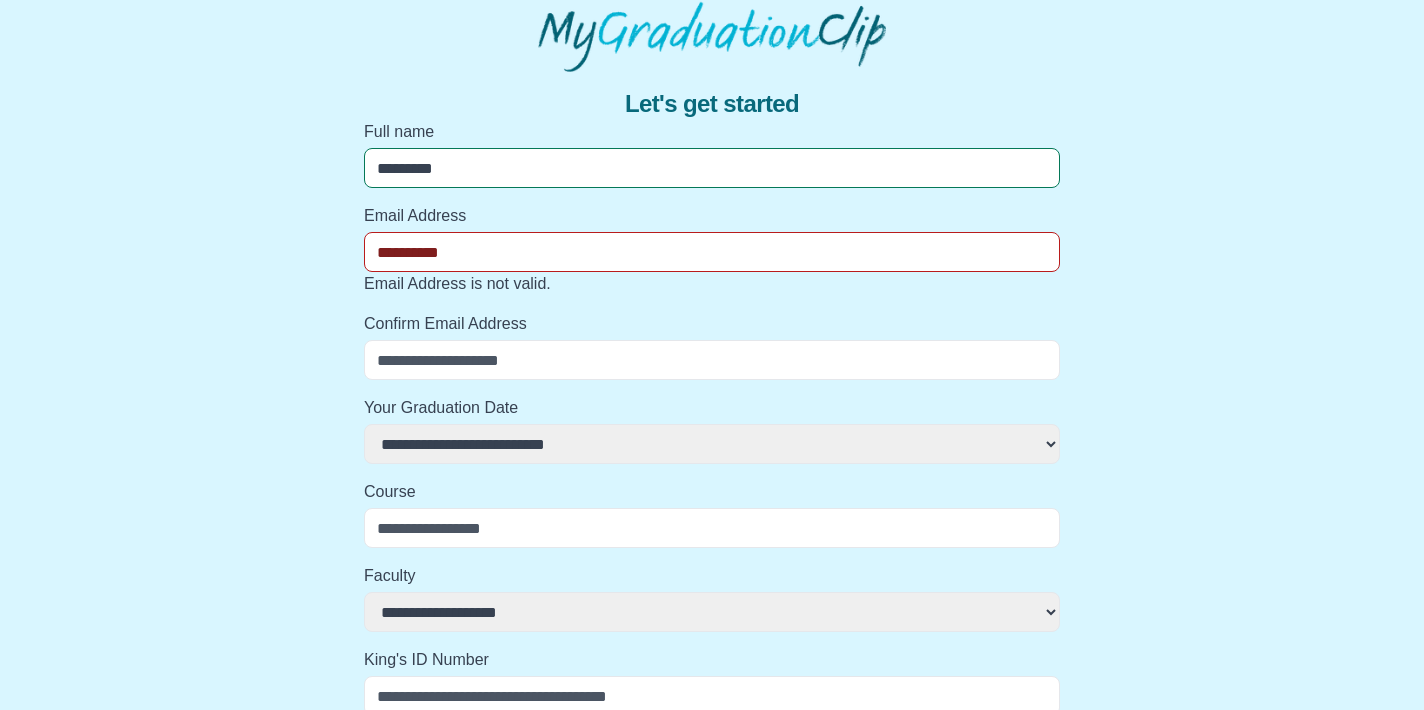 select 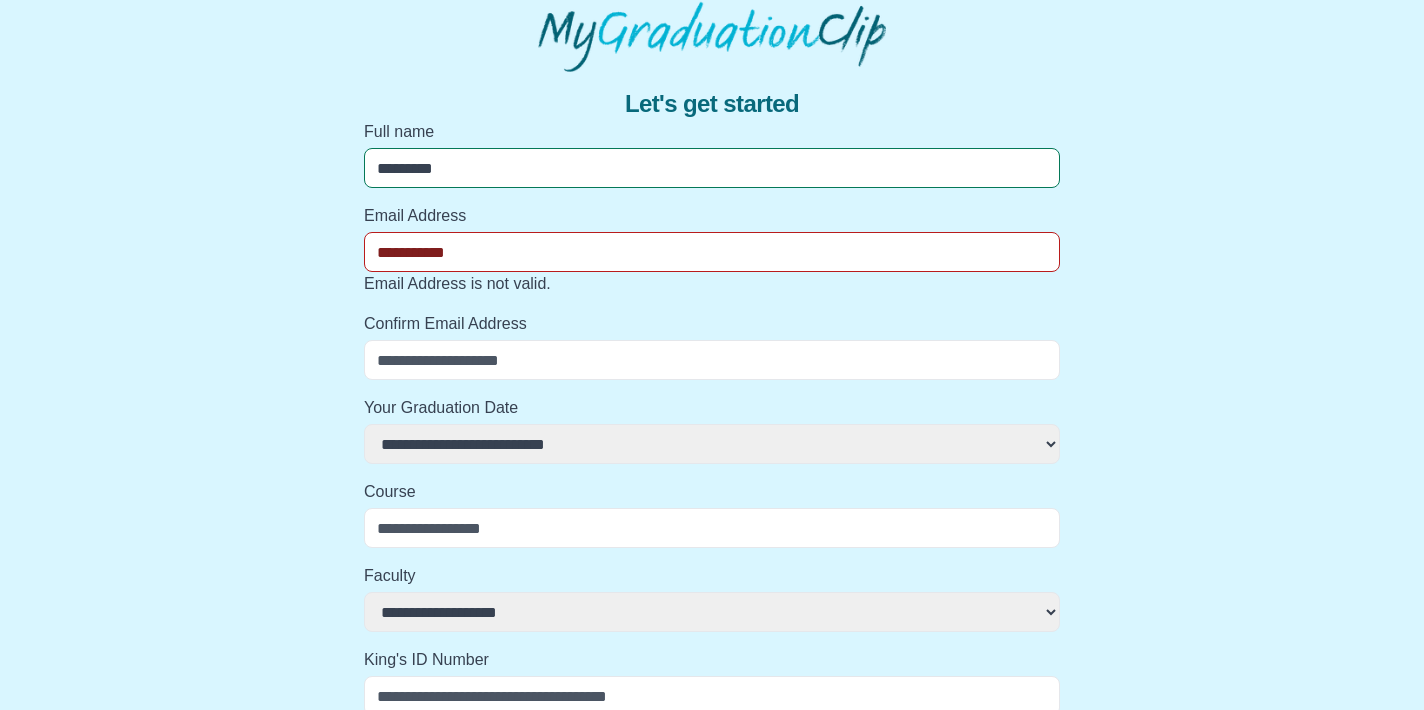select 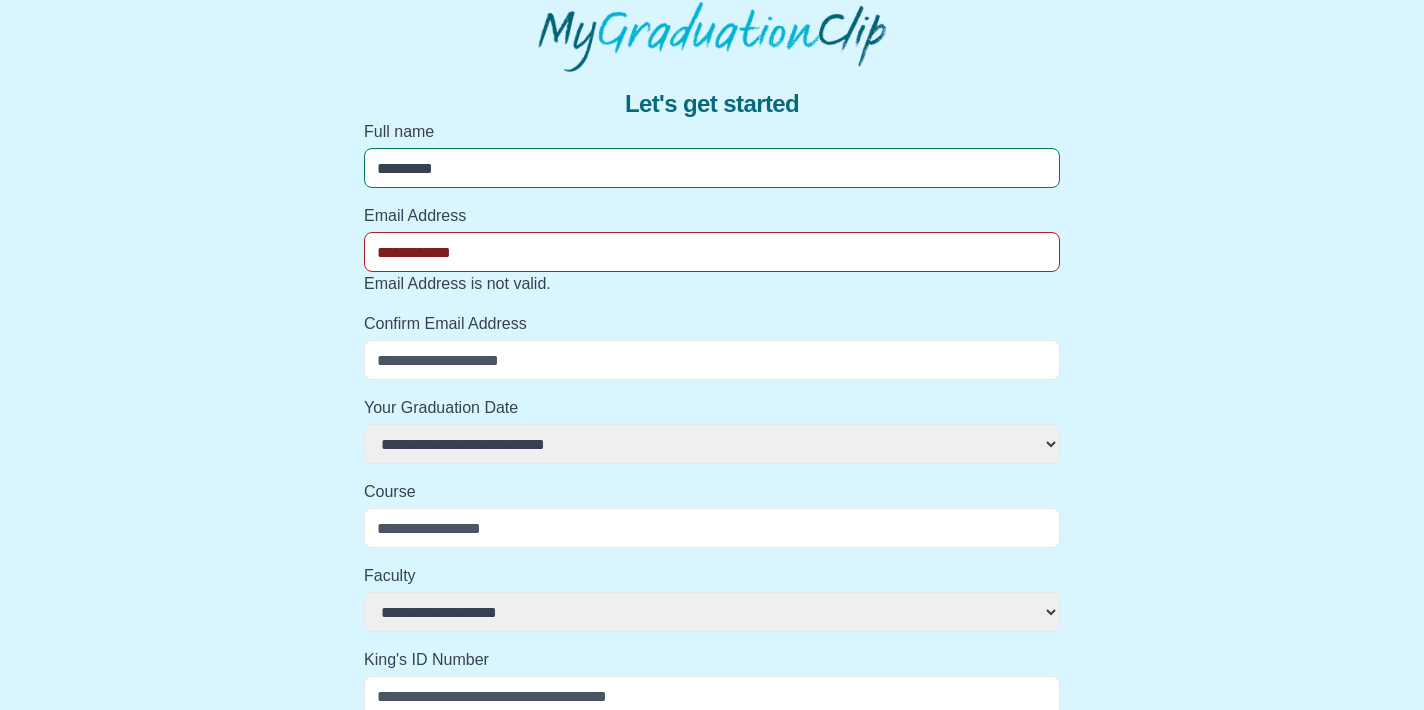 select 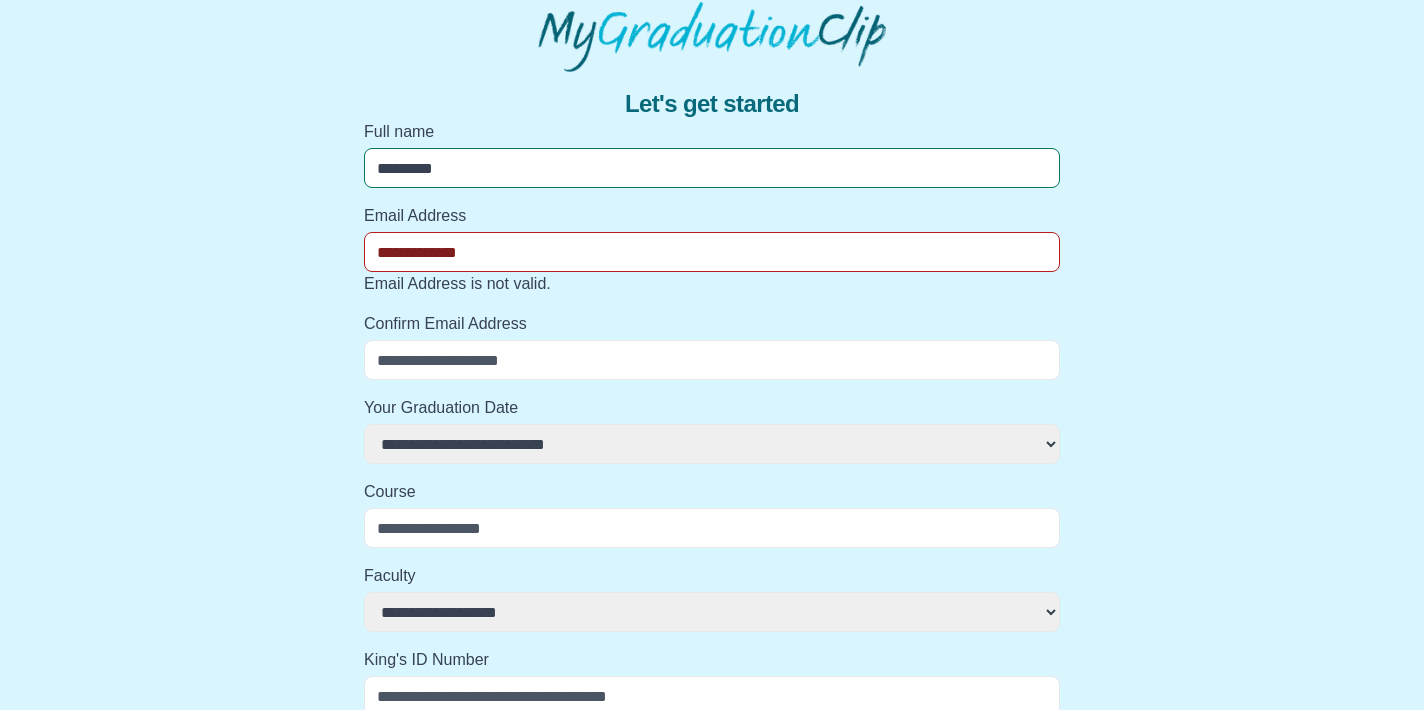 select 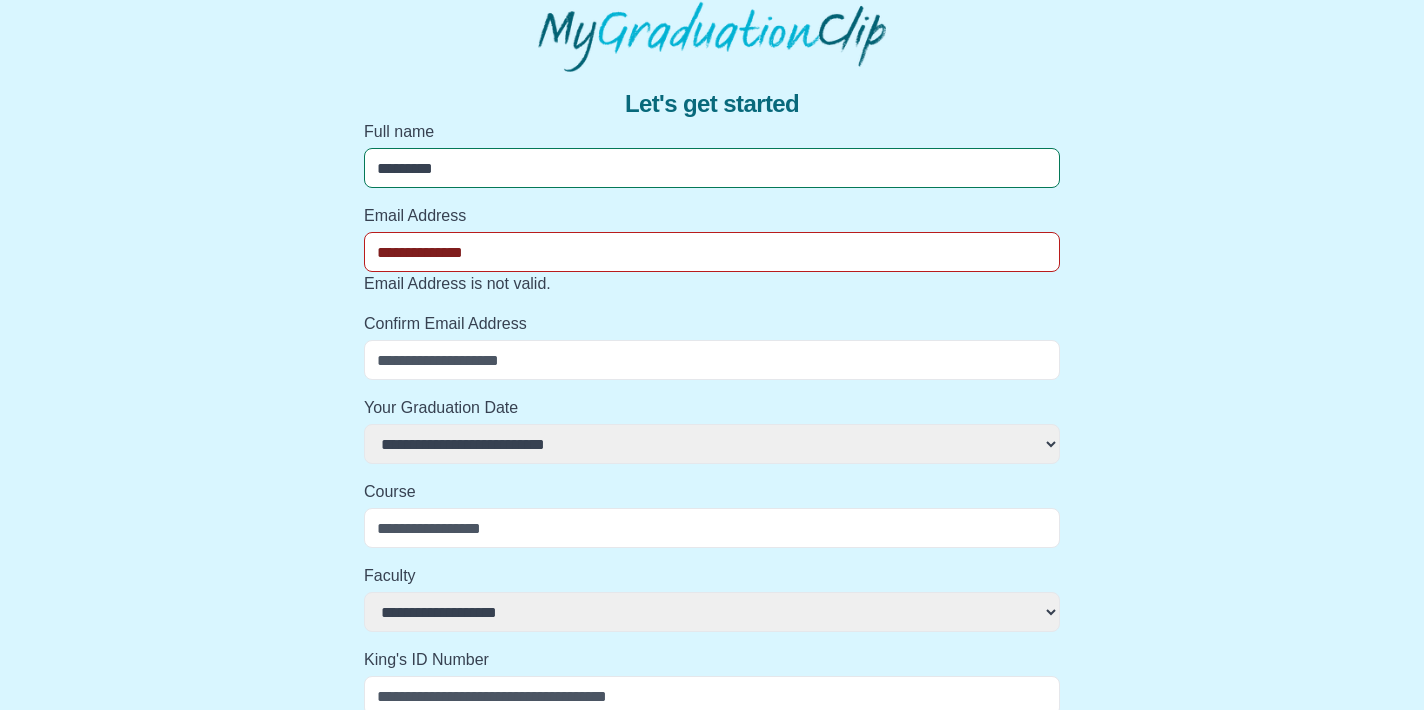 select 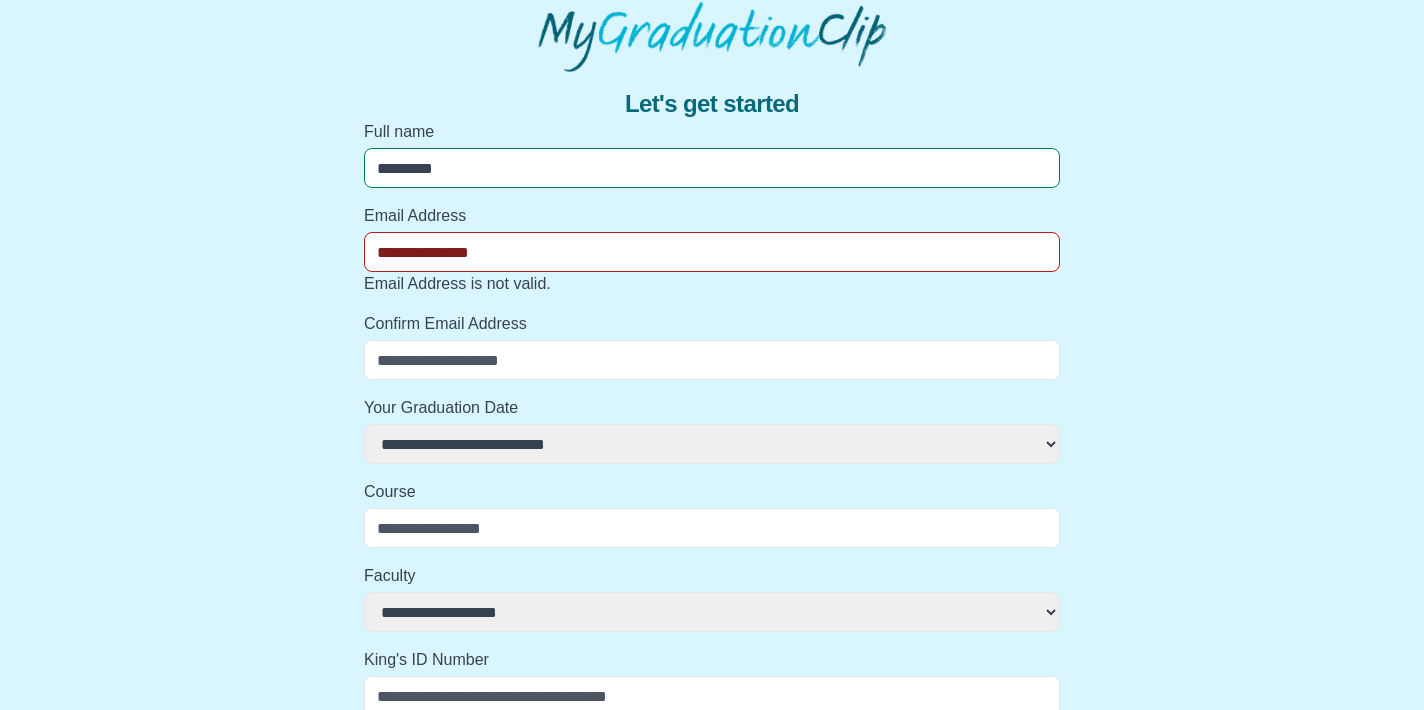 select 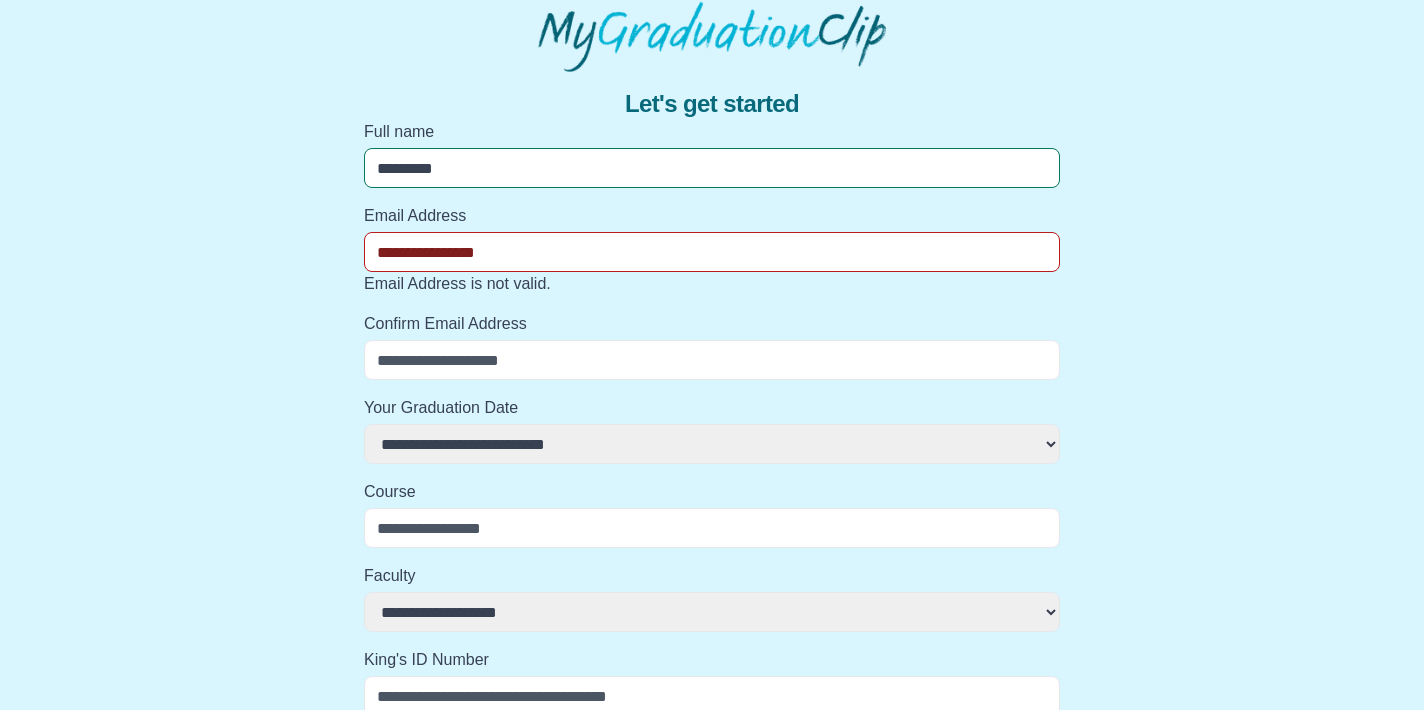 select 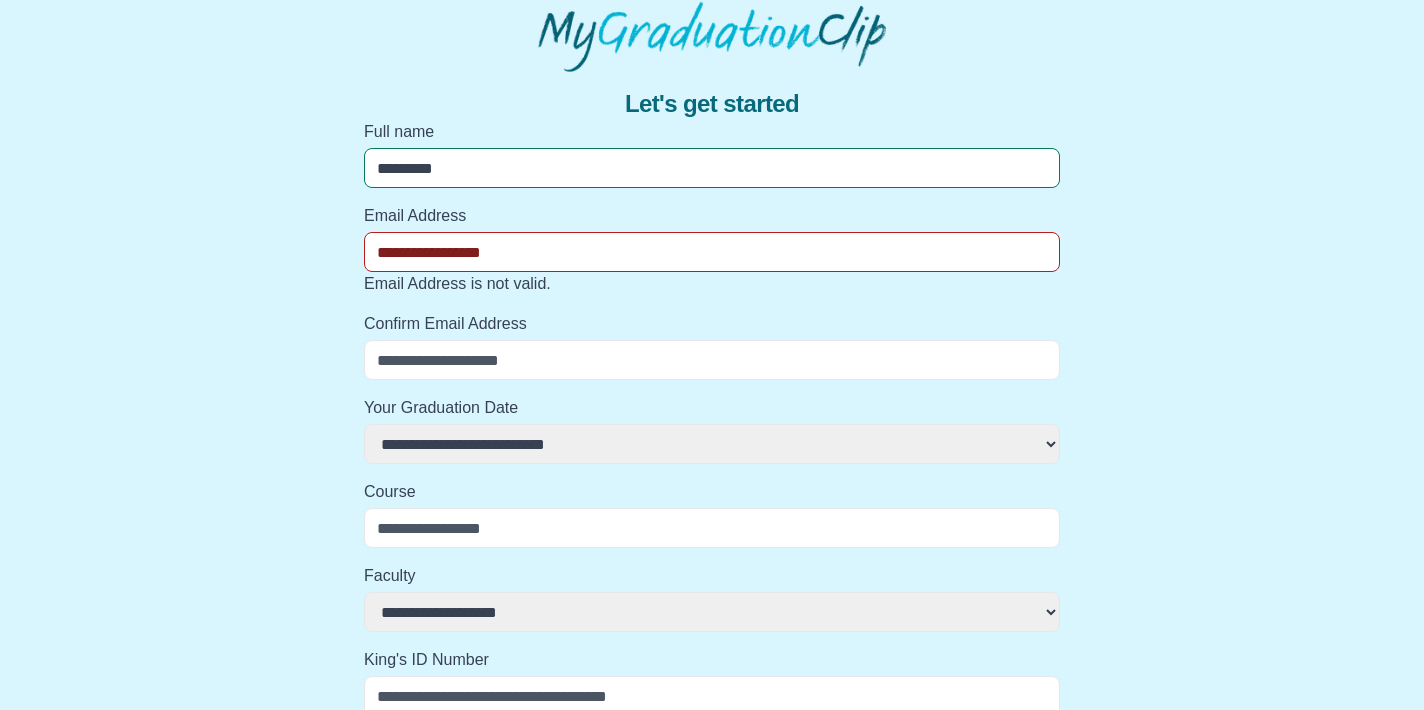 select 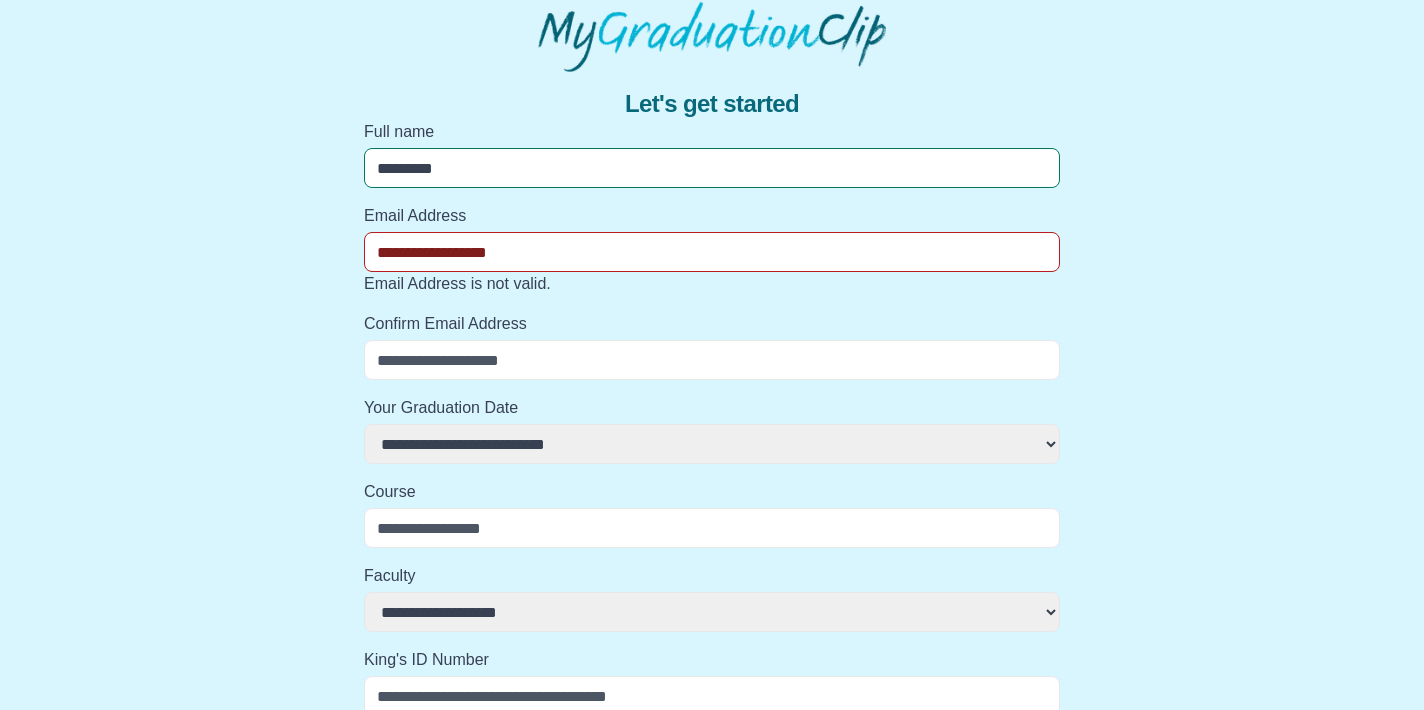 select 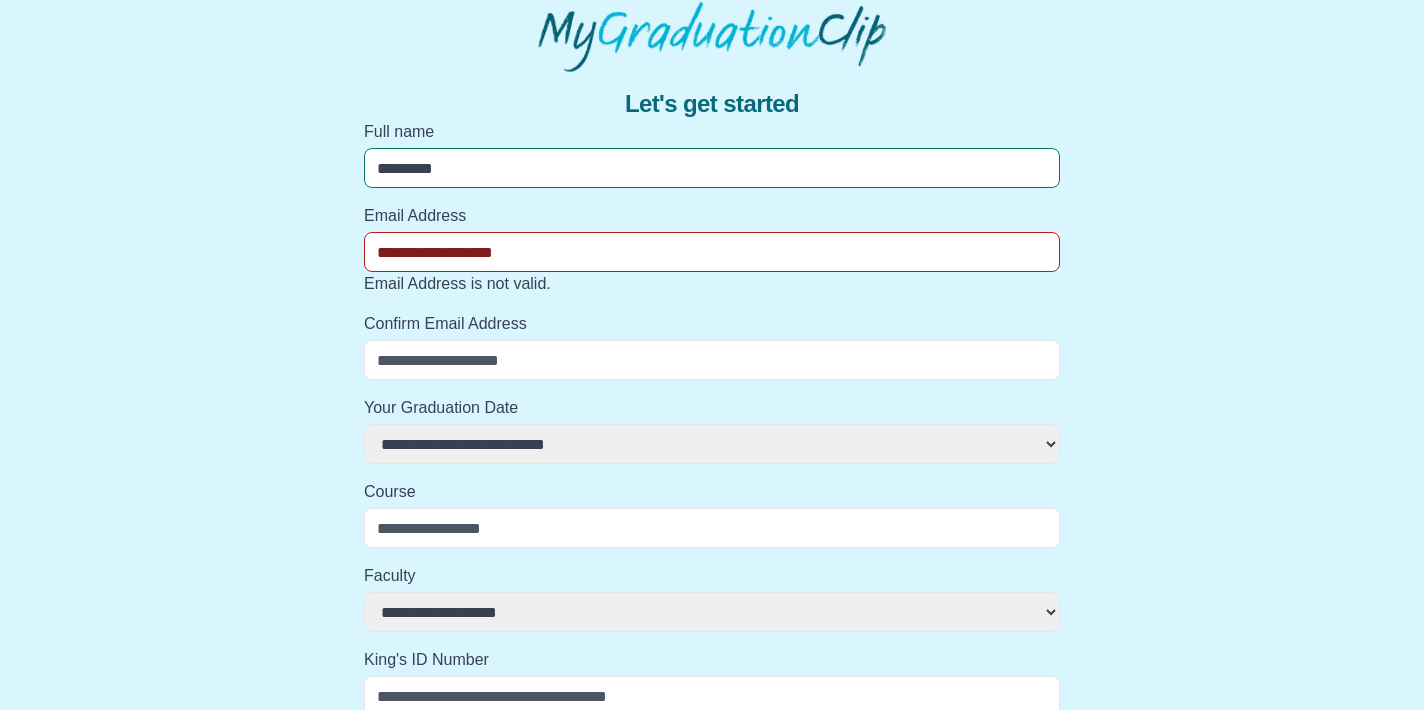 select 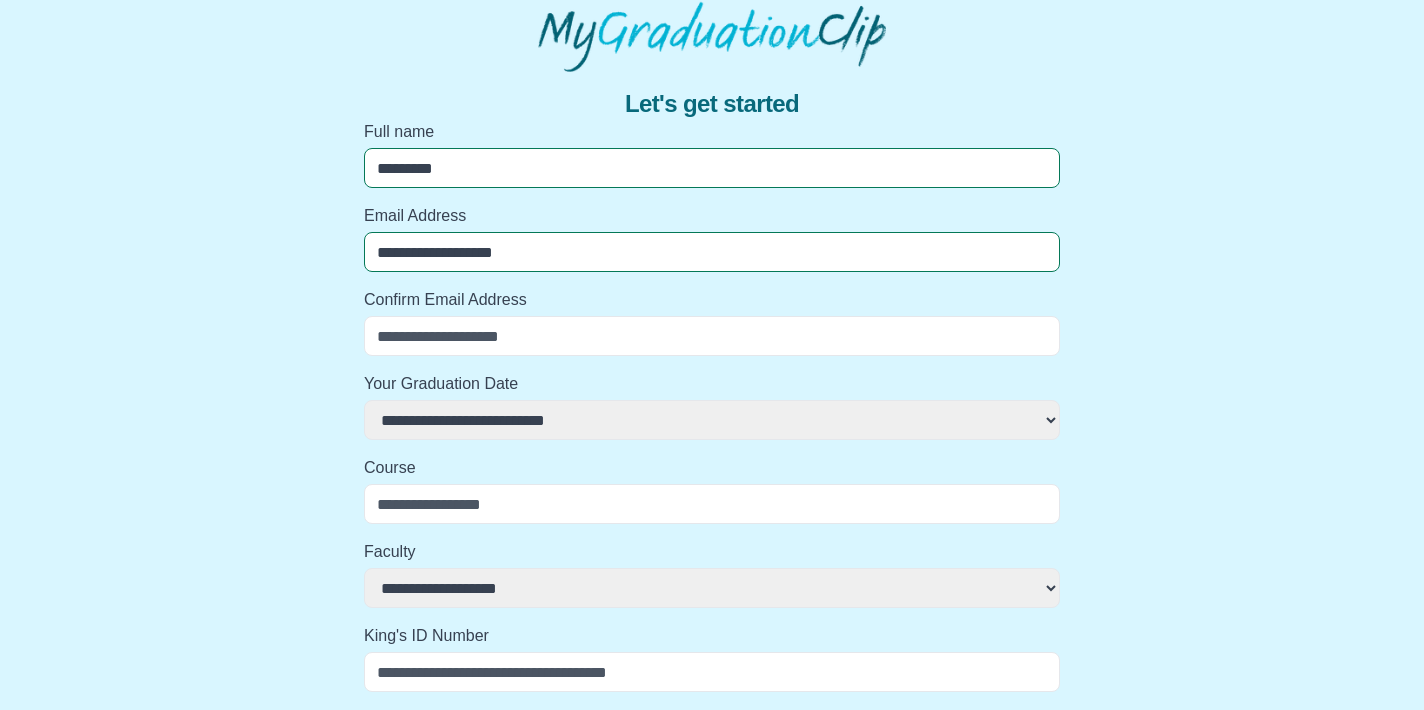 type on "**********" 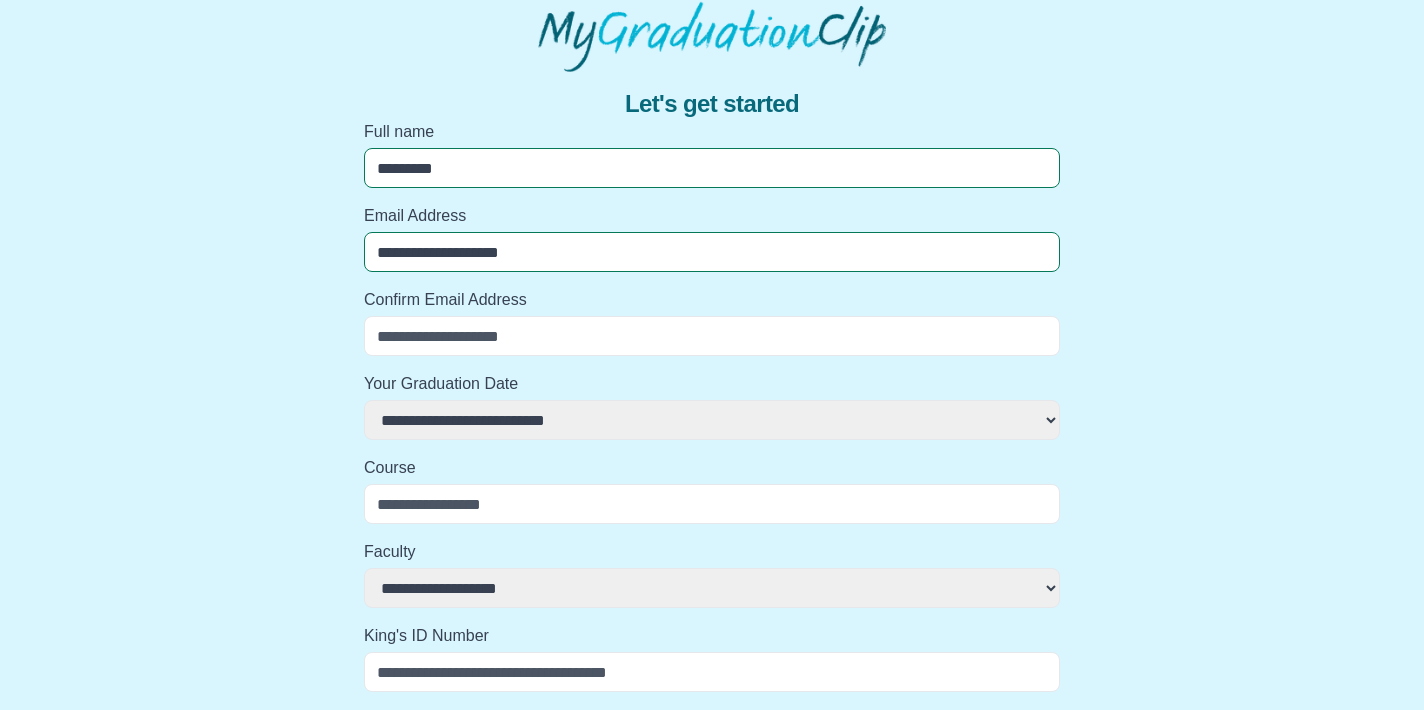 select 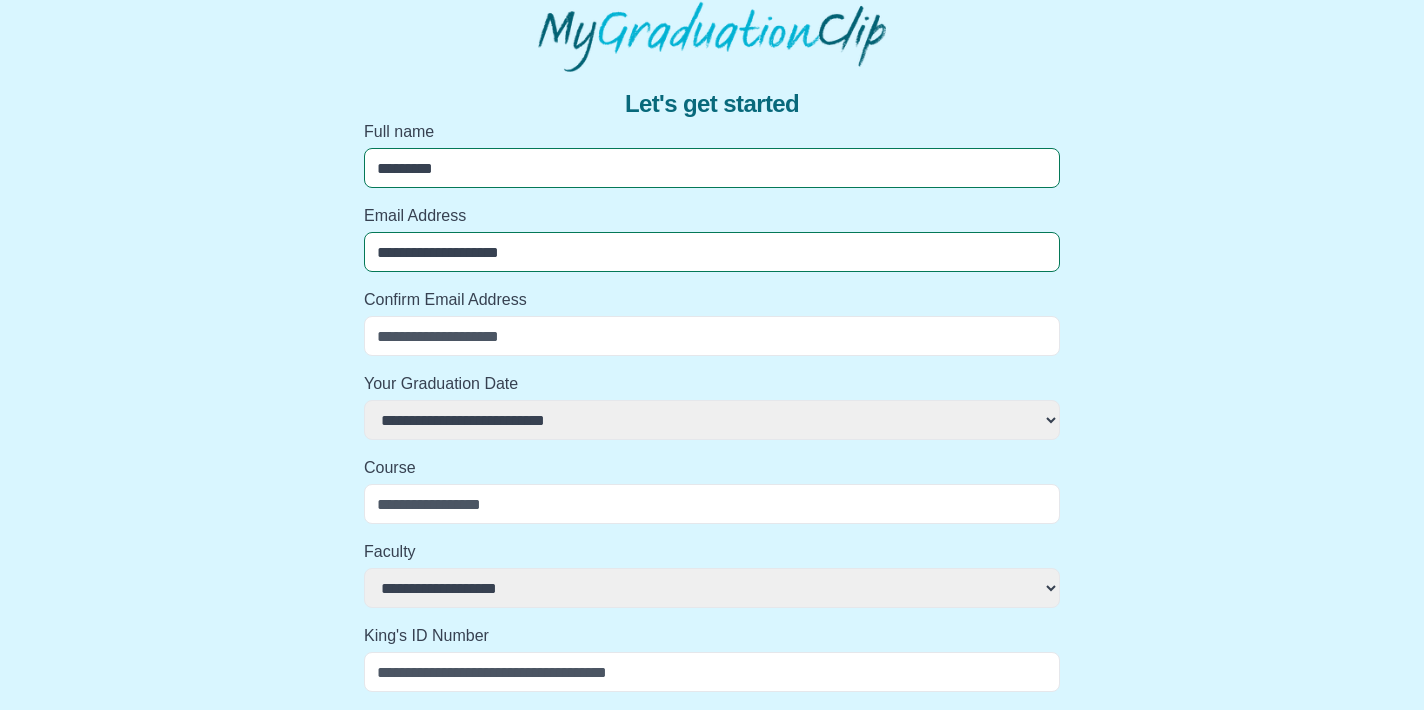 type on "**********" 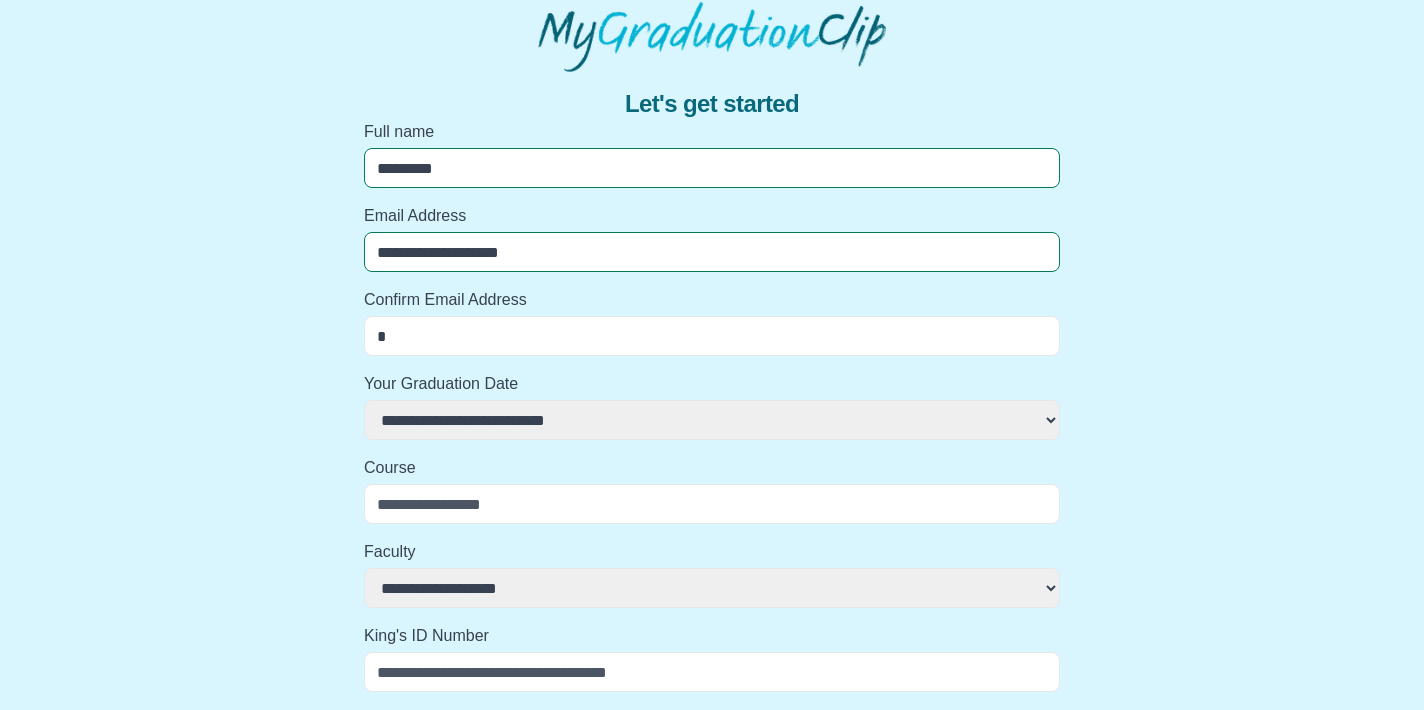 select 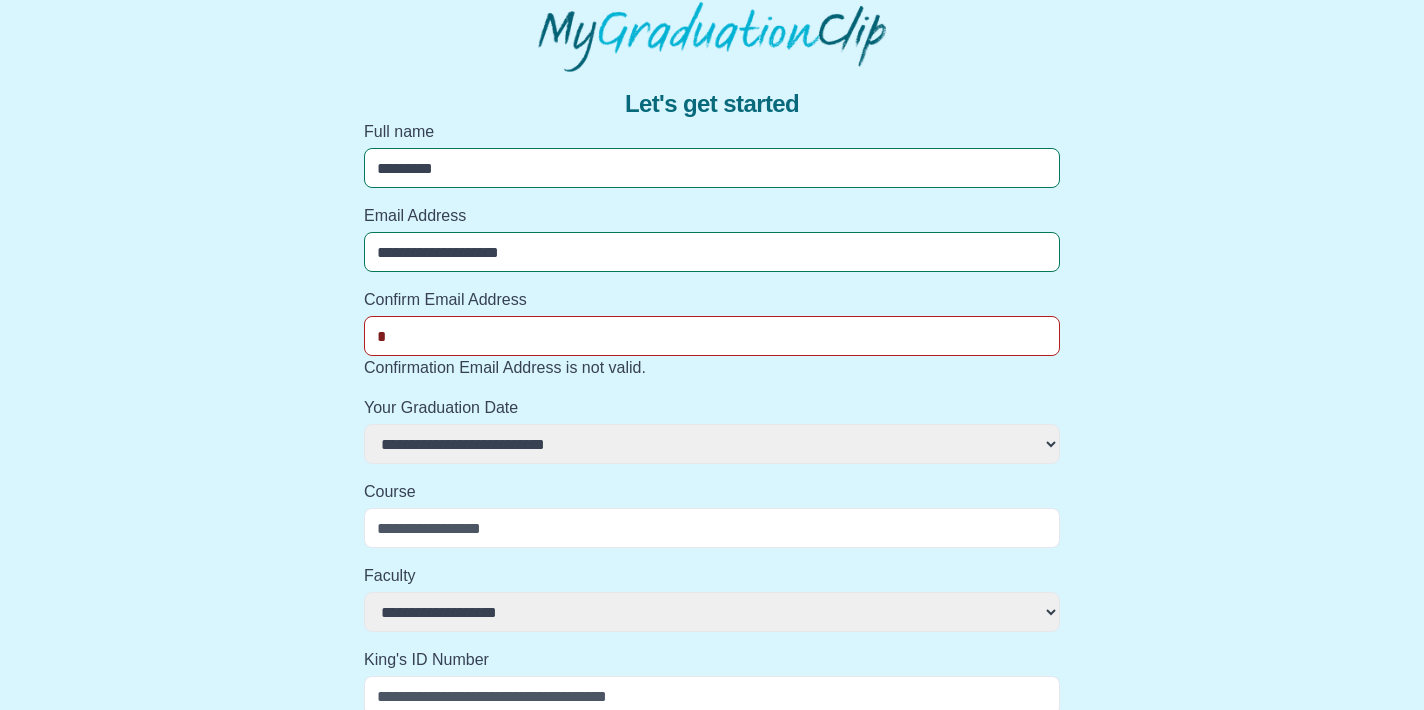 type on "**" 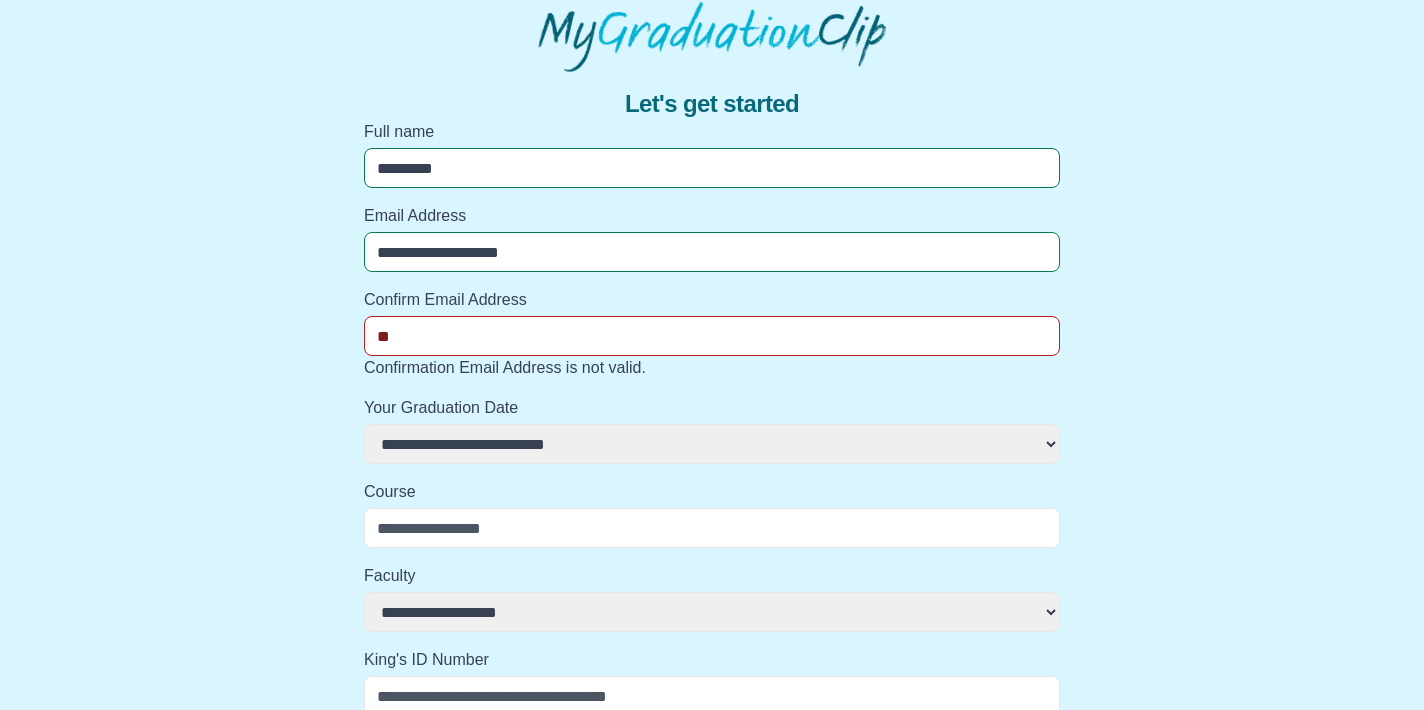 select 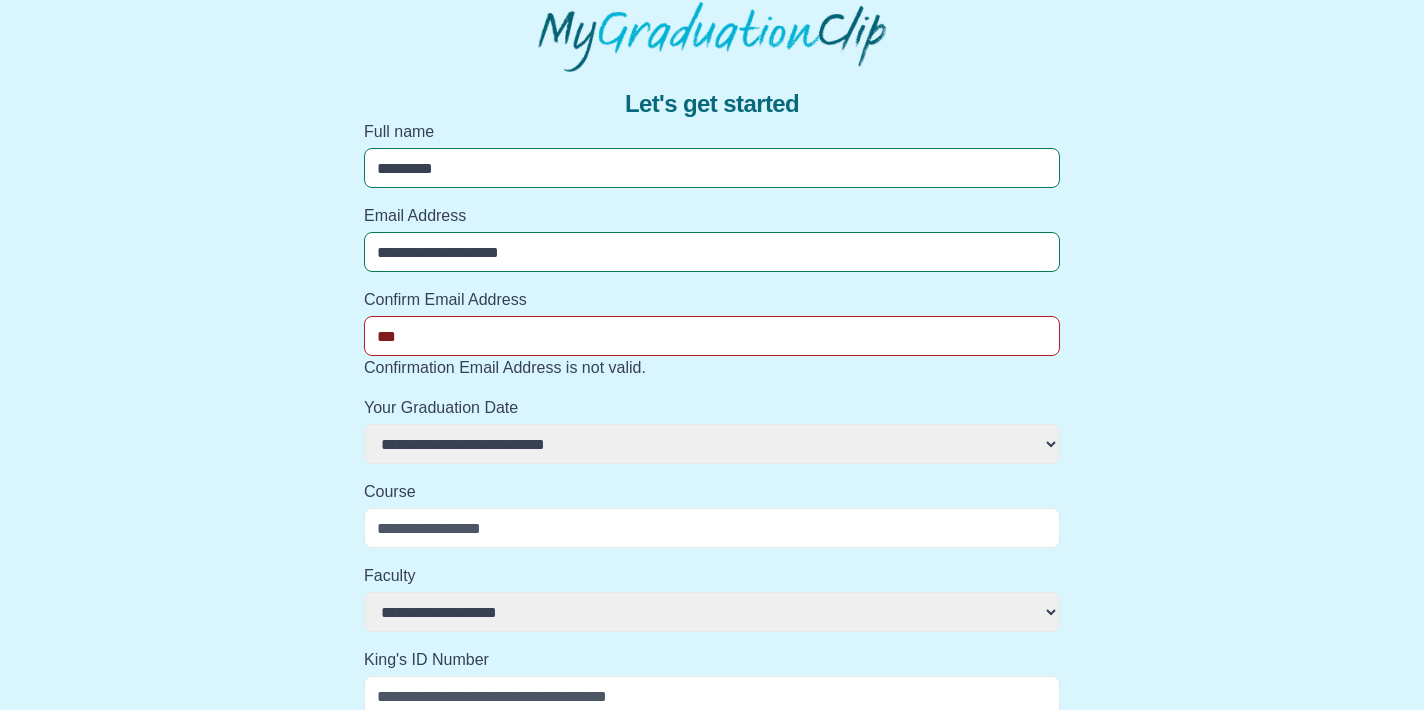 select 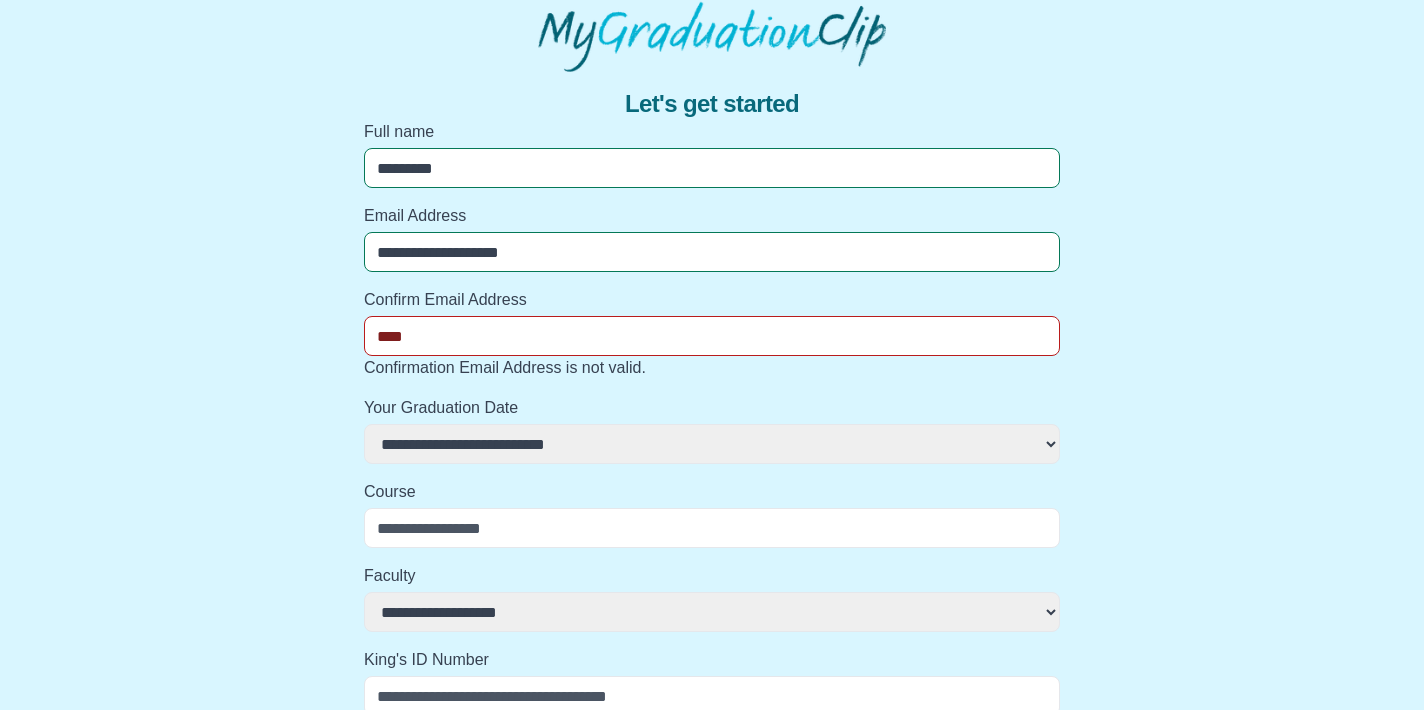 select 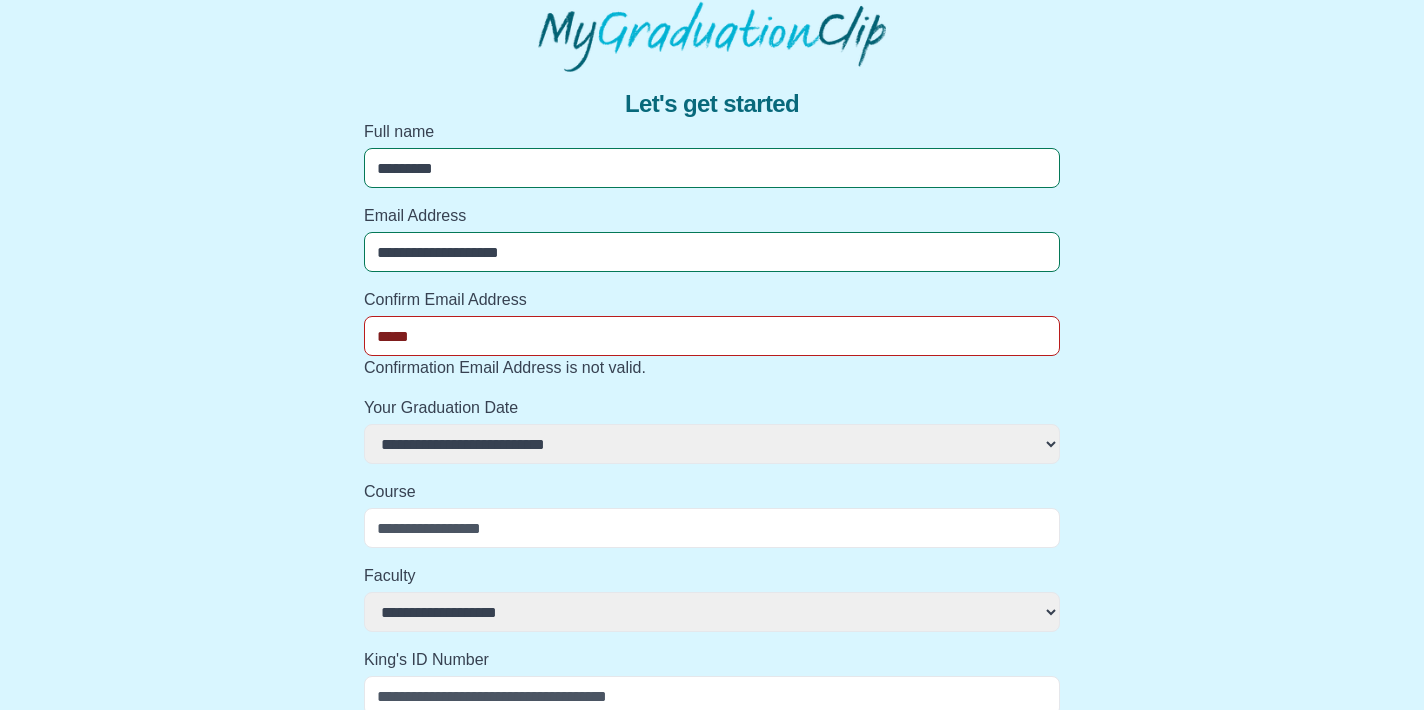 select 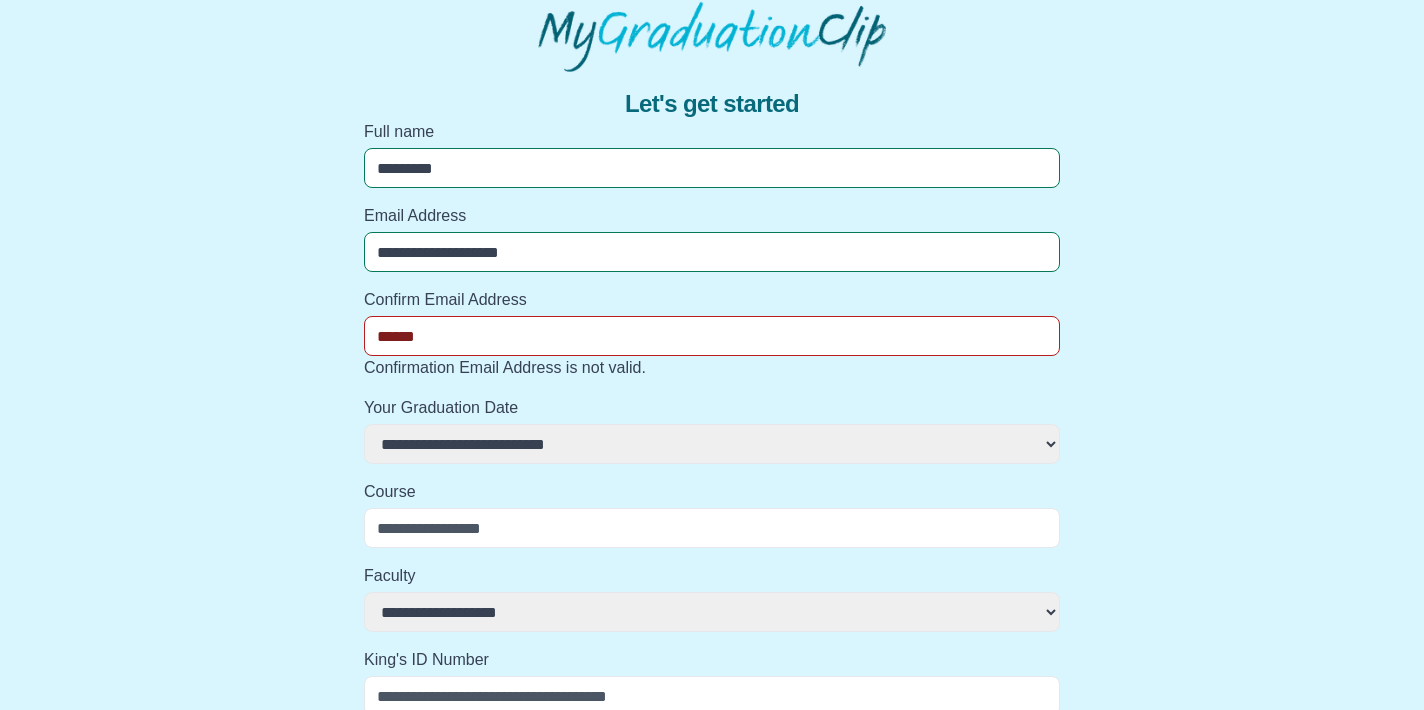 select 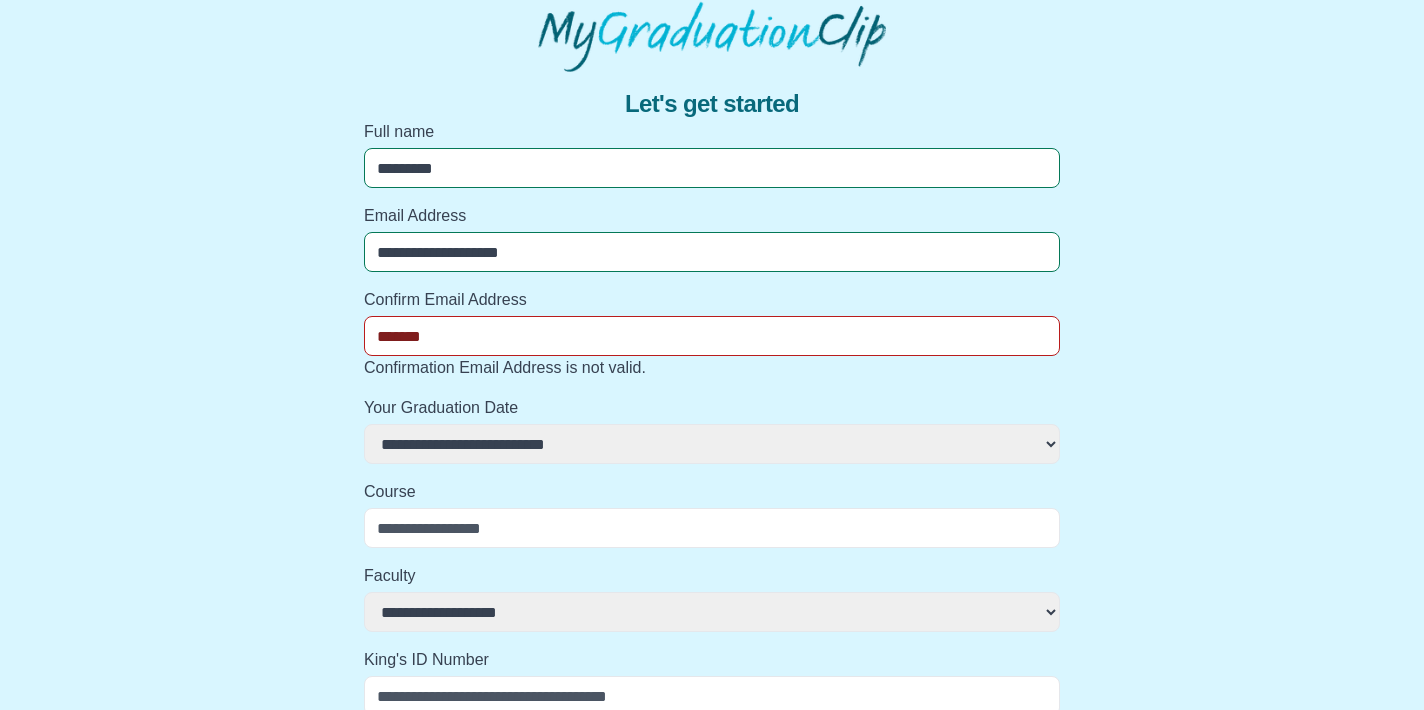 select 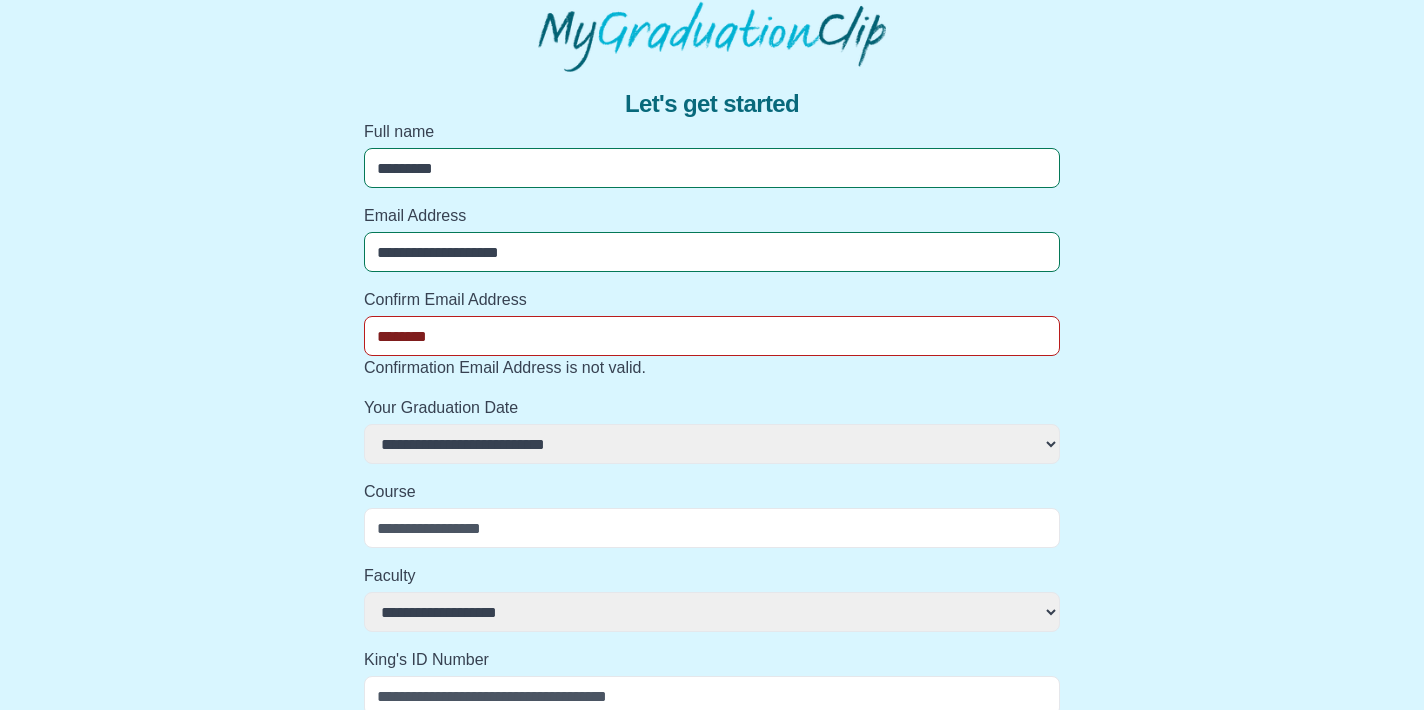 select 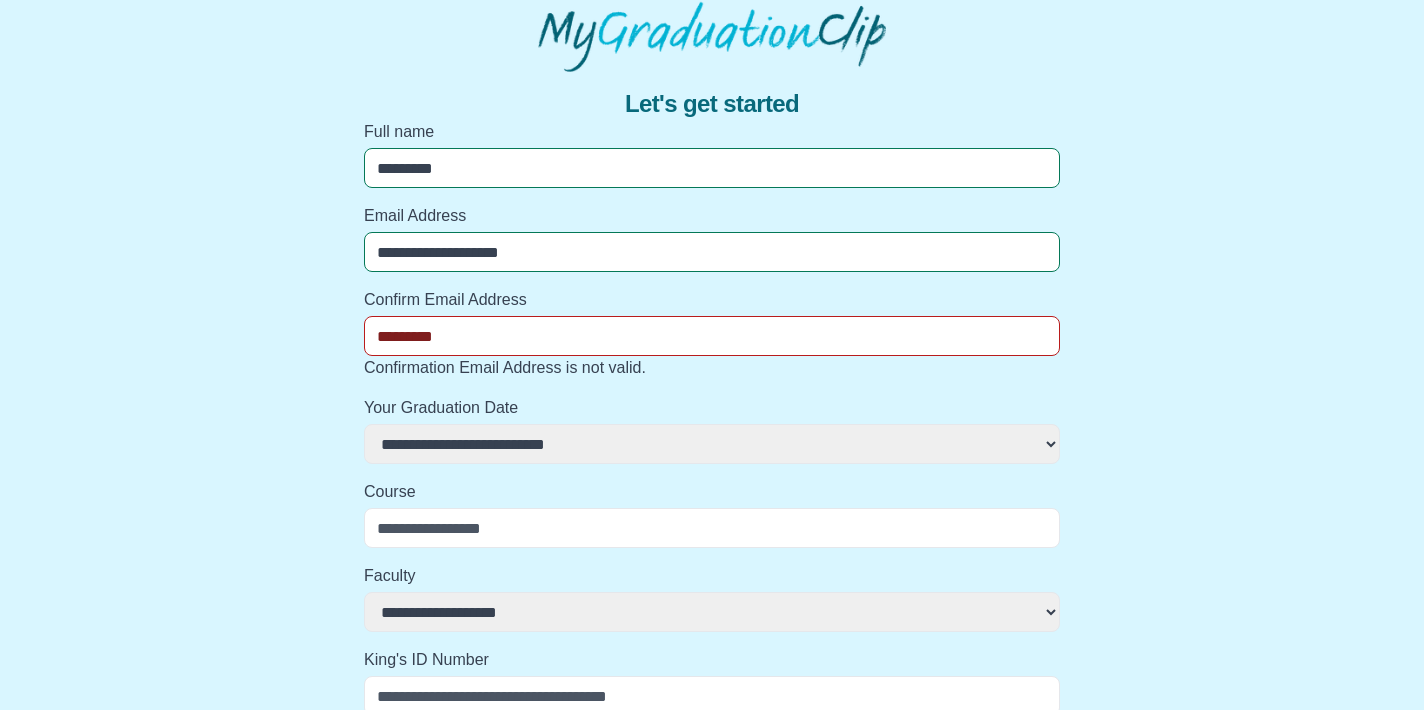 select 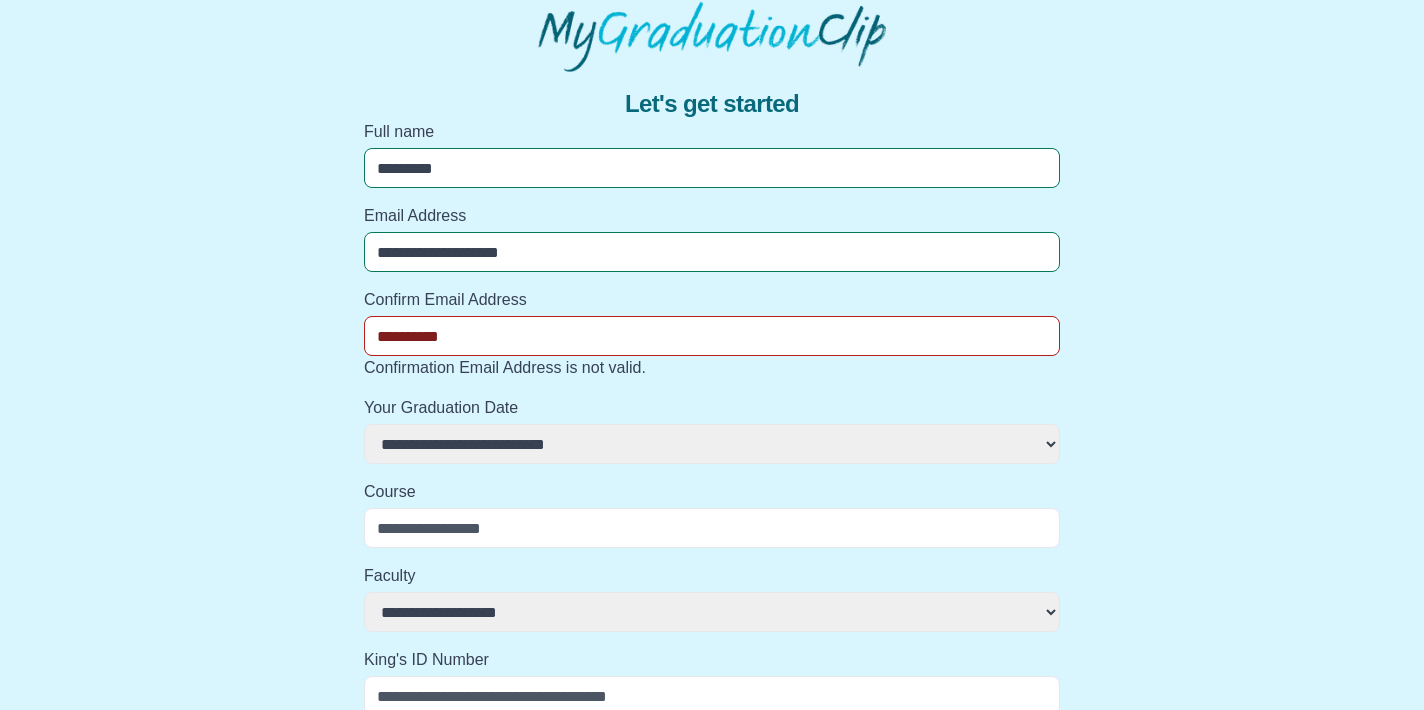 select 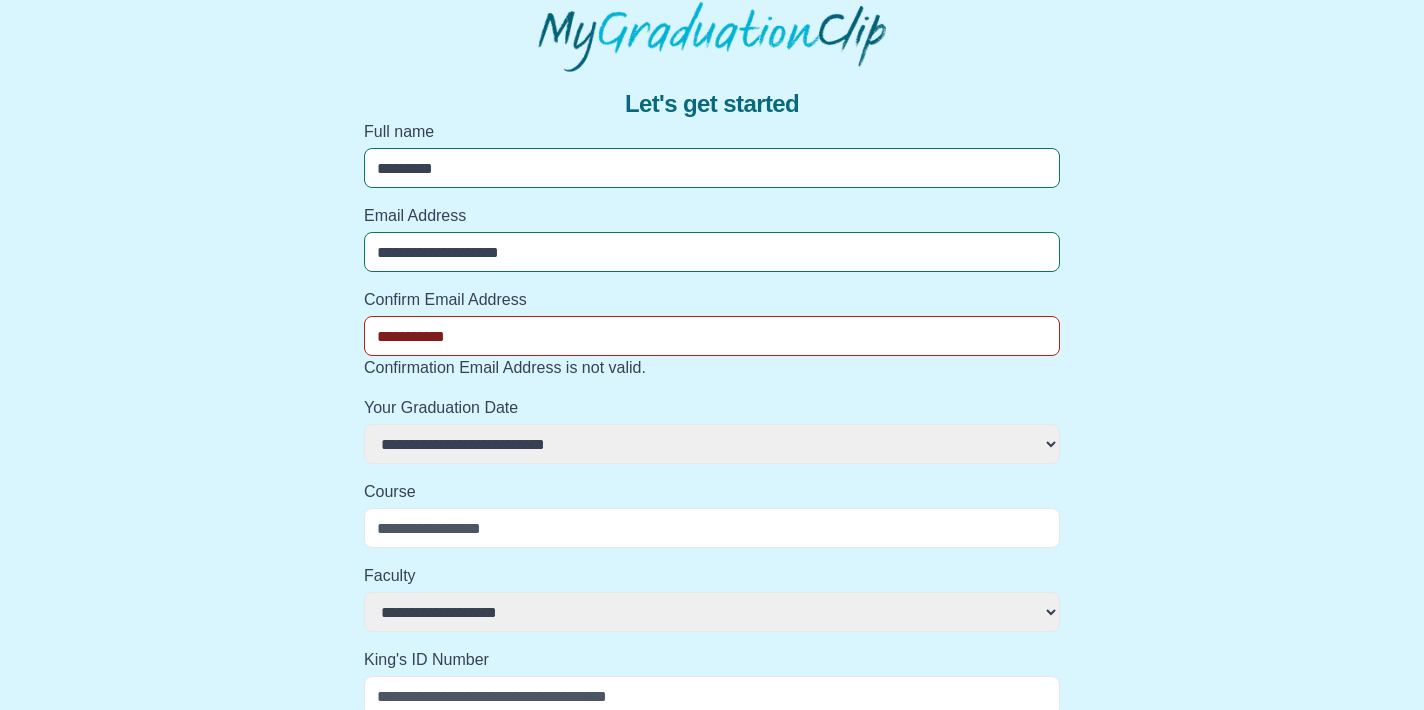 select 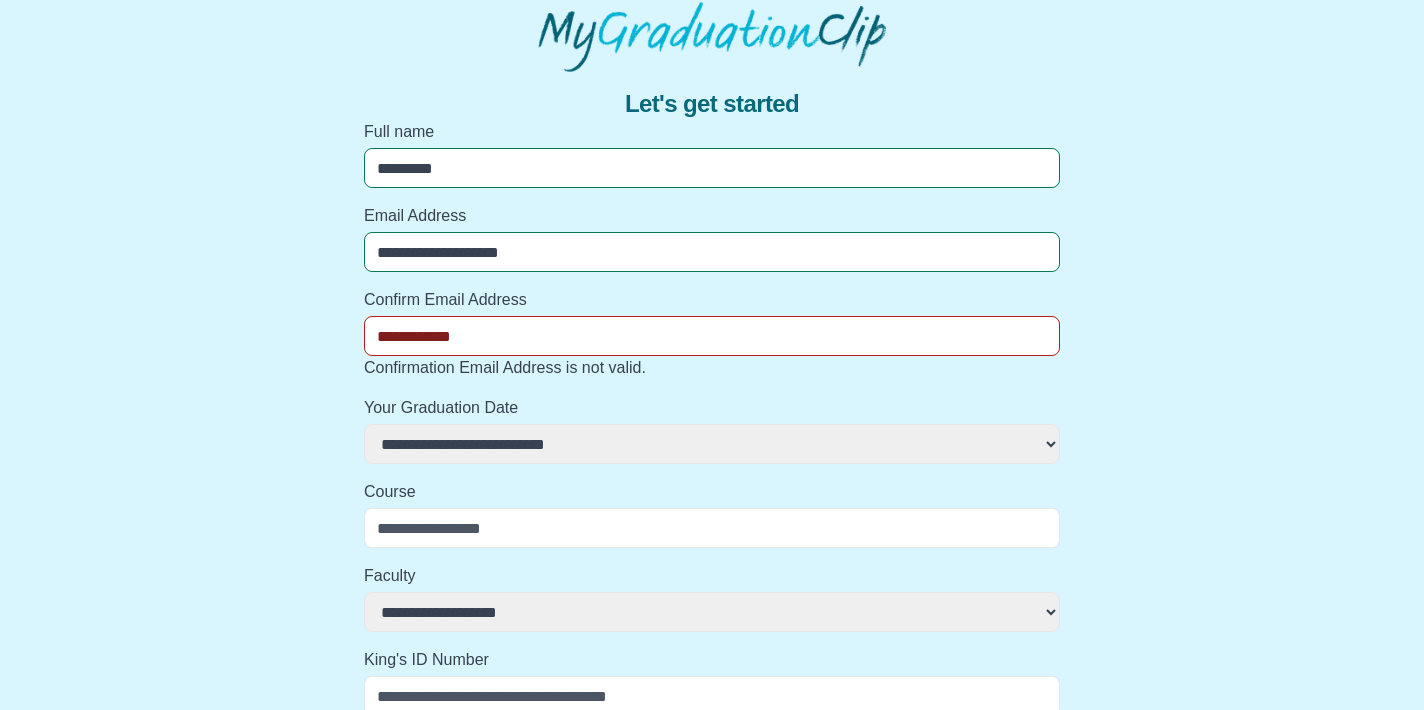 select 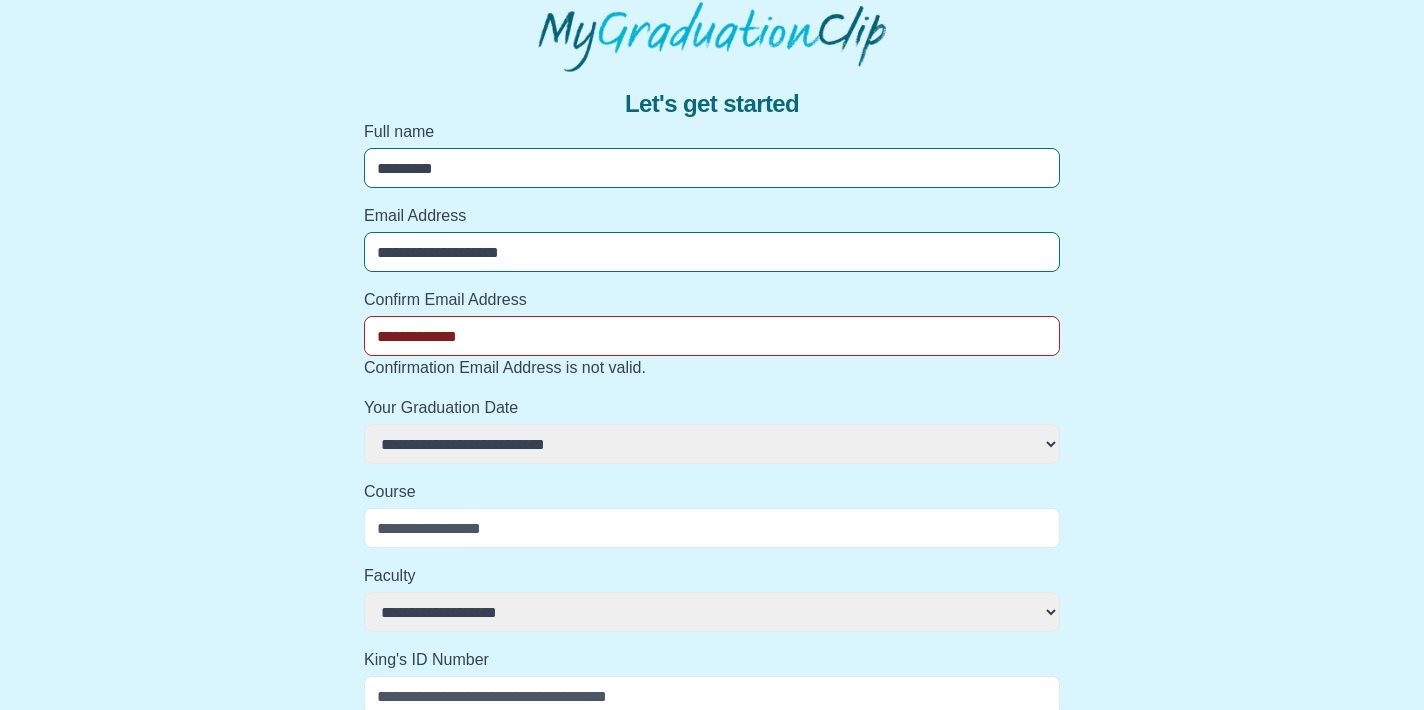 select 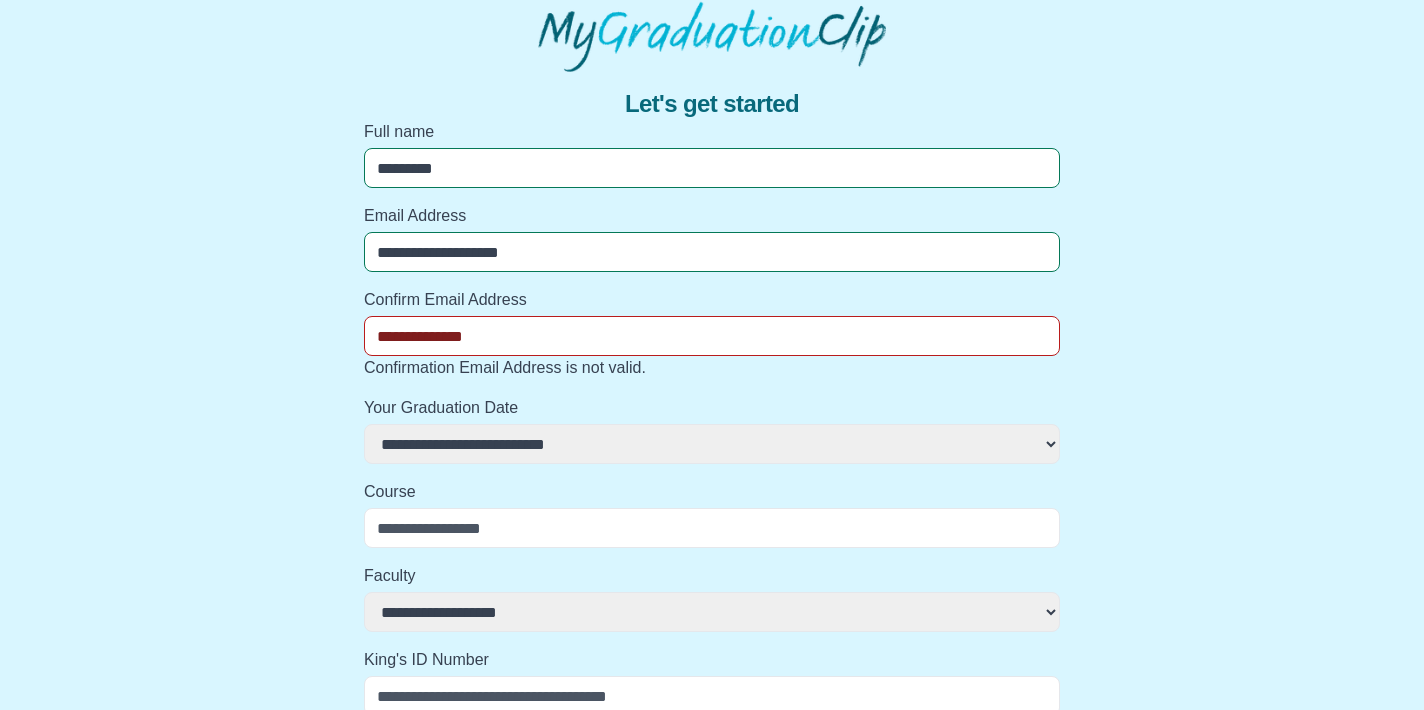 select 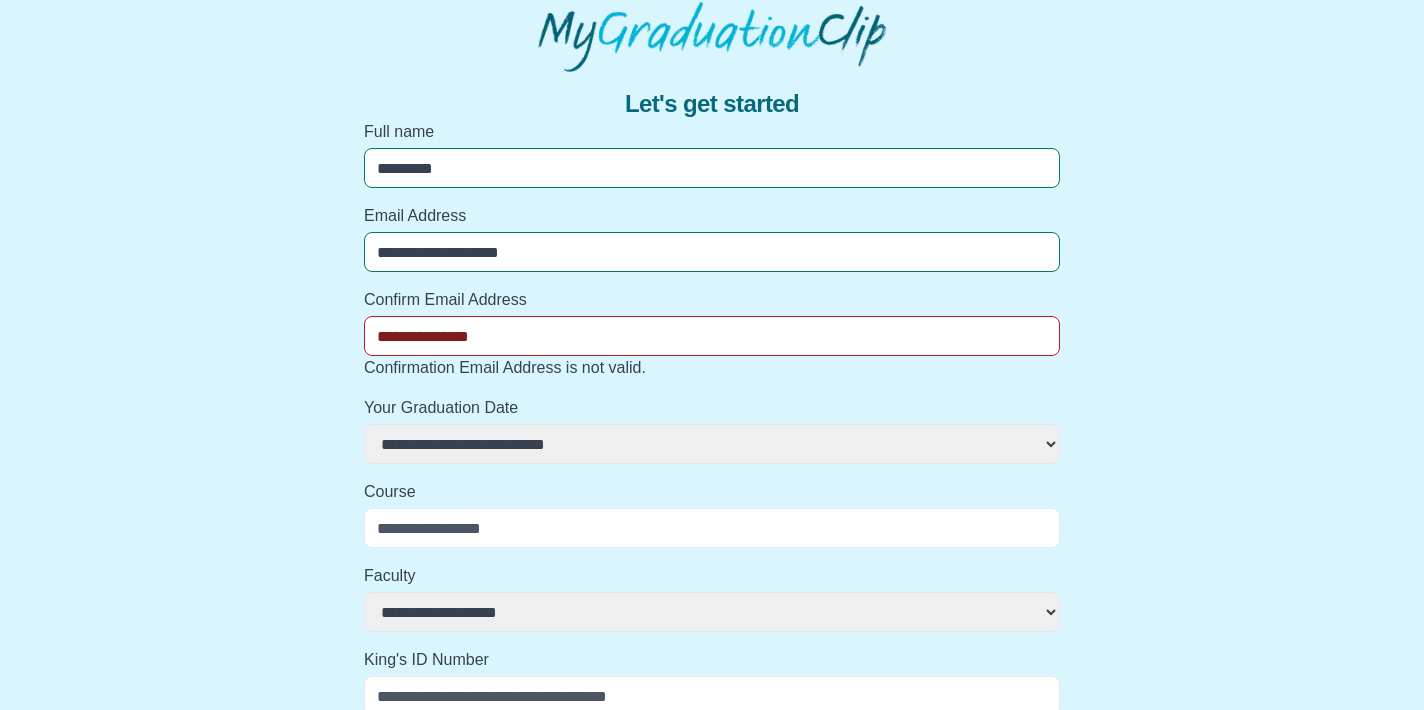 select 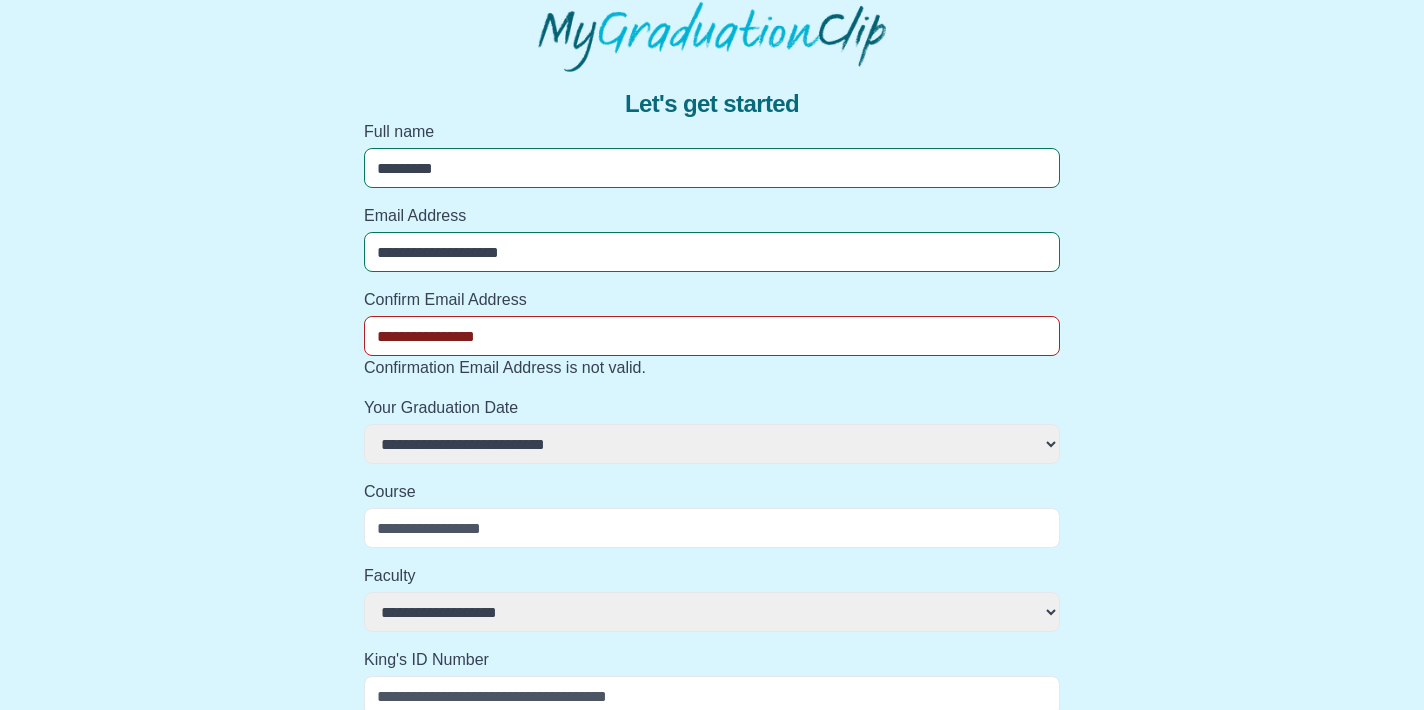 select 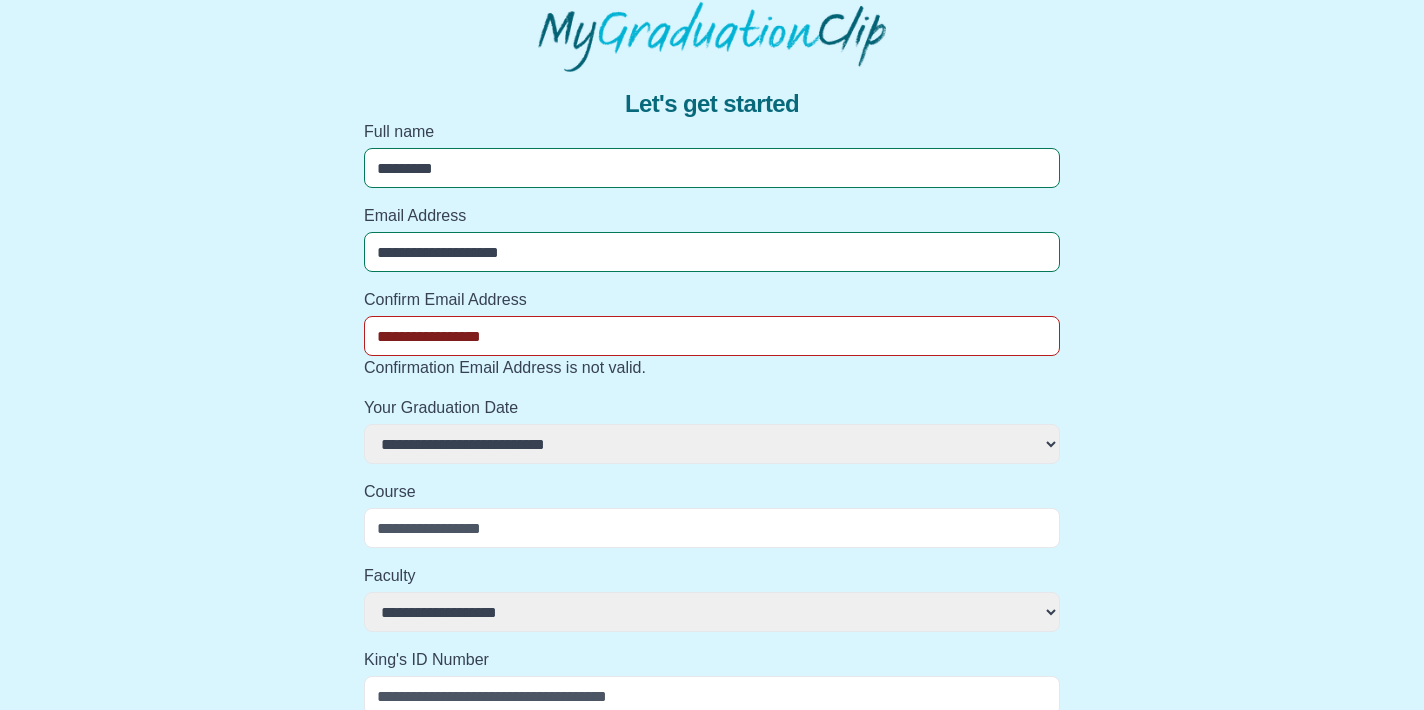 select 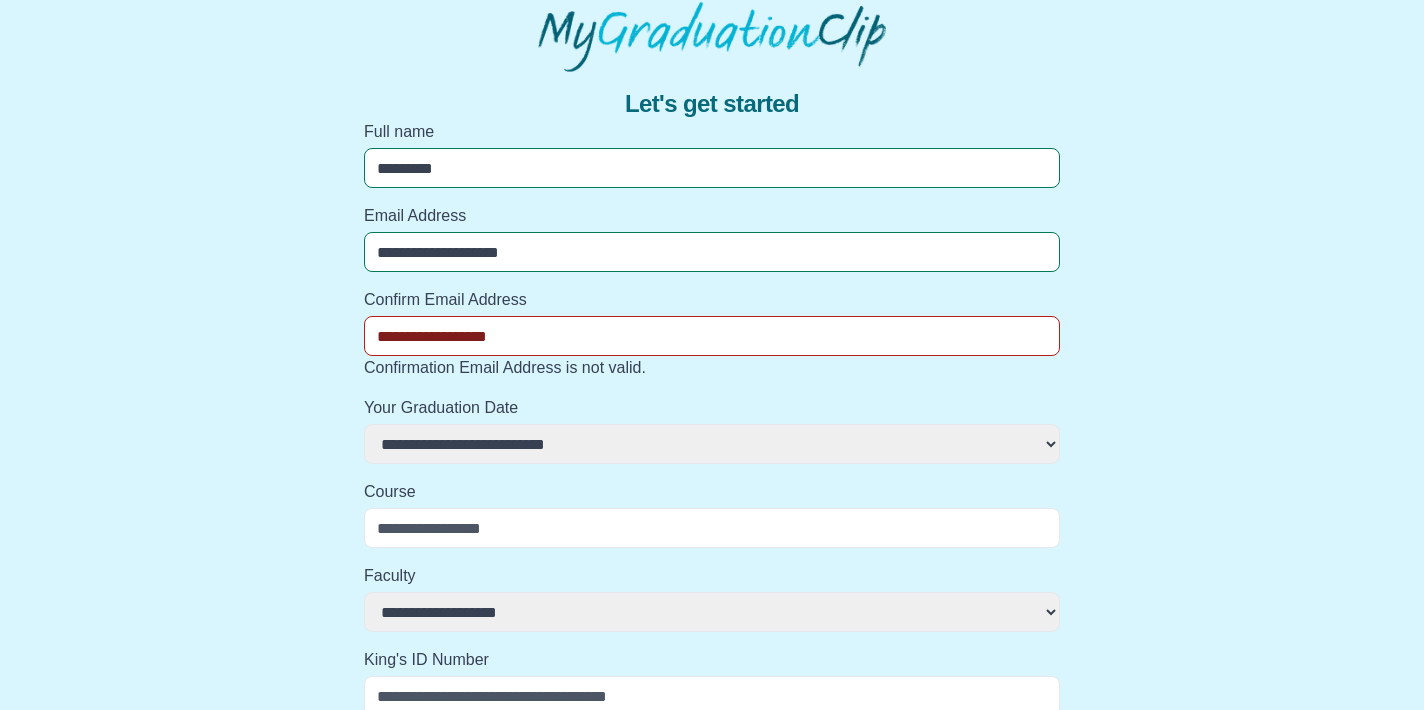 select 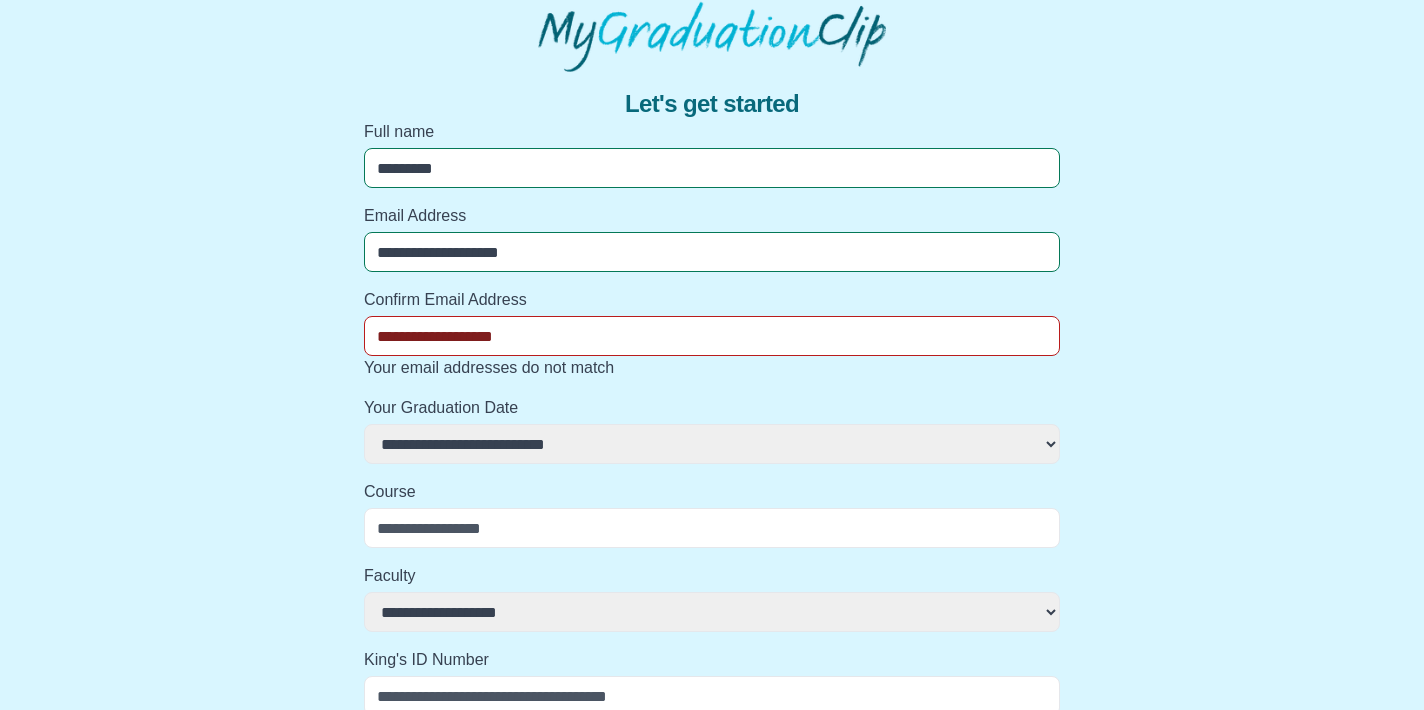 select 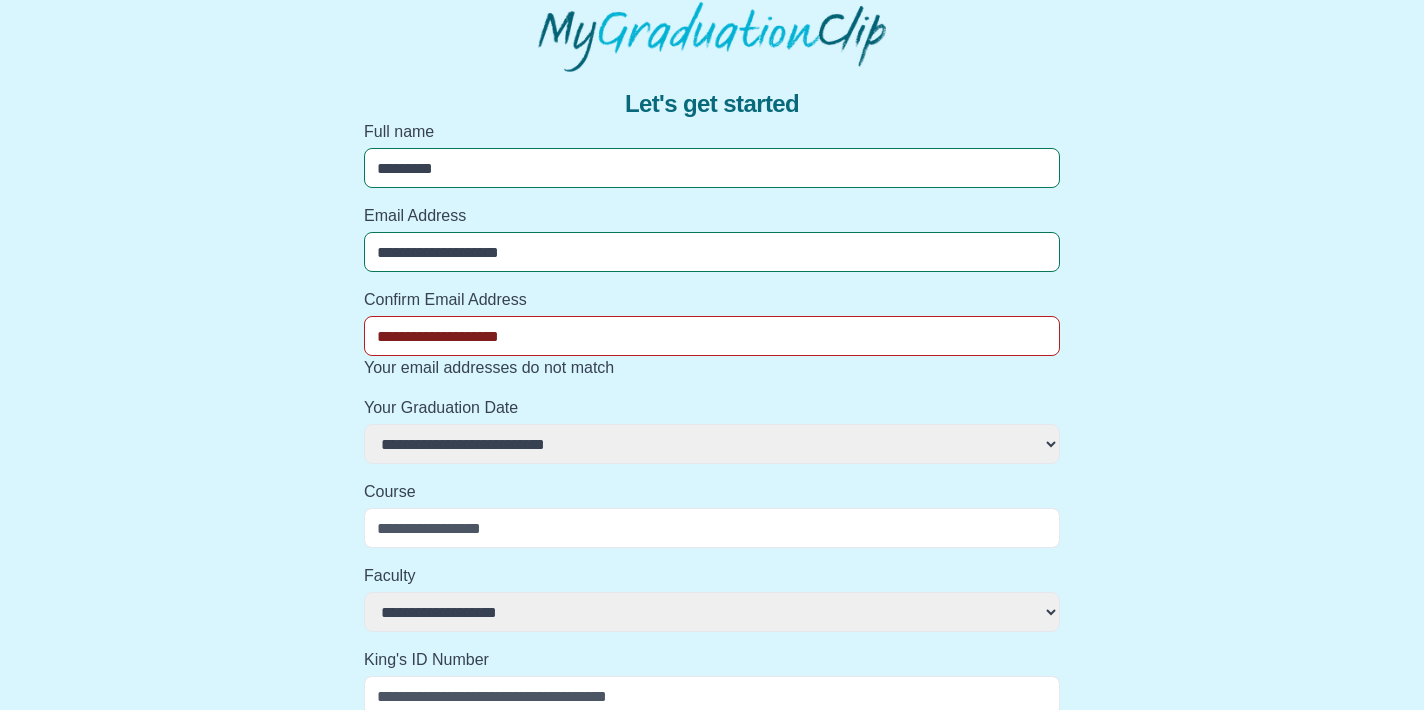 select 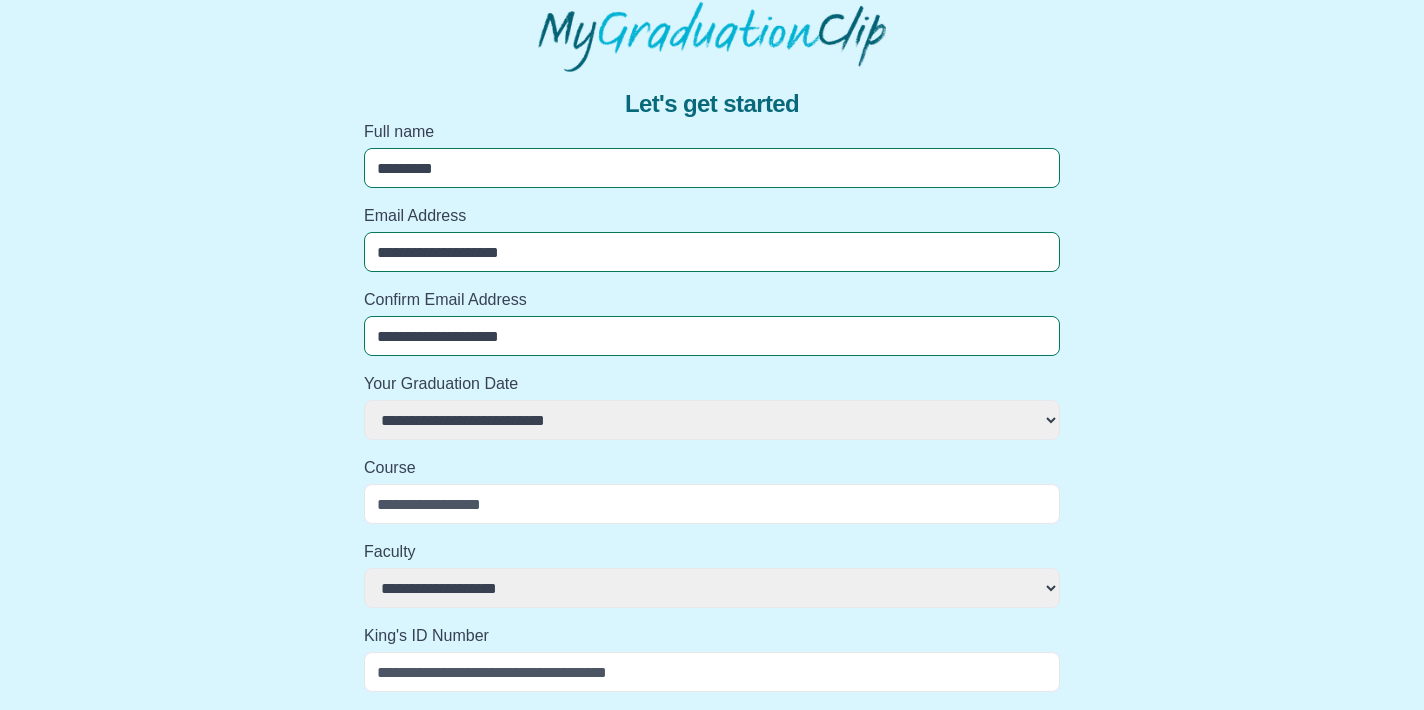type on "**********" 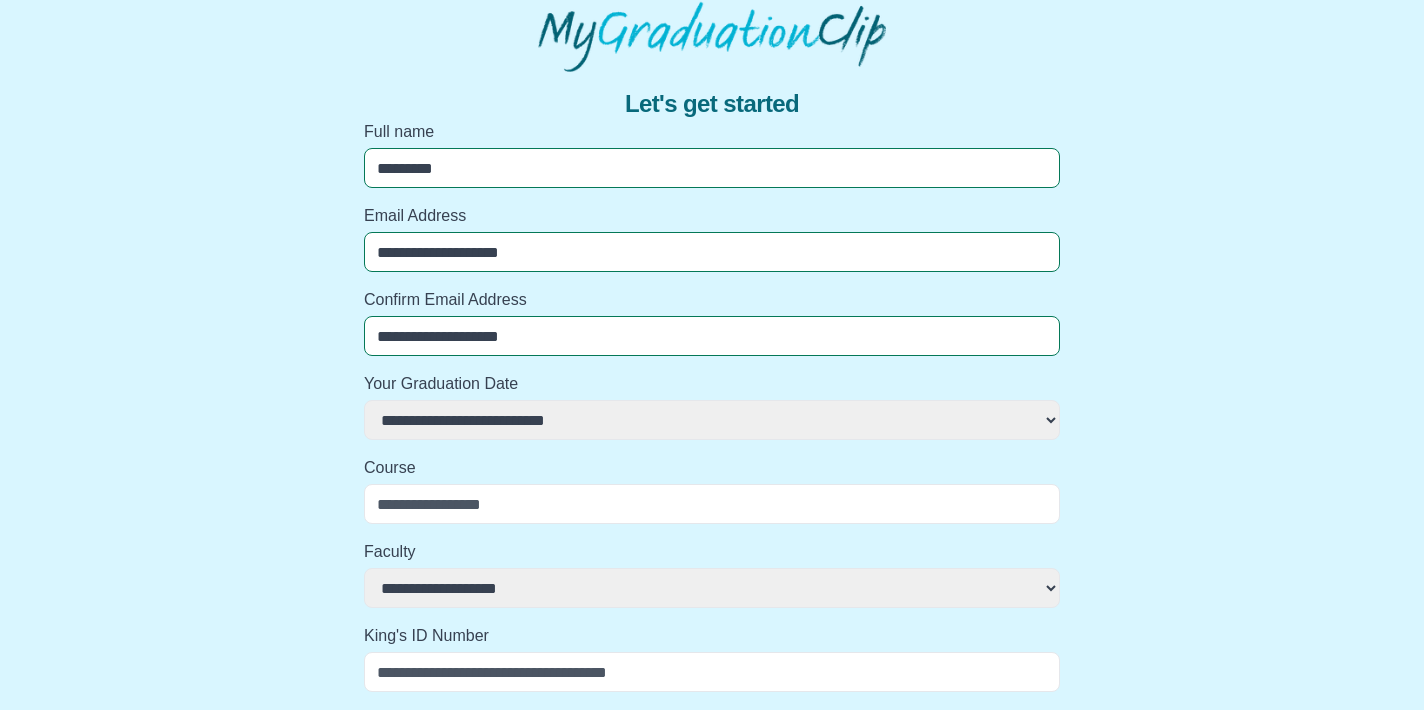 select 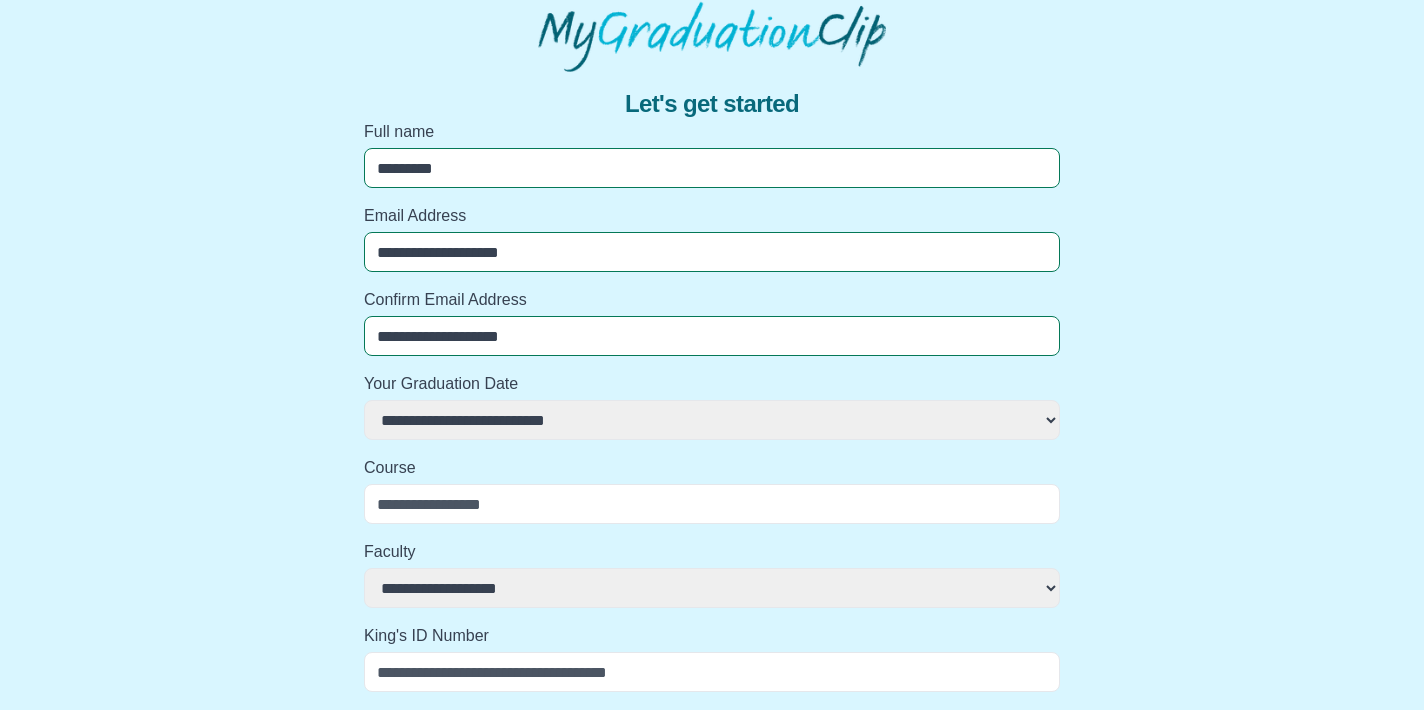 select on "**********" 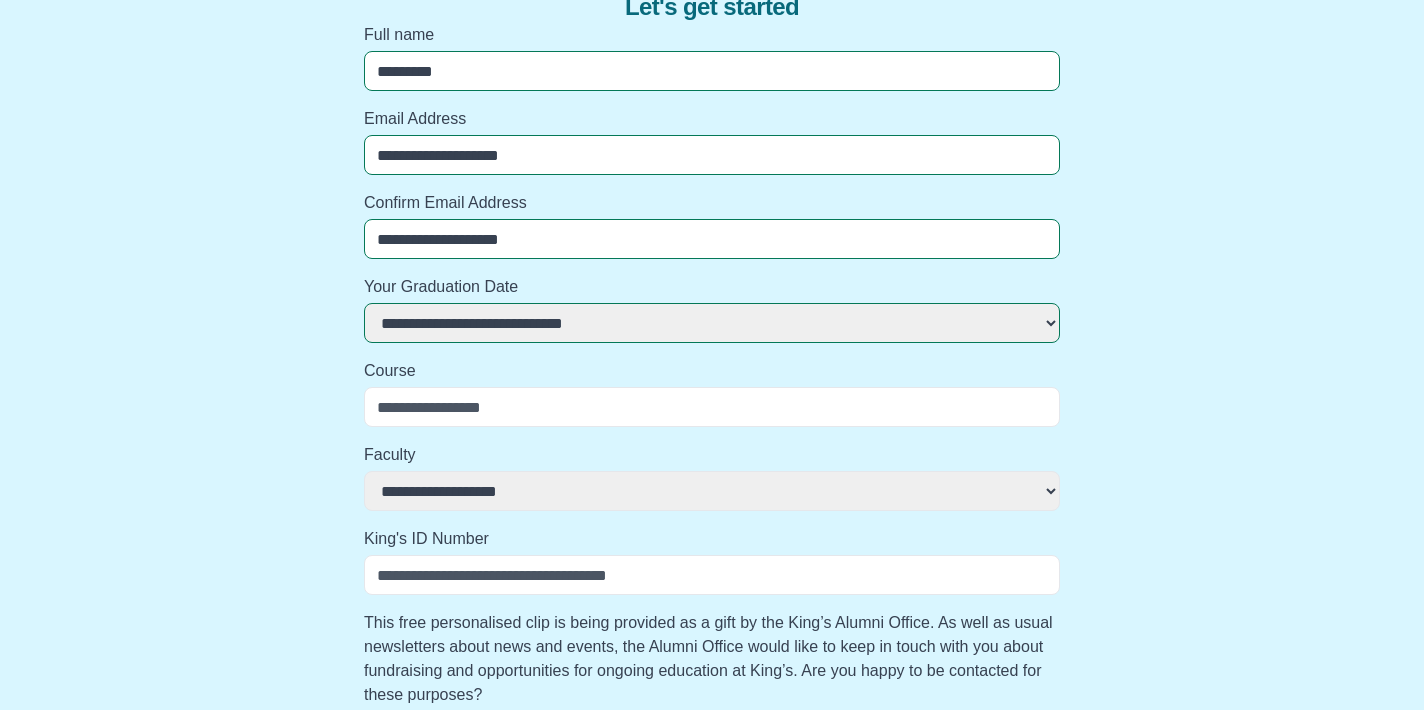 scroll, scrollTop: 193, scrollLeft: 0, axis: vertical 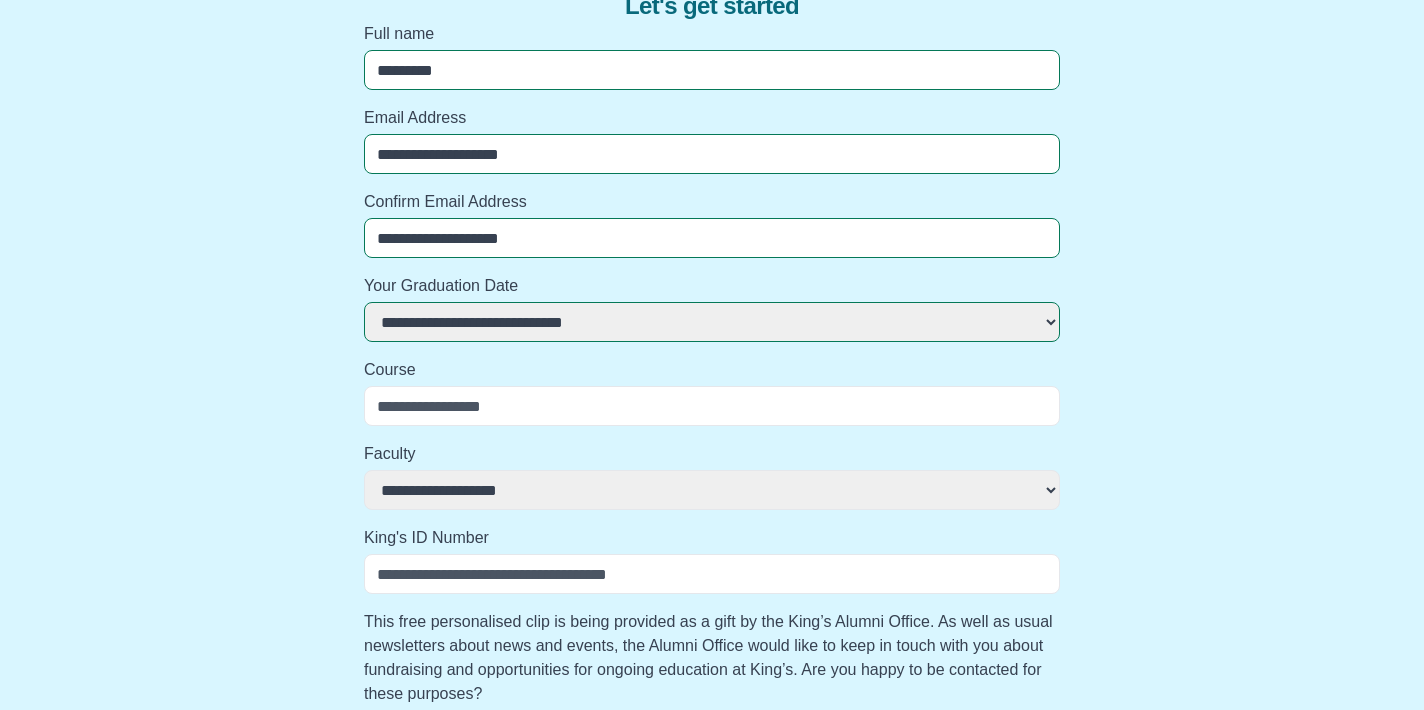 select 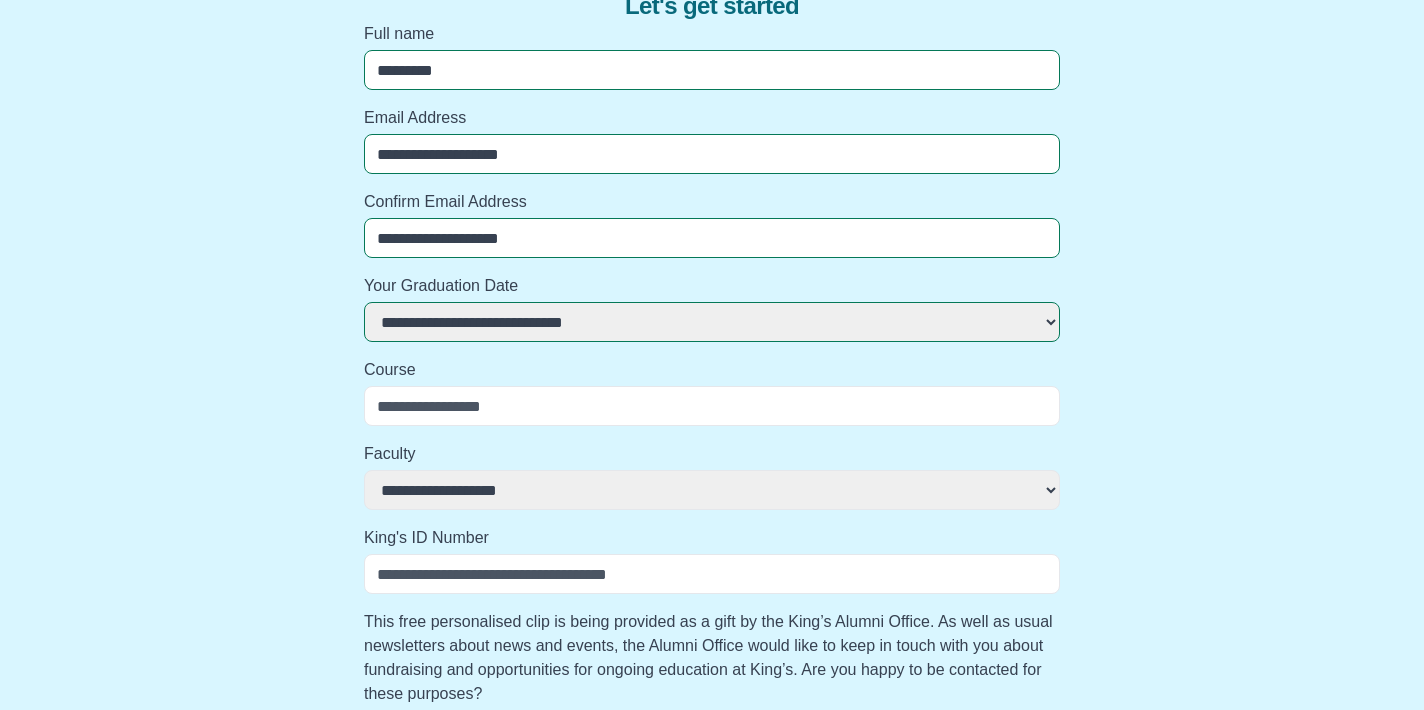 type on "*" 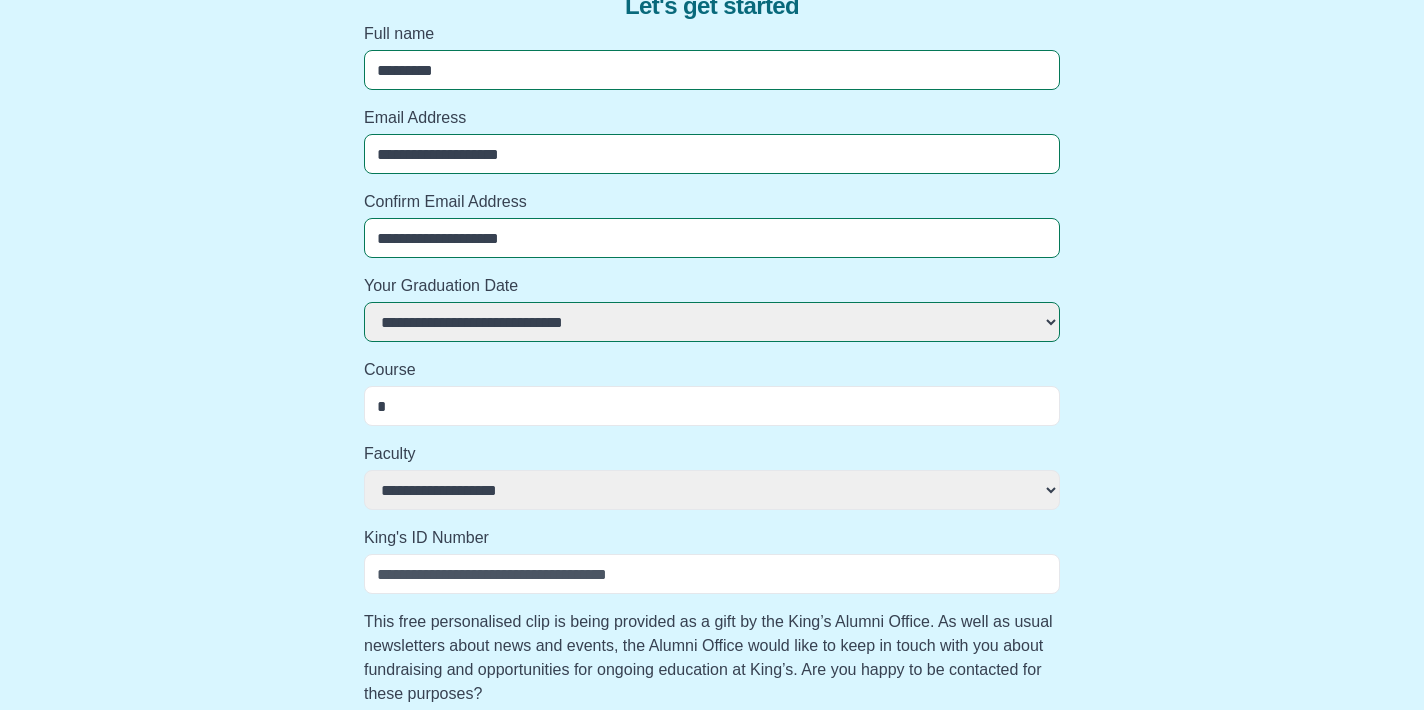 select 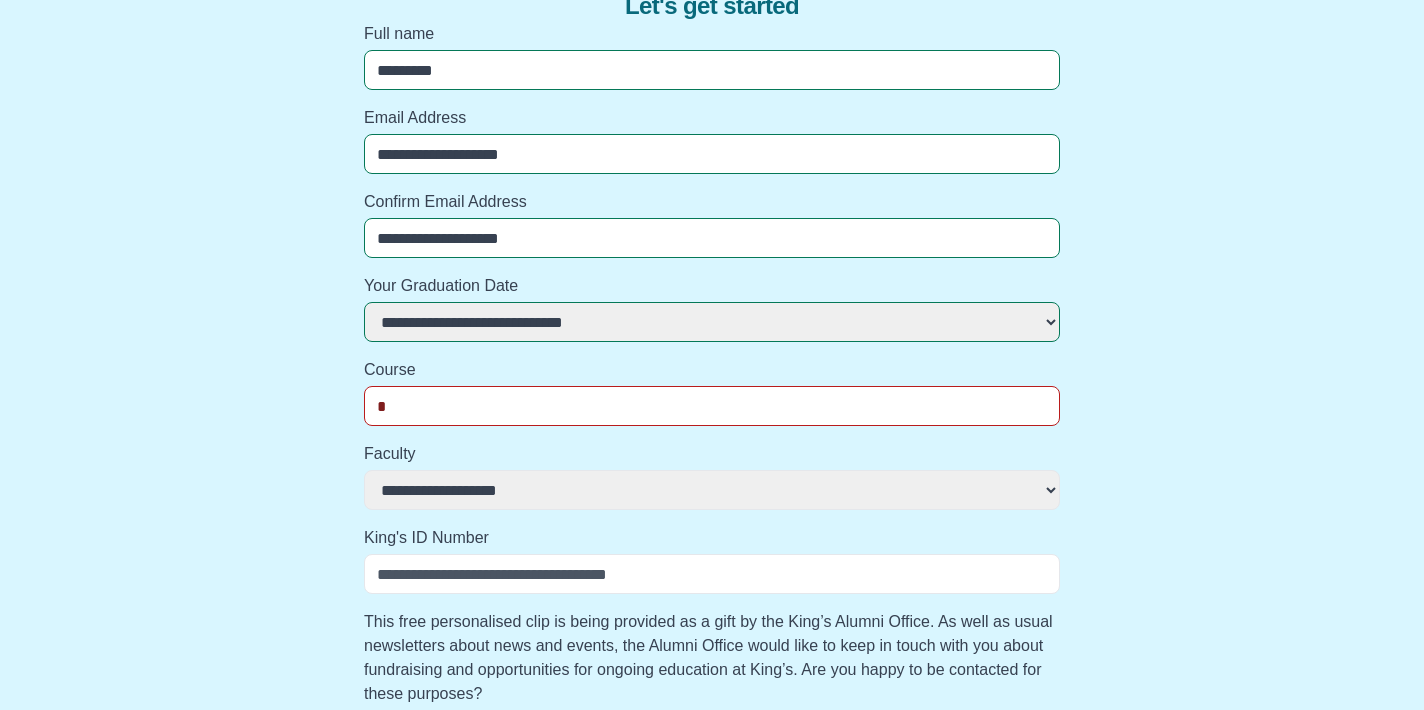 type on "**" 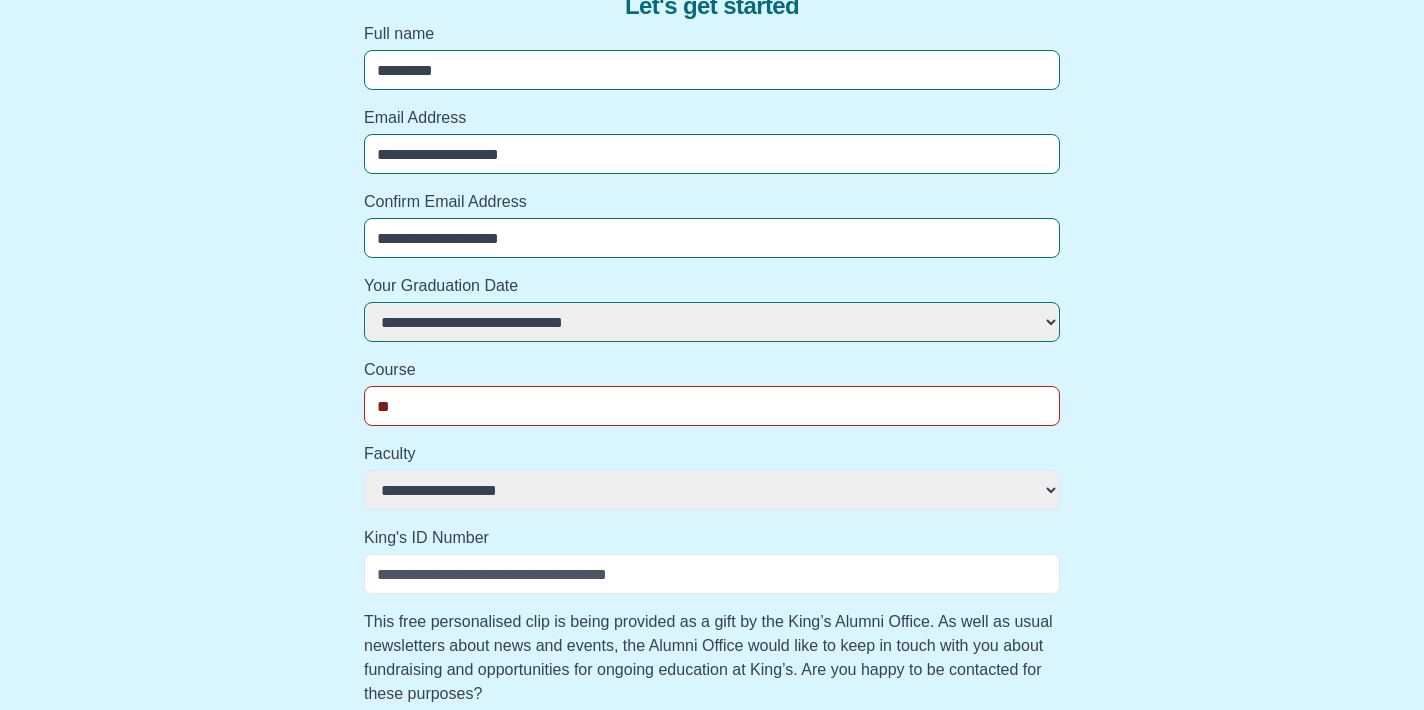 select 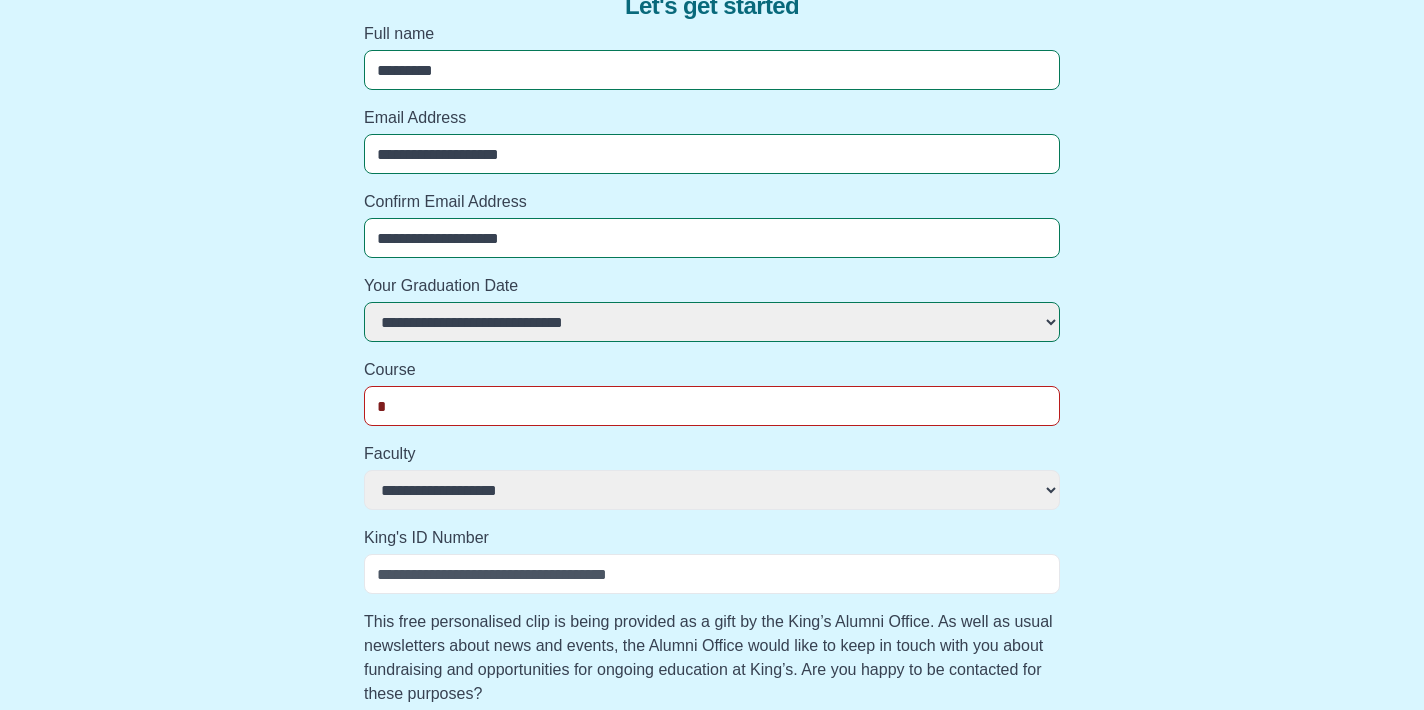 select 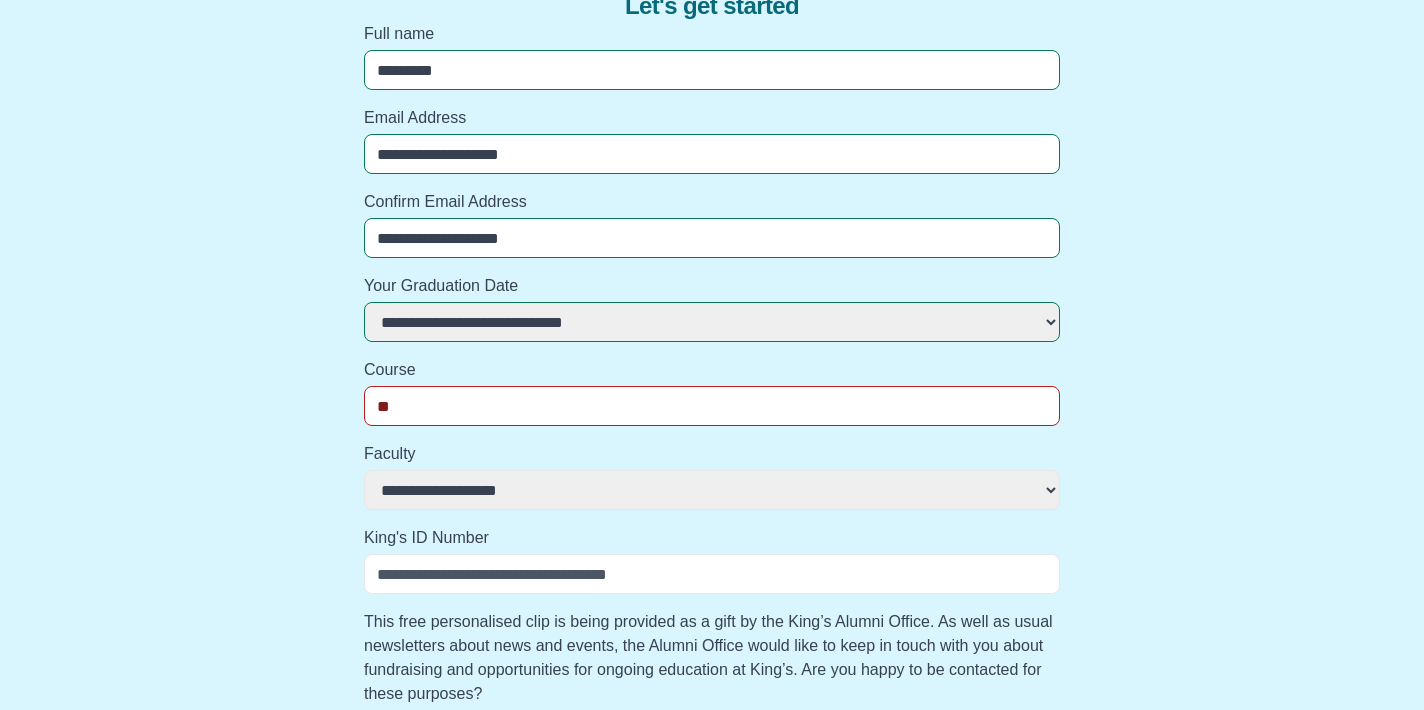 select 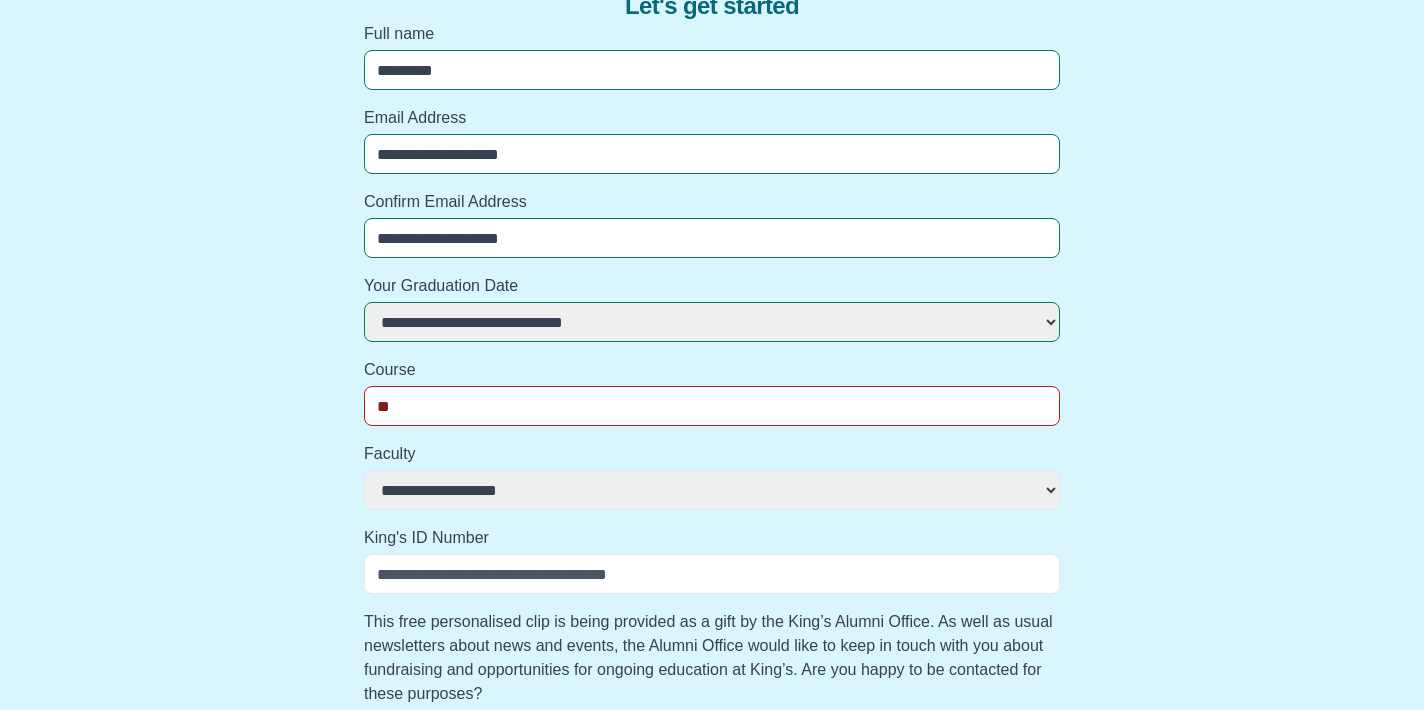 type on "*" 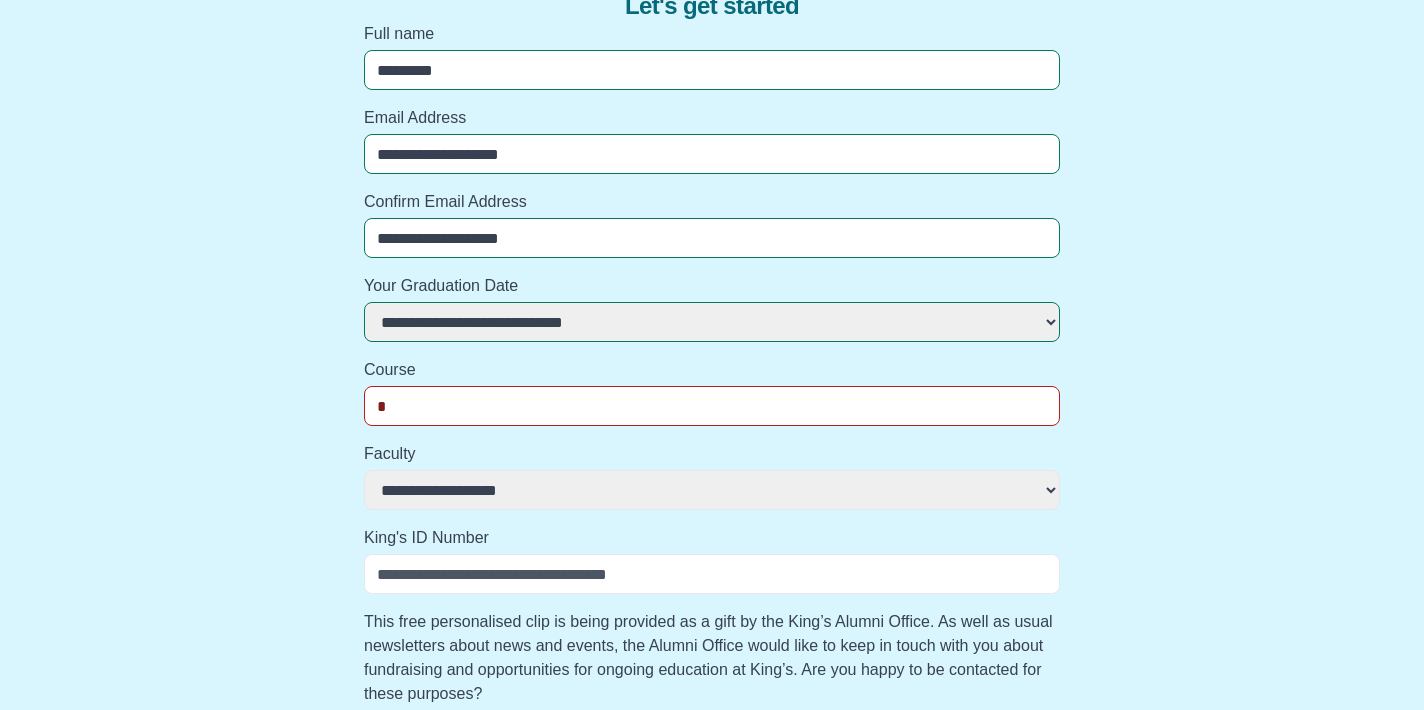 select 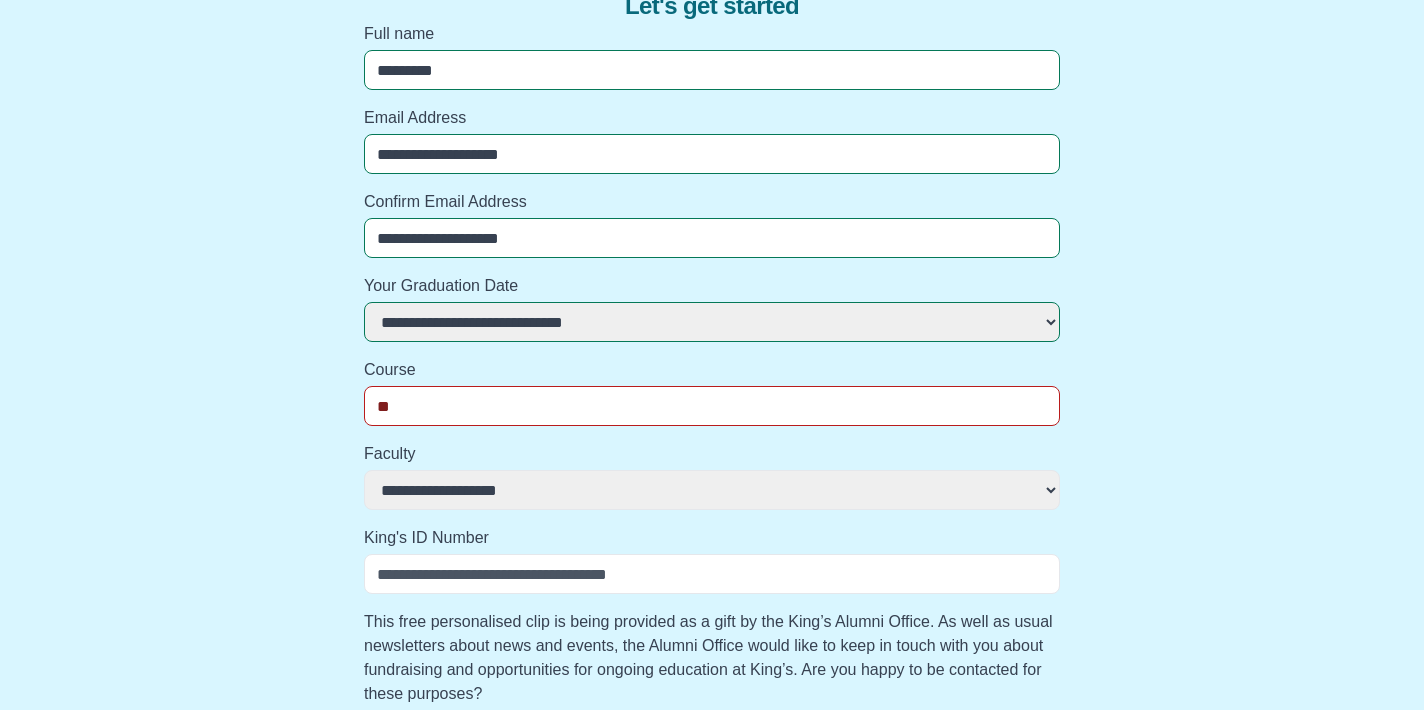 select 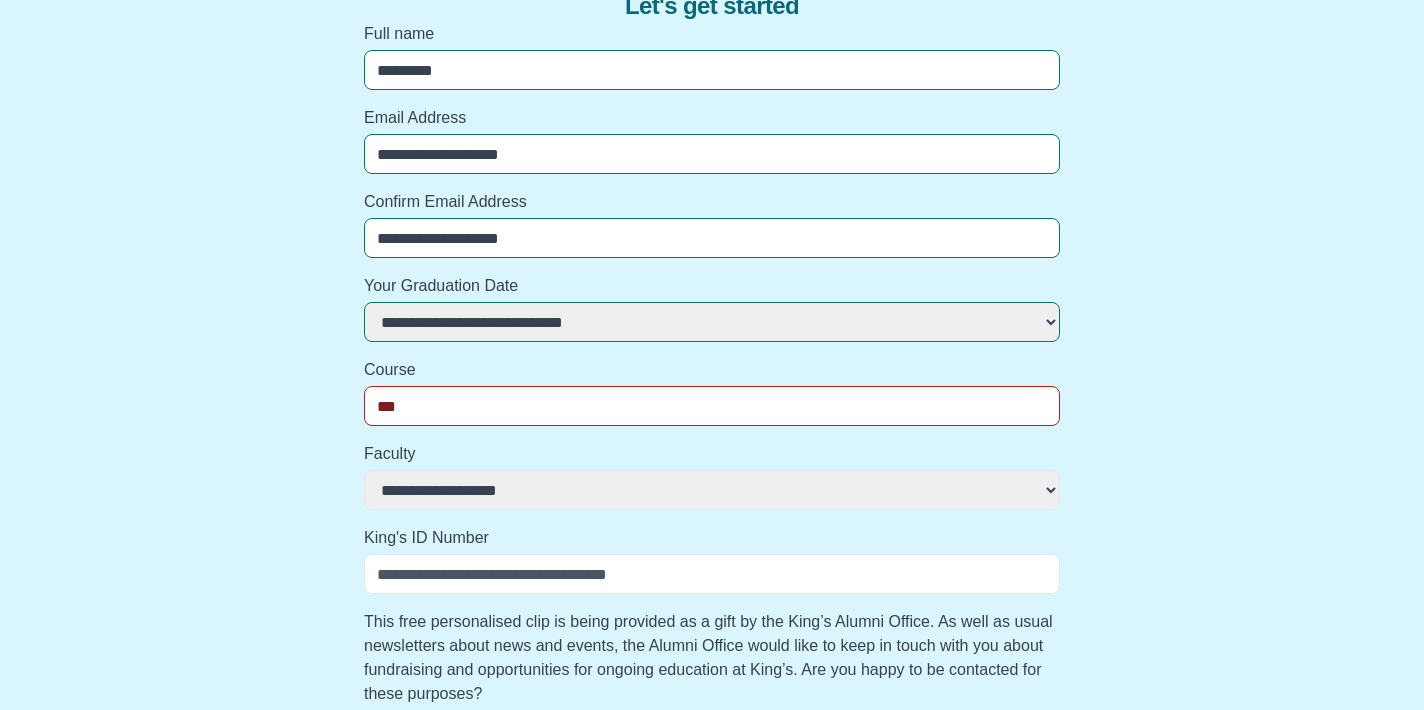 select 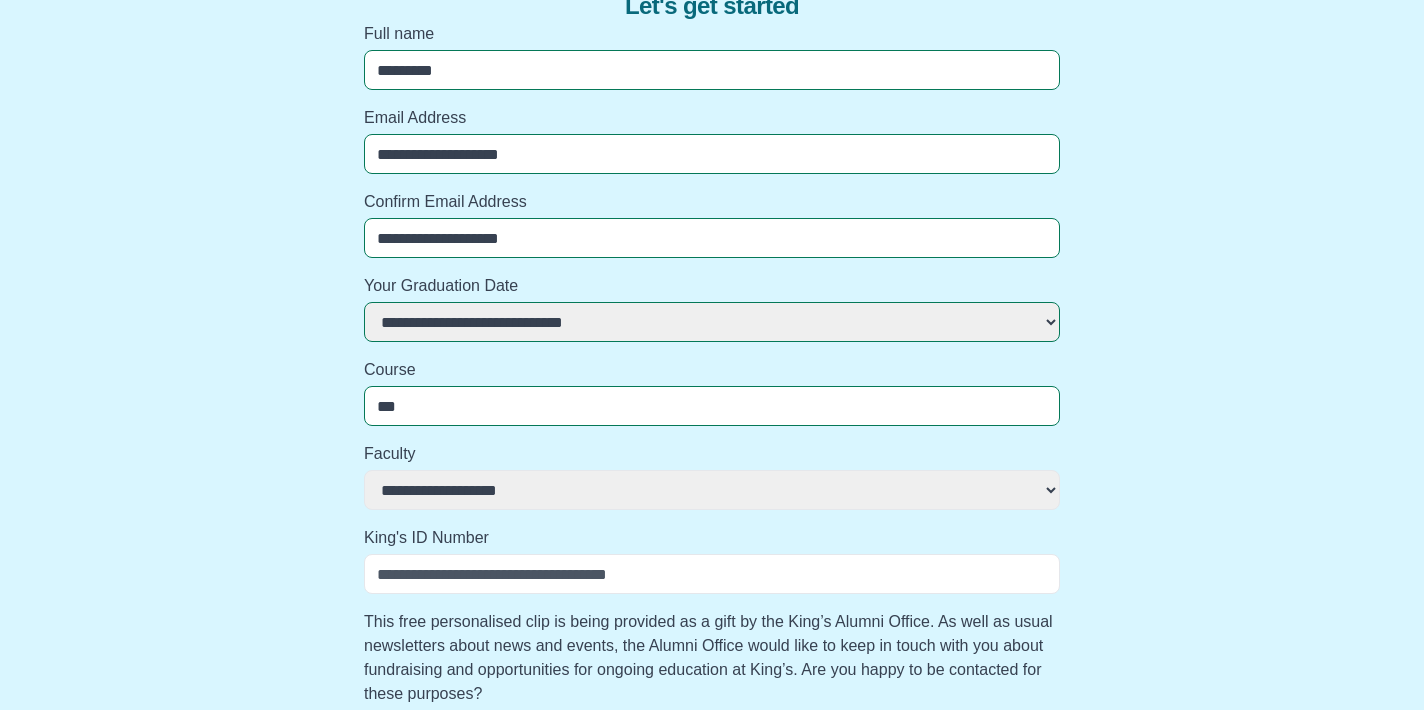 type on "****" 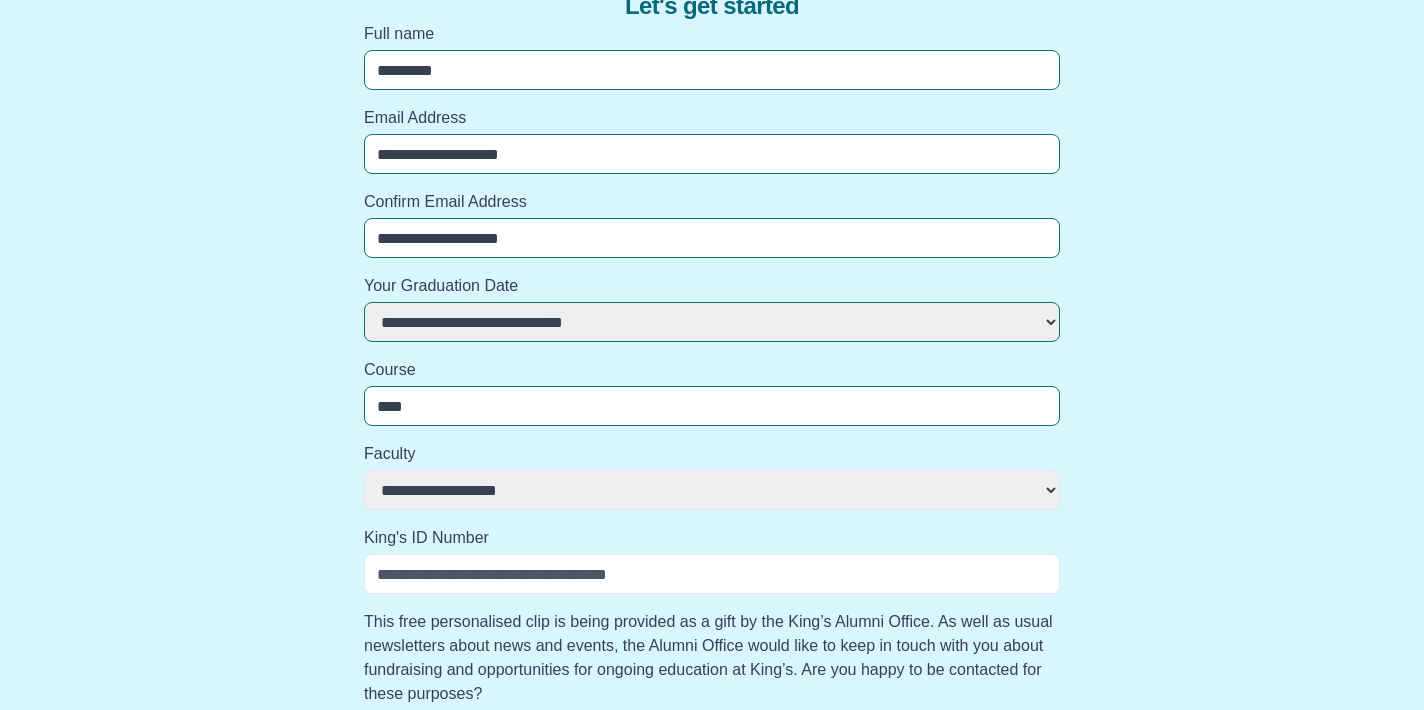 select 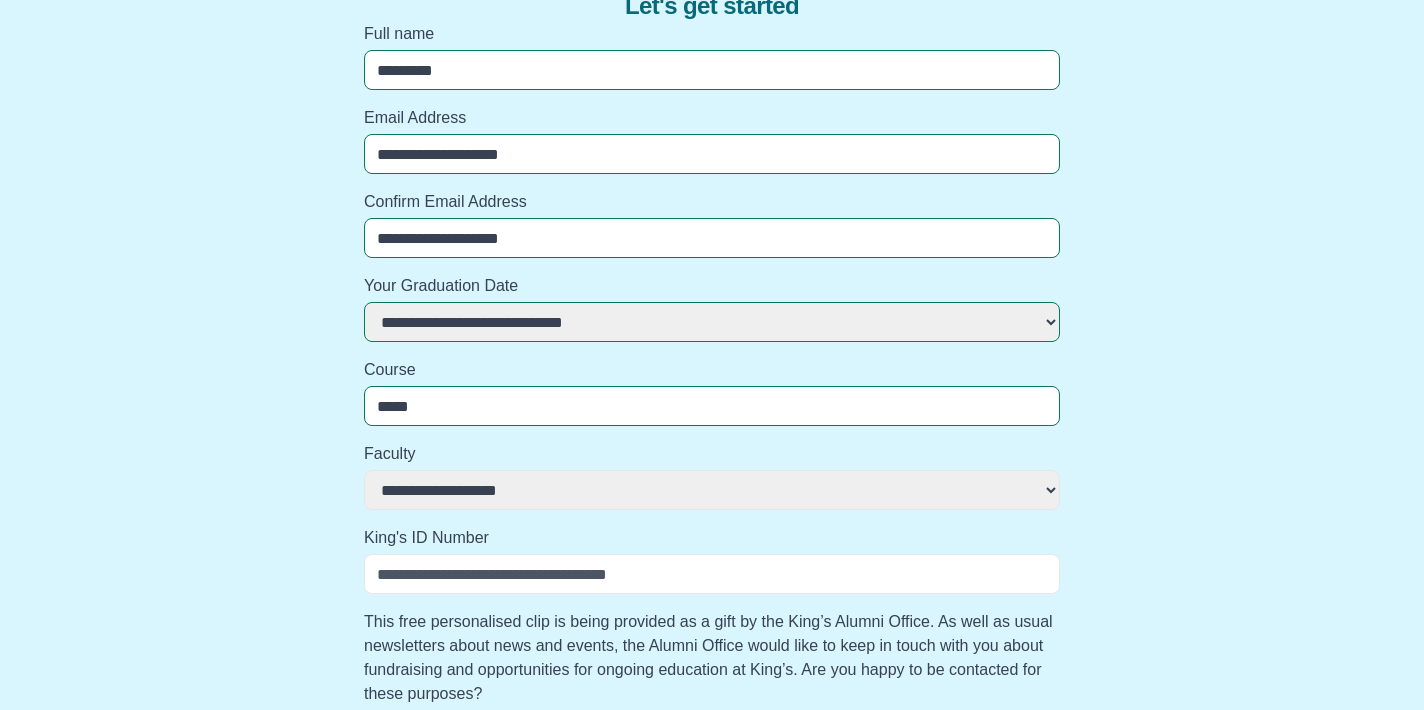 select 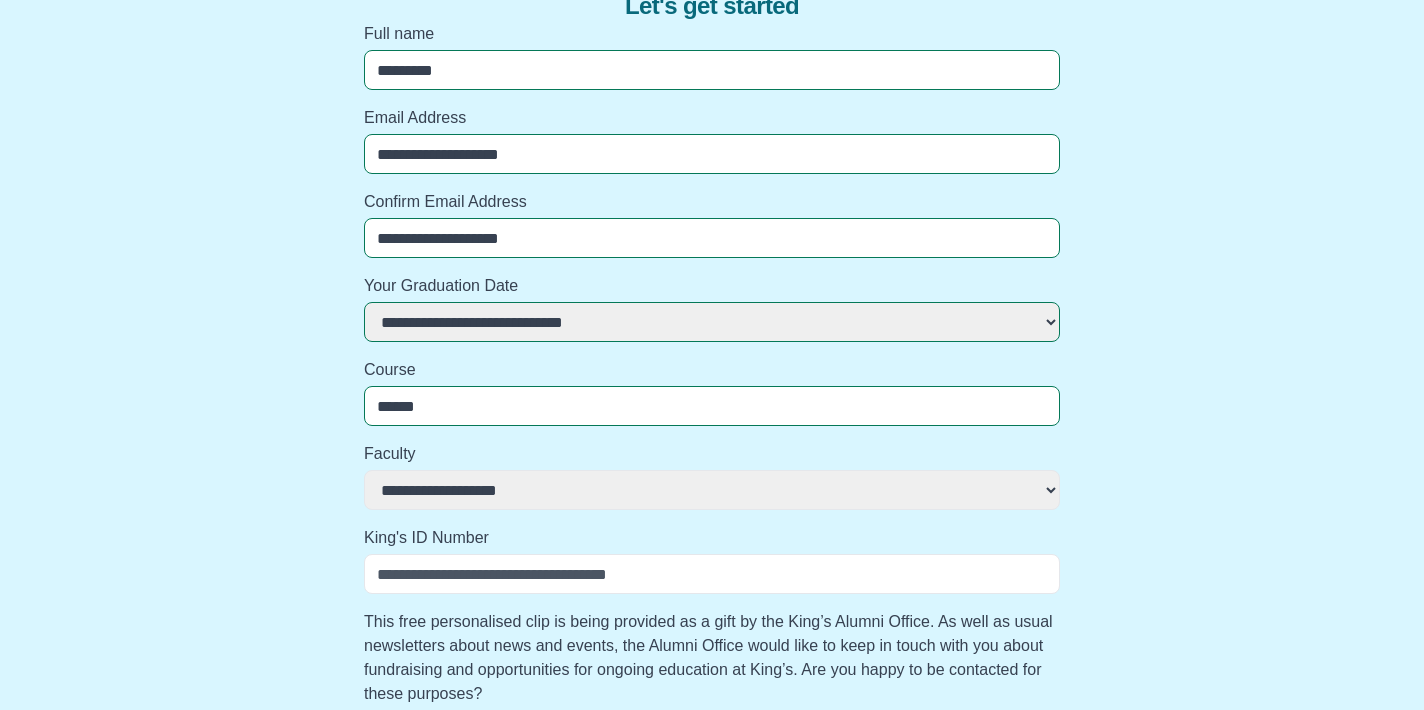 select 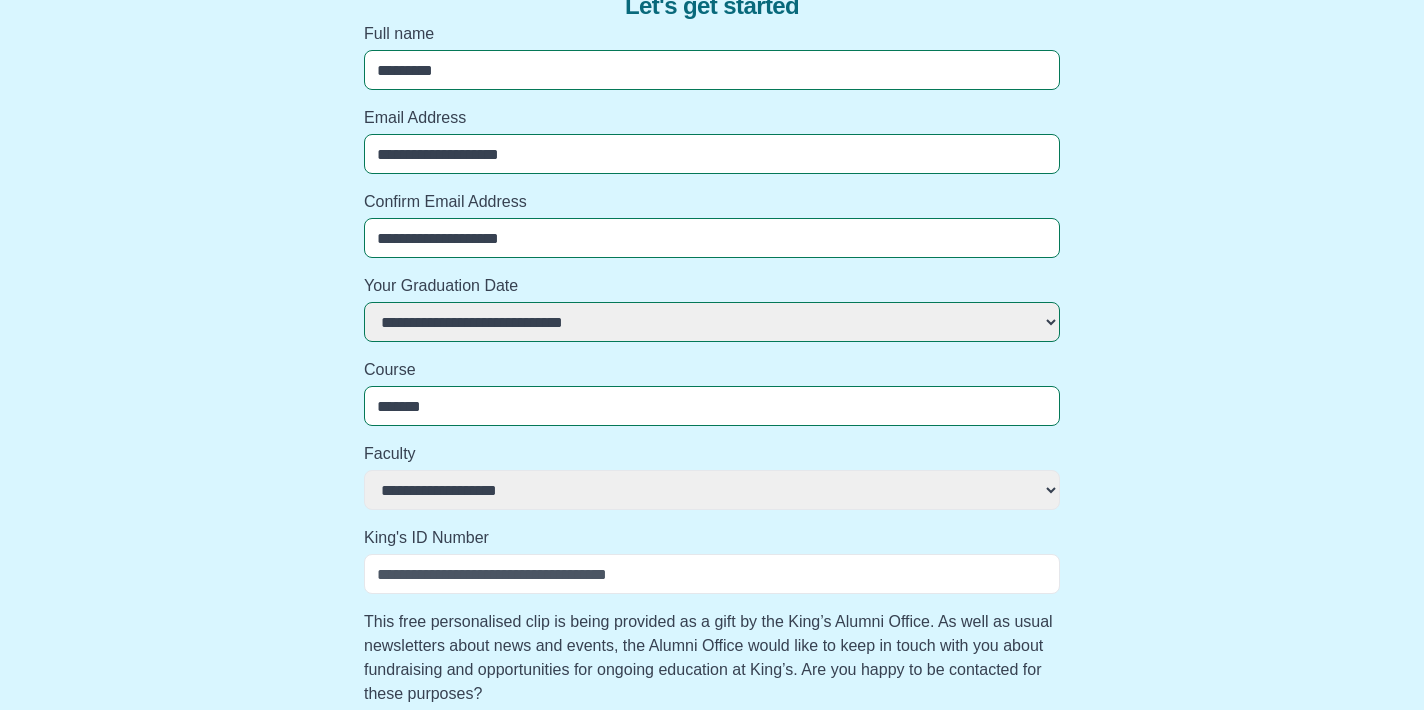 select 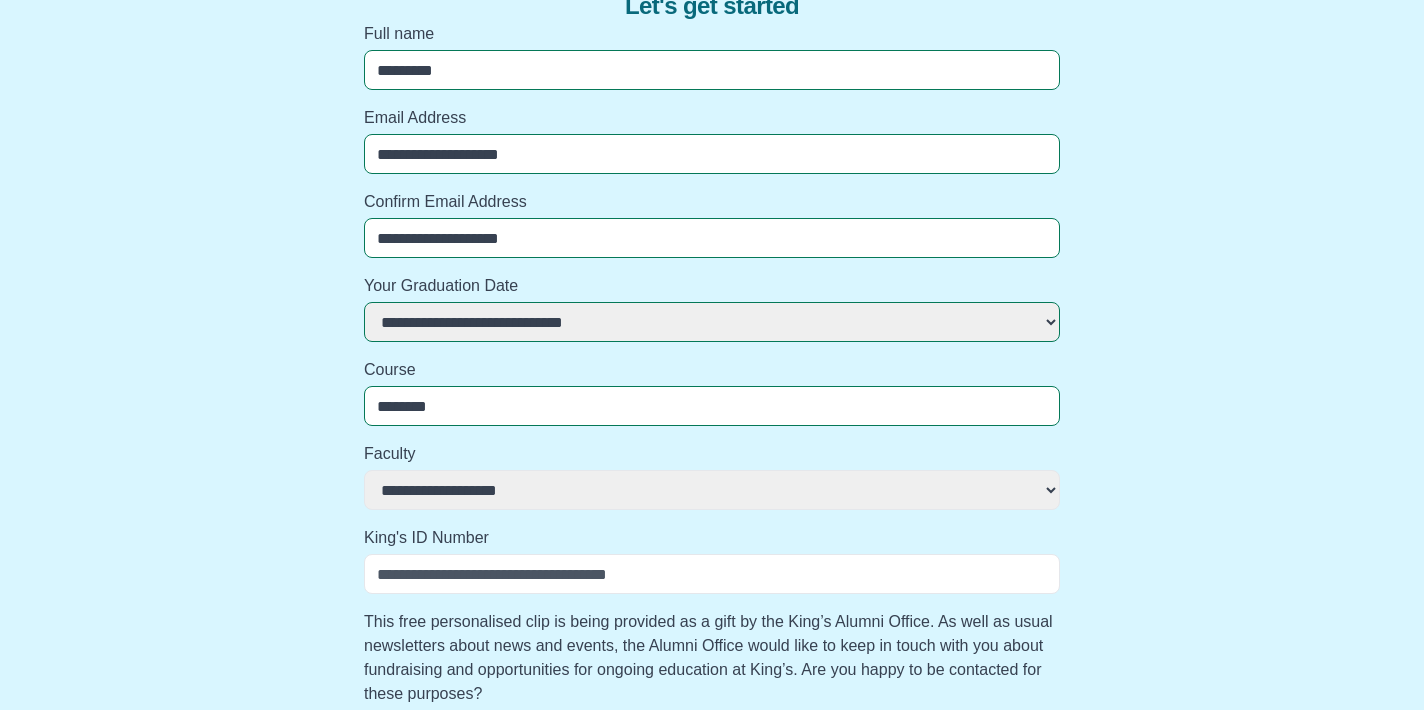 select 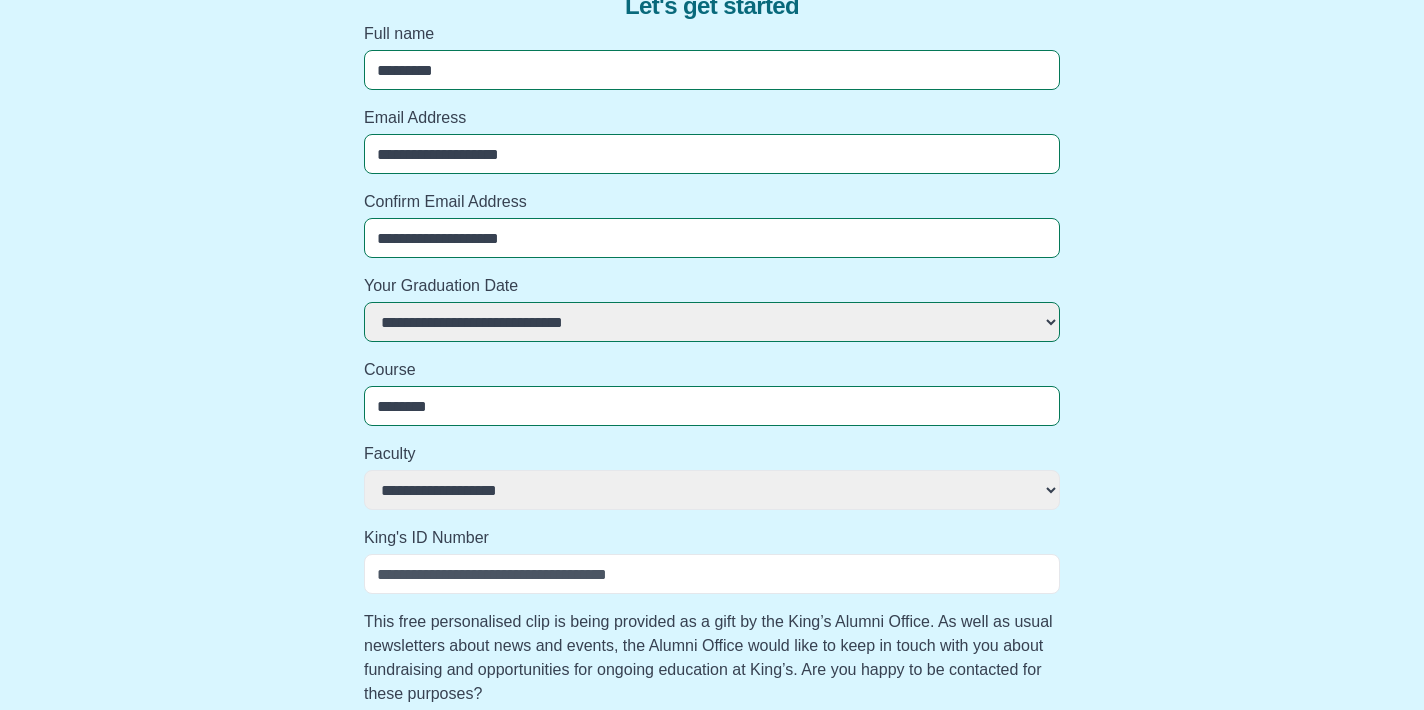 type on "*********" 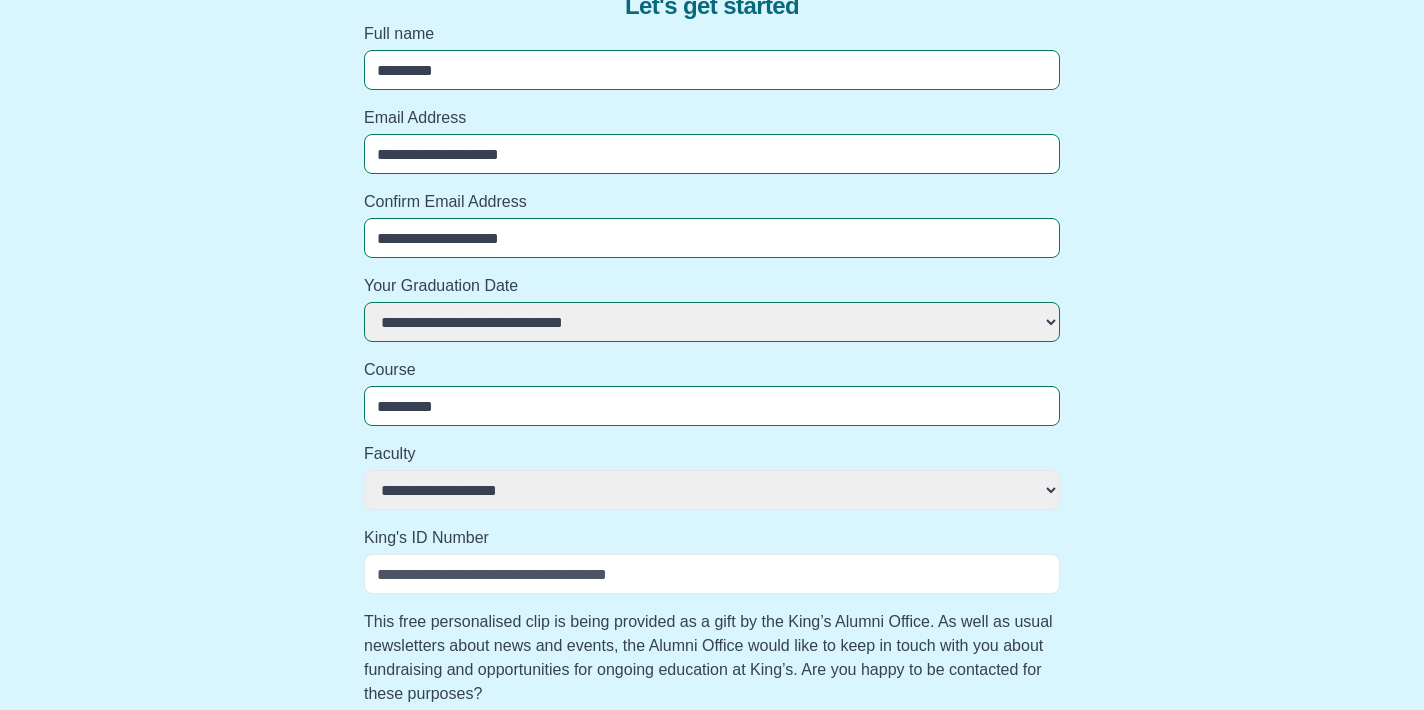 select 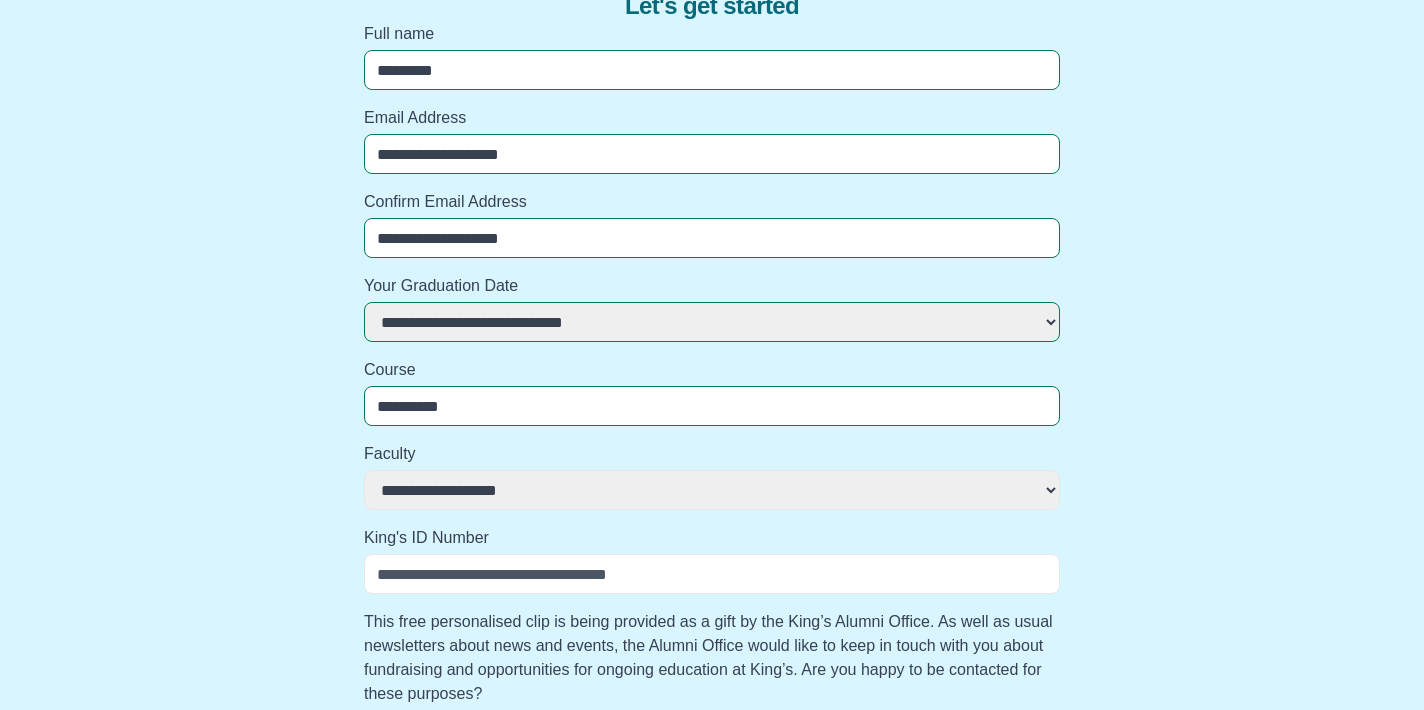 select 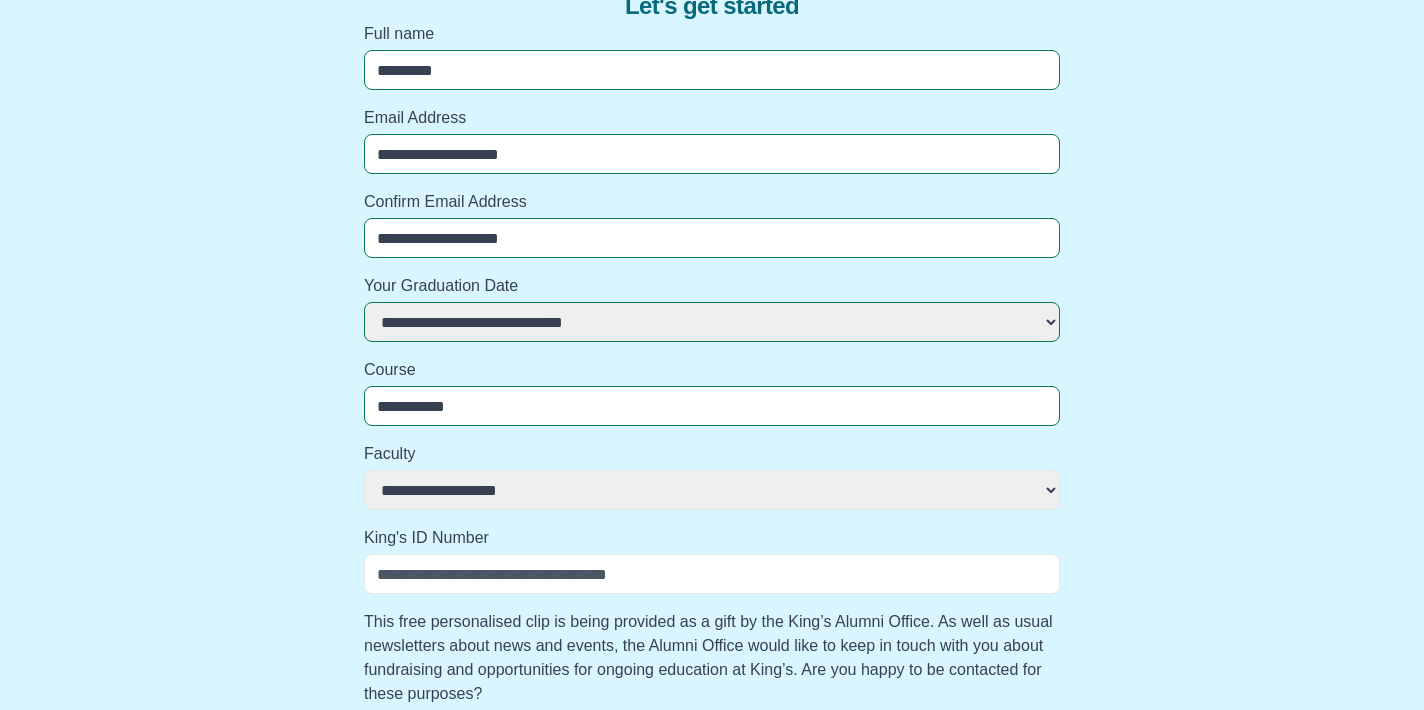 select 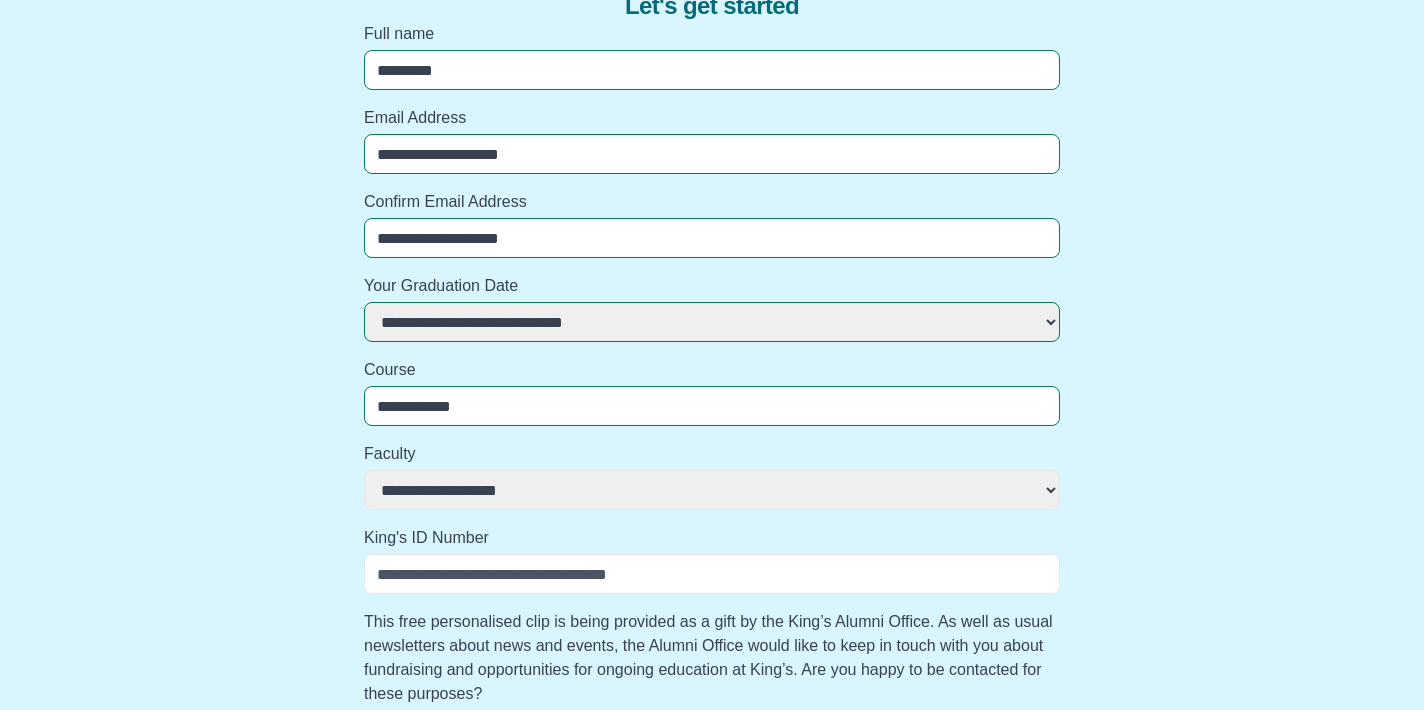 select 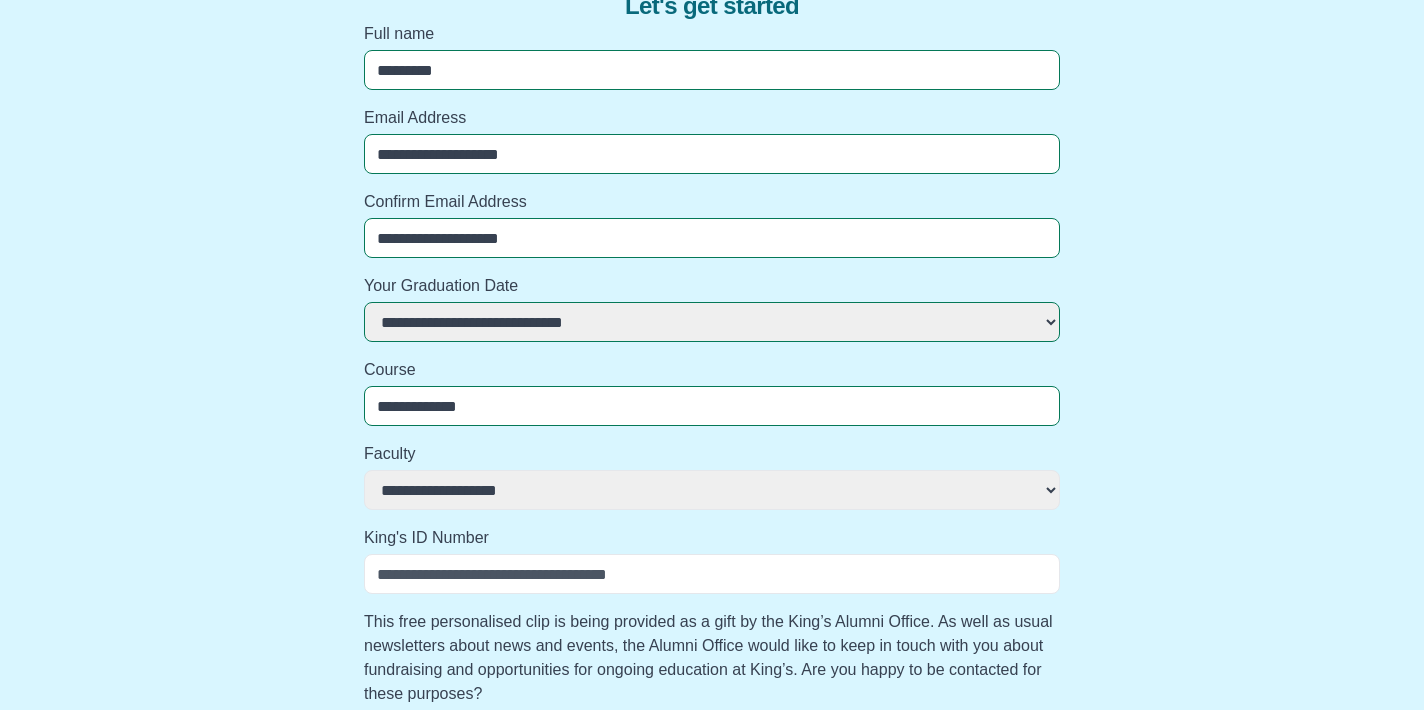 select 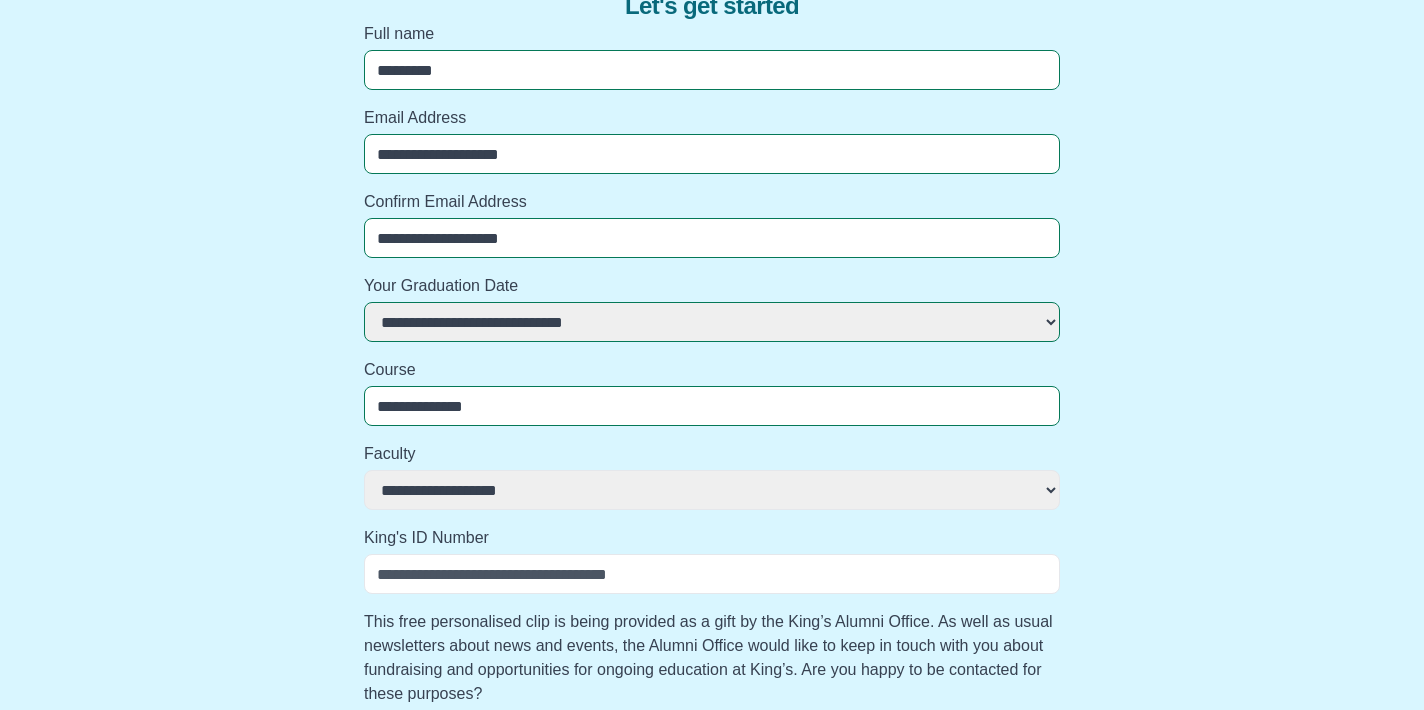 select 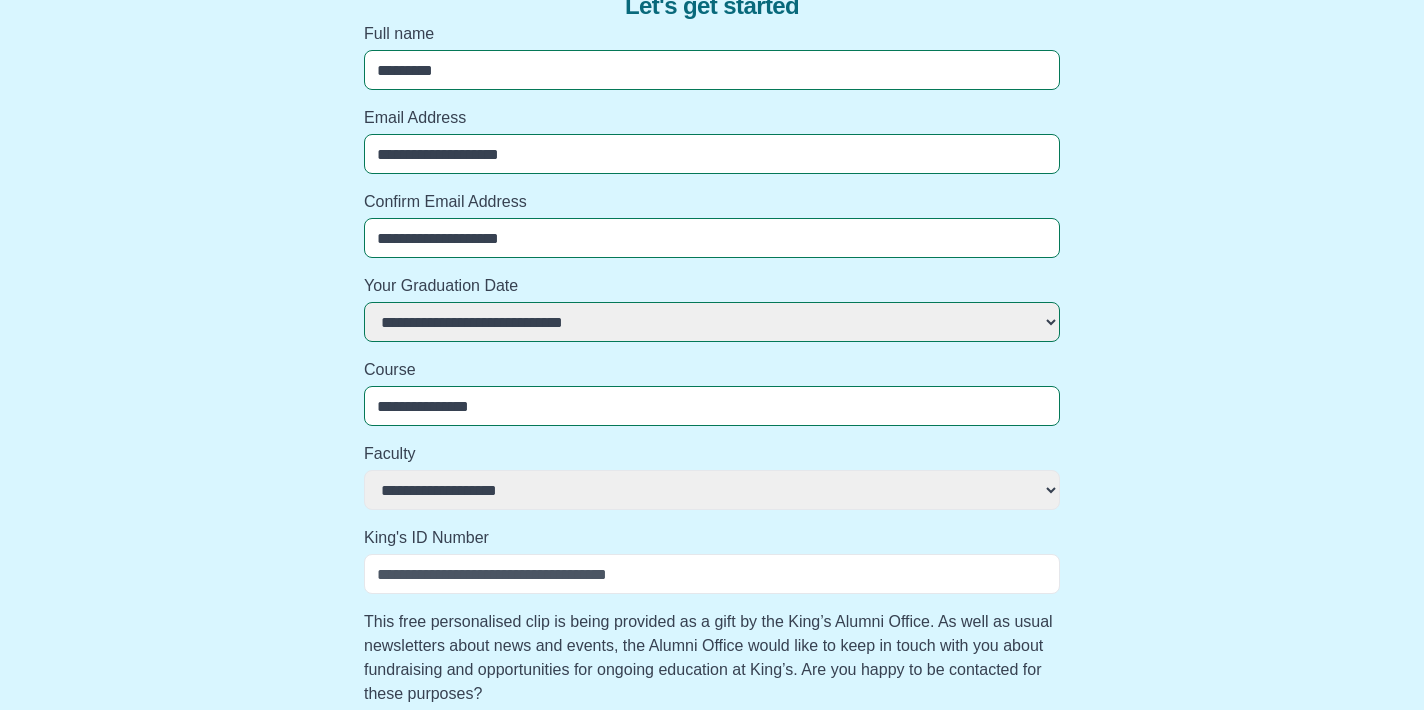 select 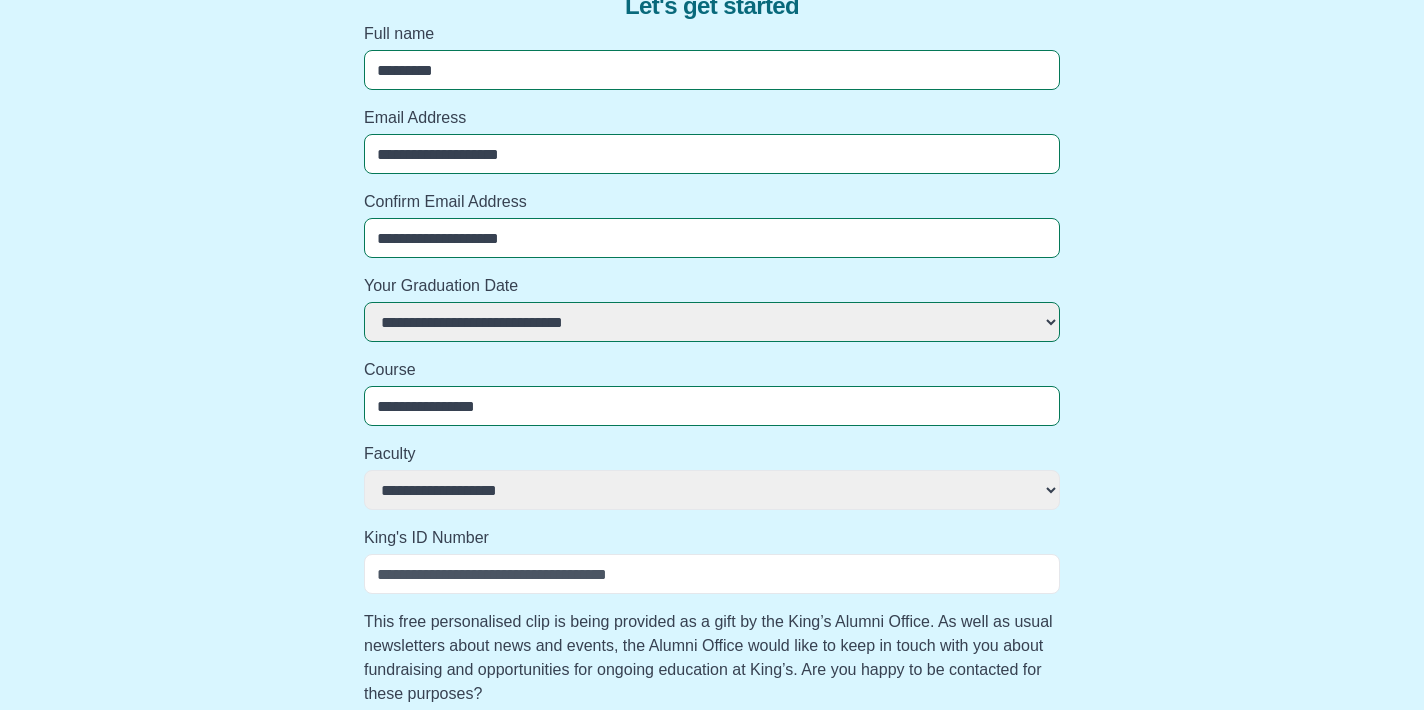 select 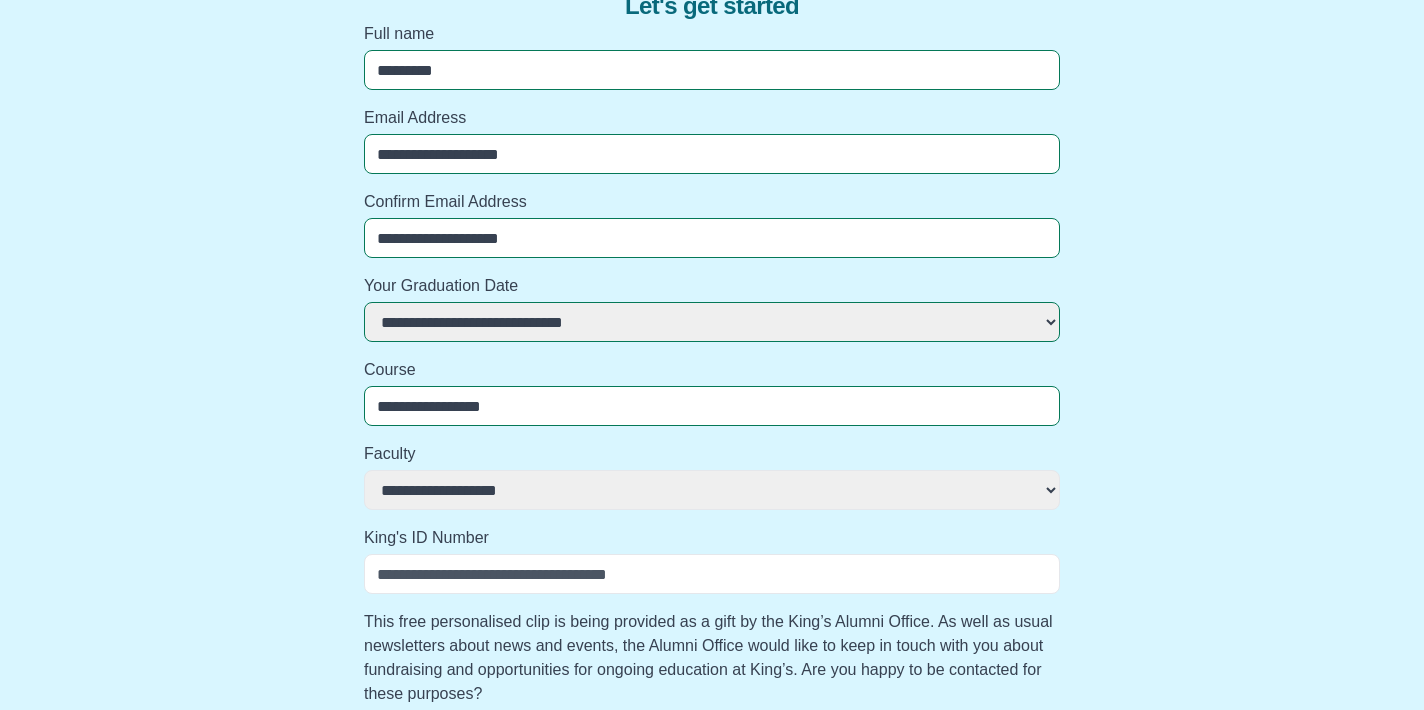 select 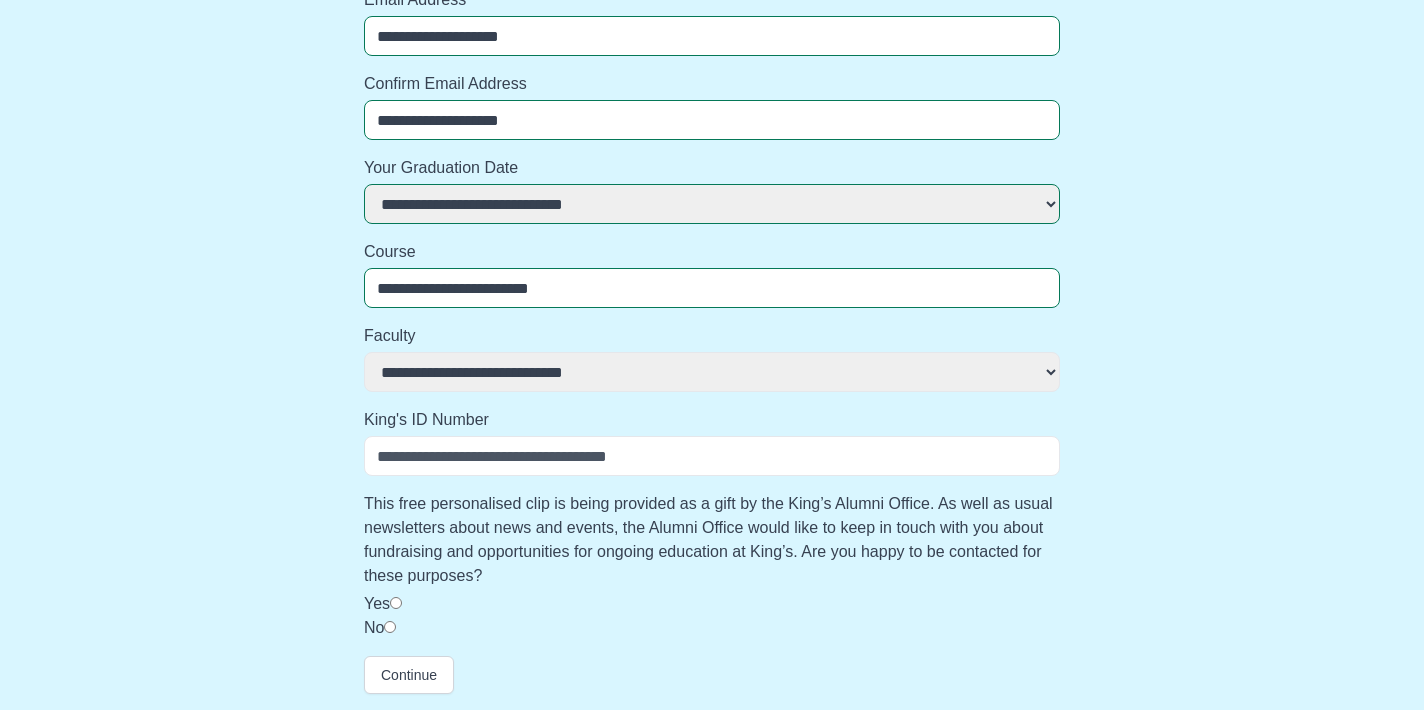 scroll, scrollTop: 311, scrollLeft: 0, axis: vertical 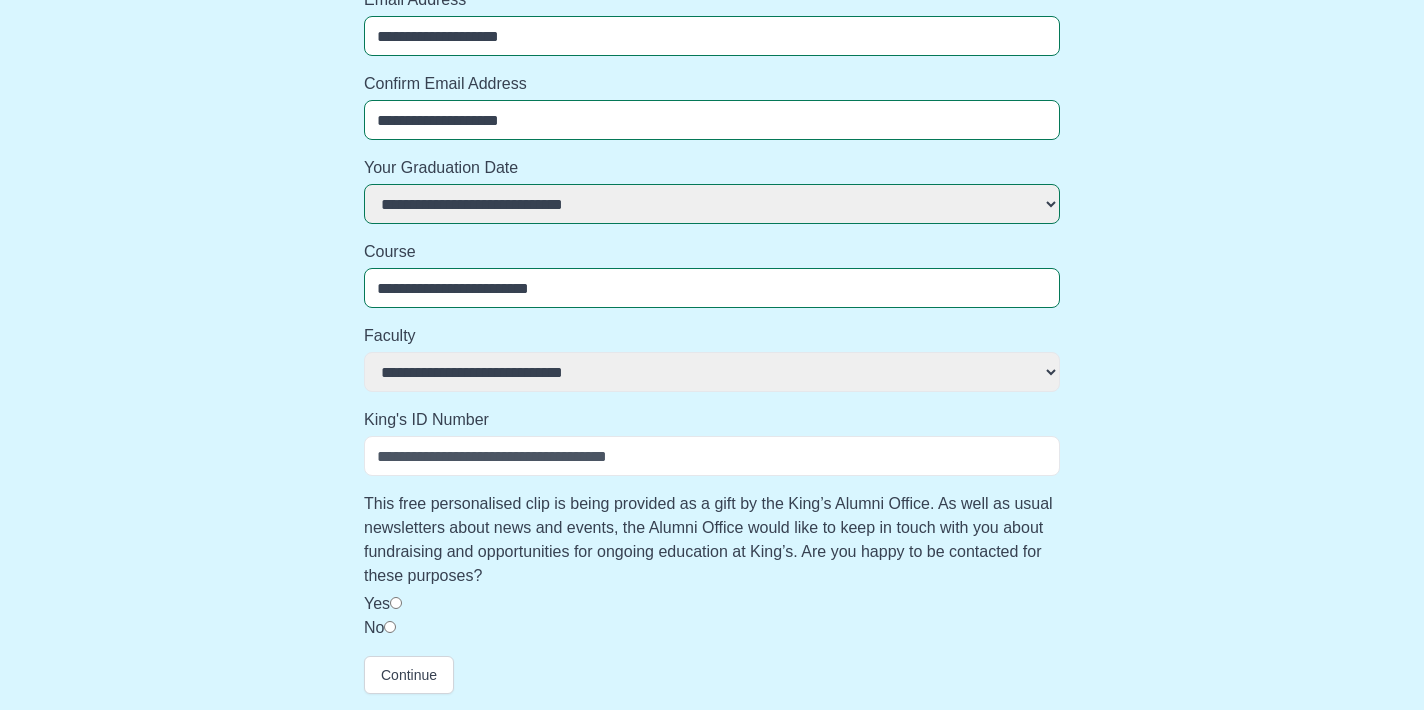 click on "King's ID Number" at bounding box center [712, 456] 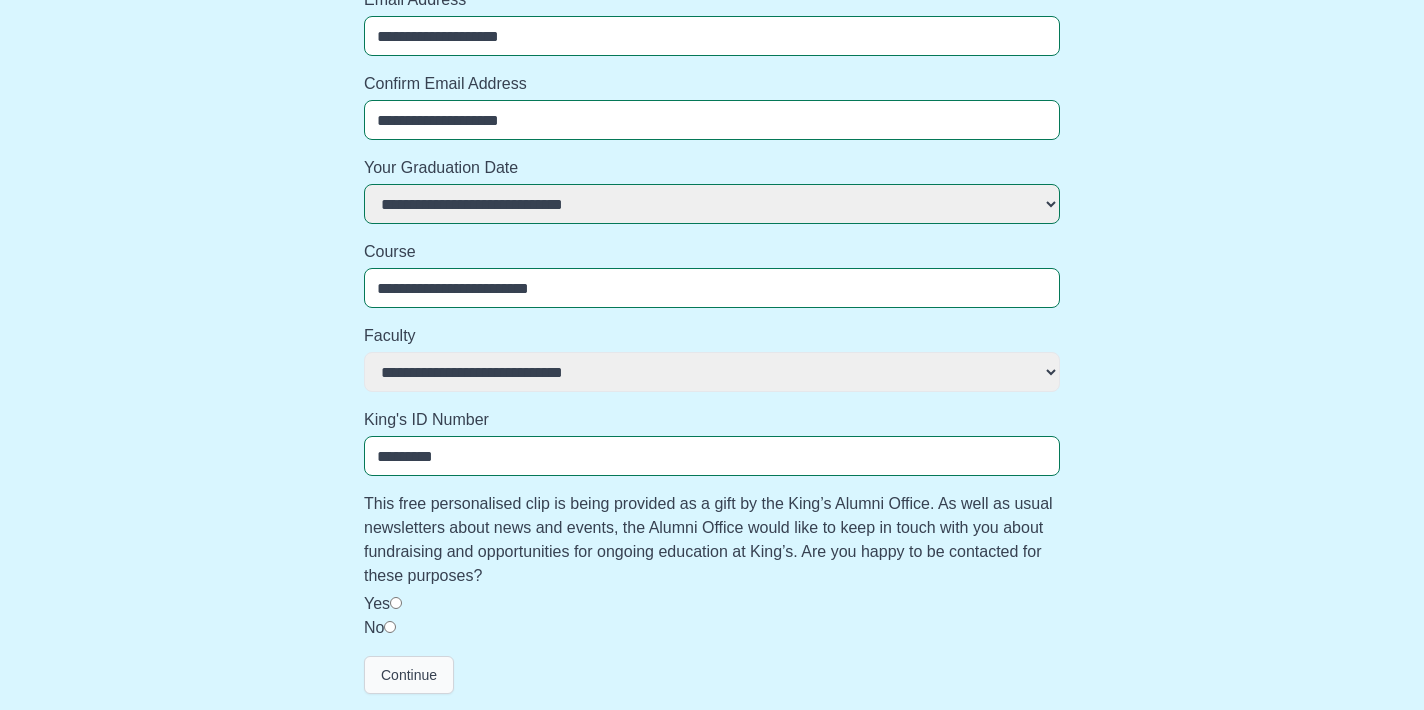 scroll, scrollTop: 311, scrollLeft: 0, axis: vertical 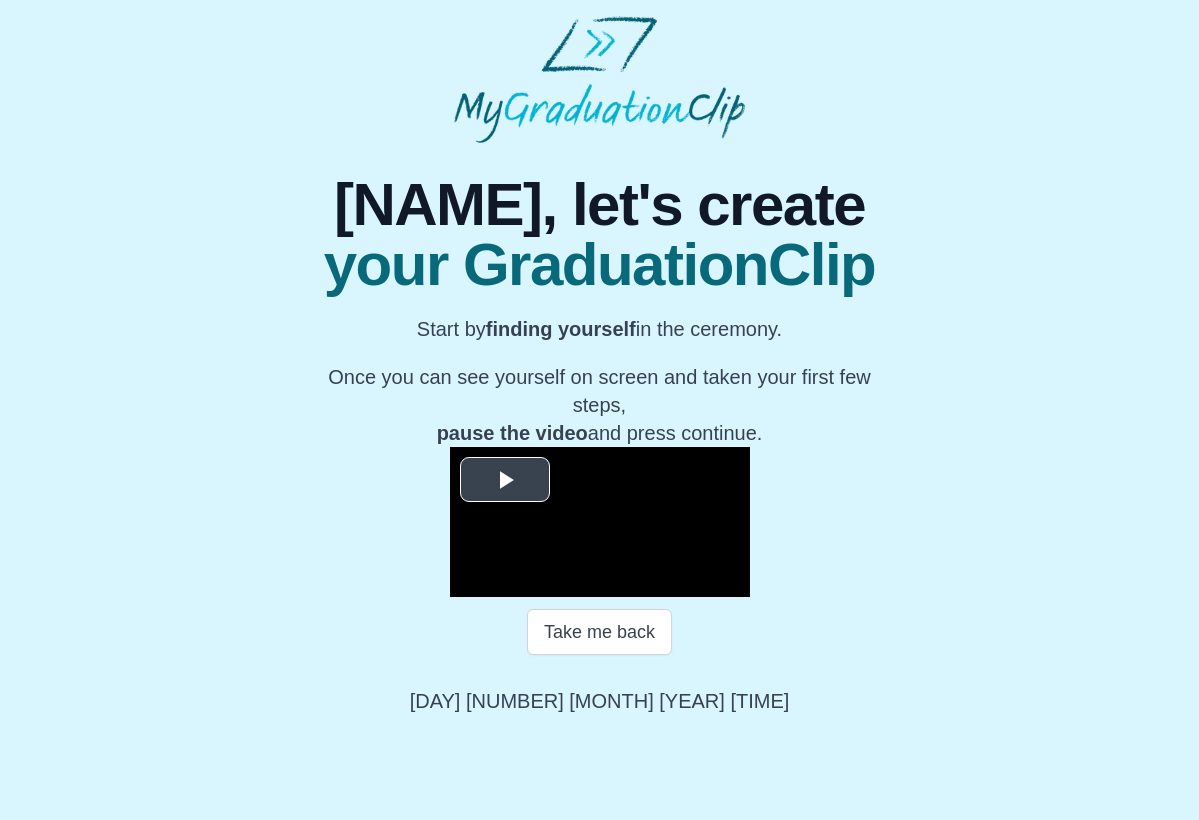click at bounding box center (505, 479) 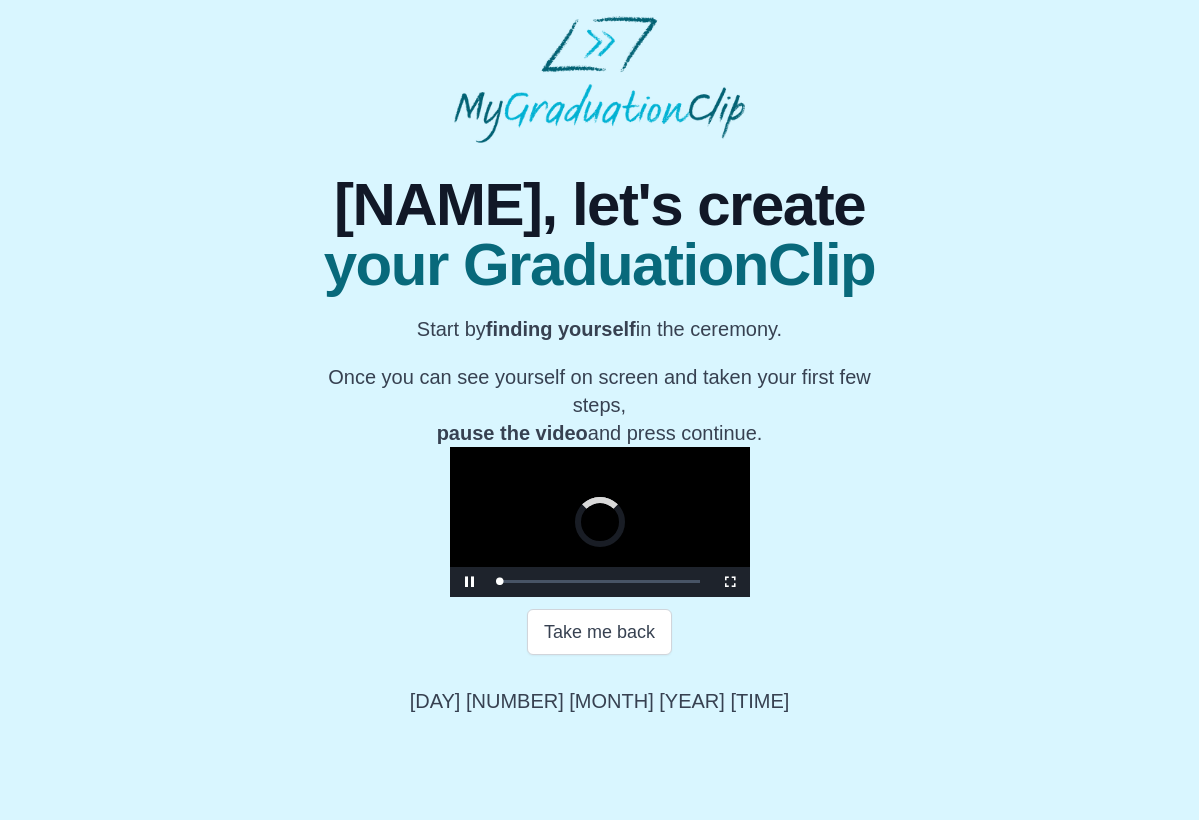 click at bounding box center [730, 582] 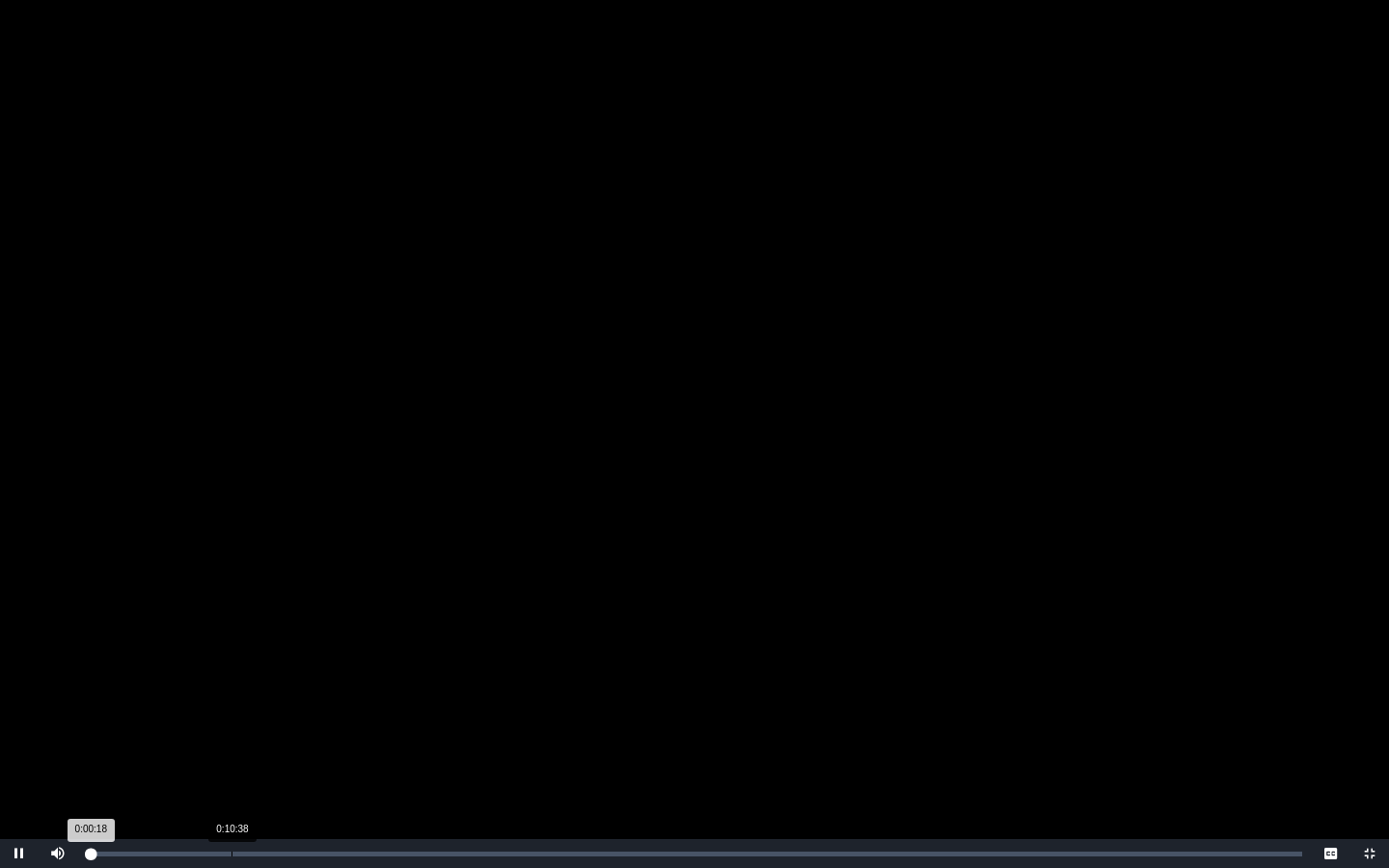 click on "0:10:38" at bounding box center (232, 854) 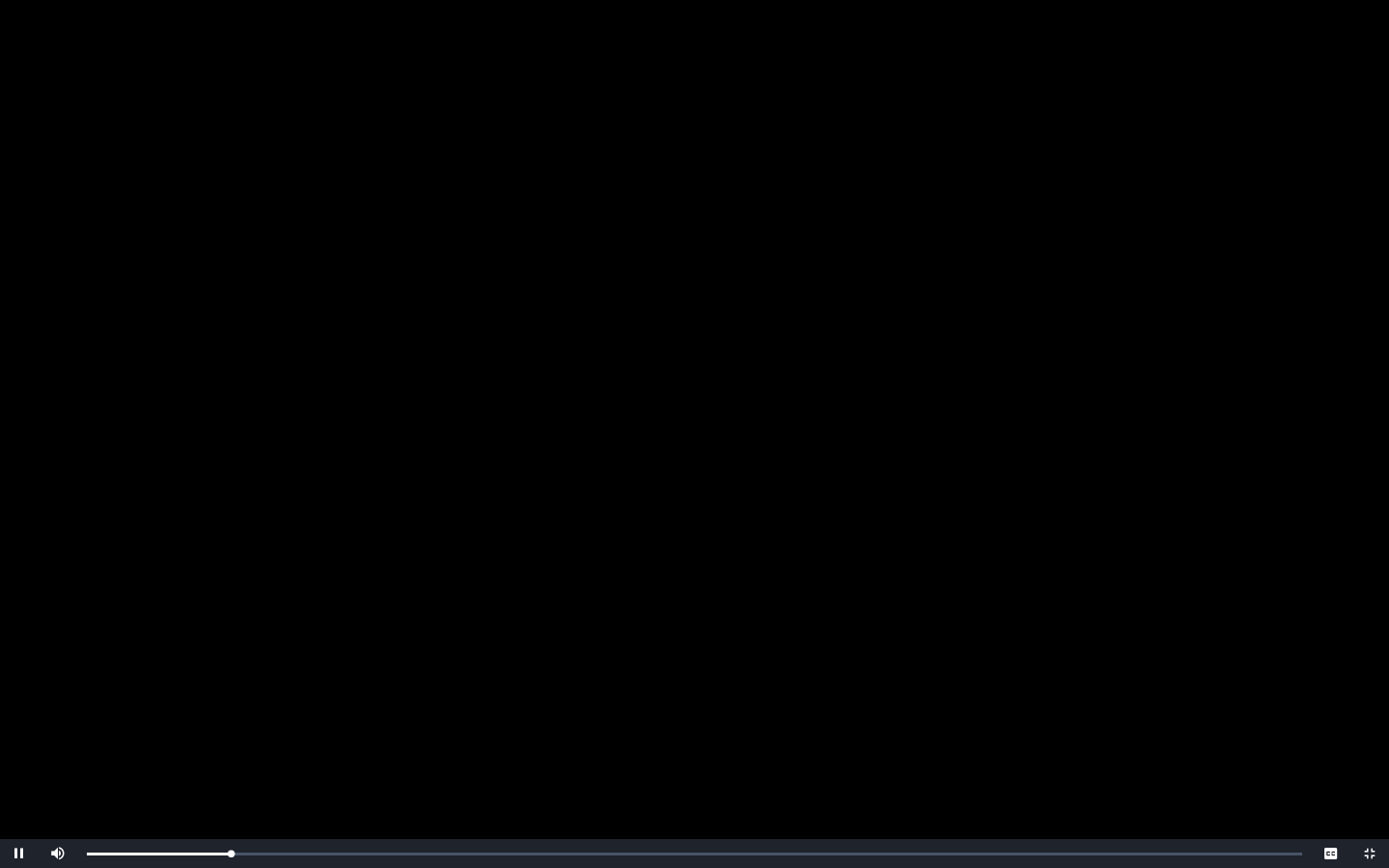 click at bounding box center [1370, 854] 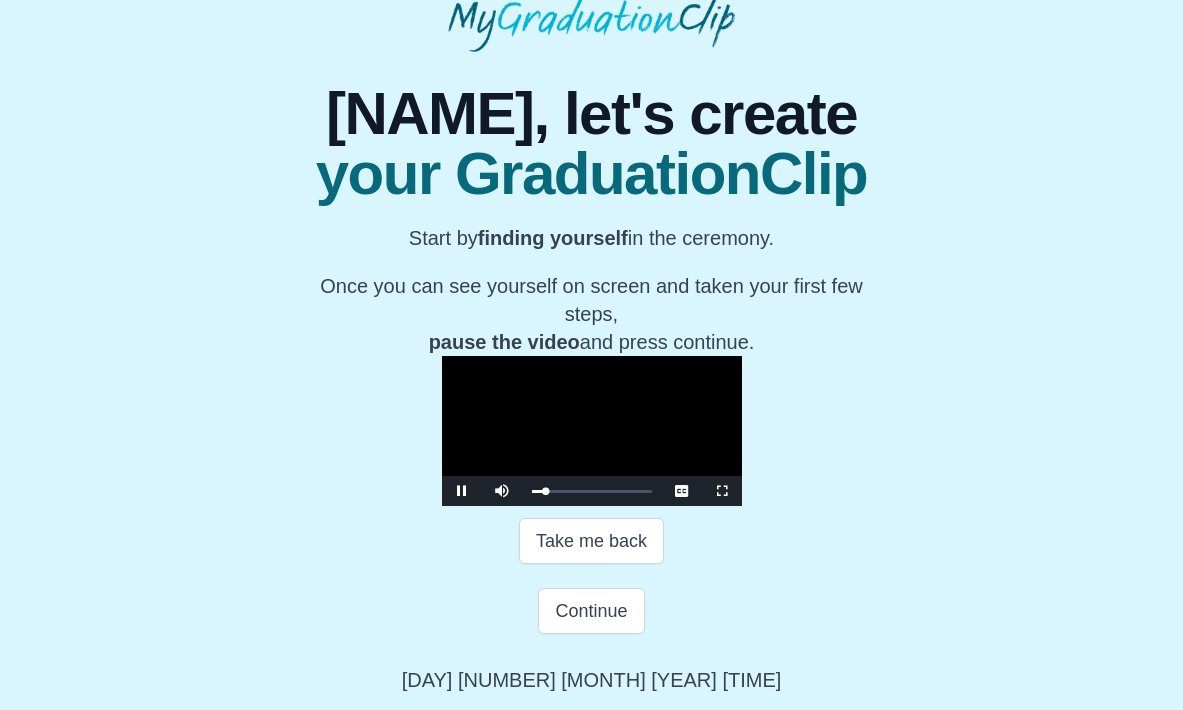 scroll, scrollTop: 272, scrollLeft: 0, axis: vertical 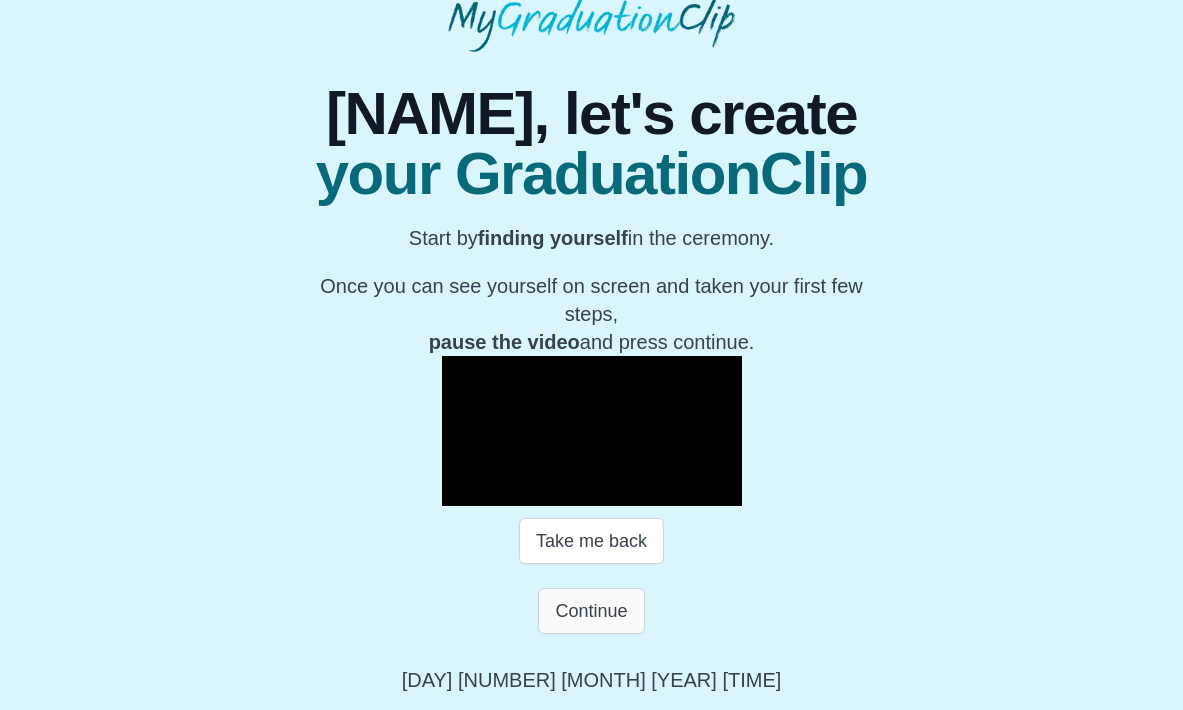 click on "Continue" at bounding box center (591, 611) 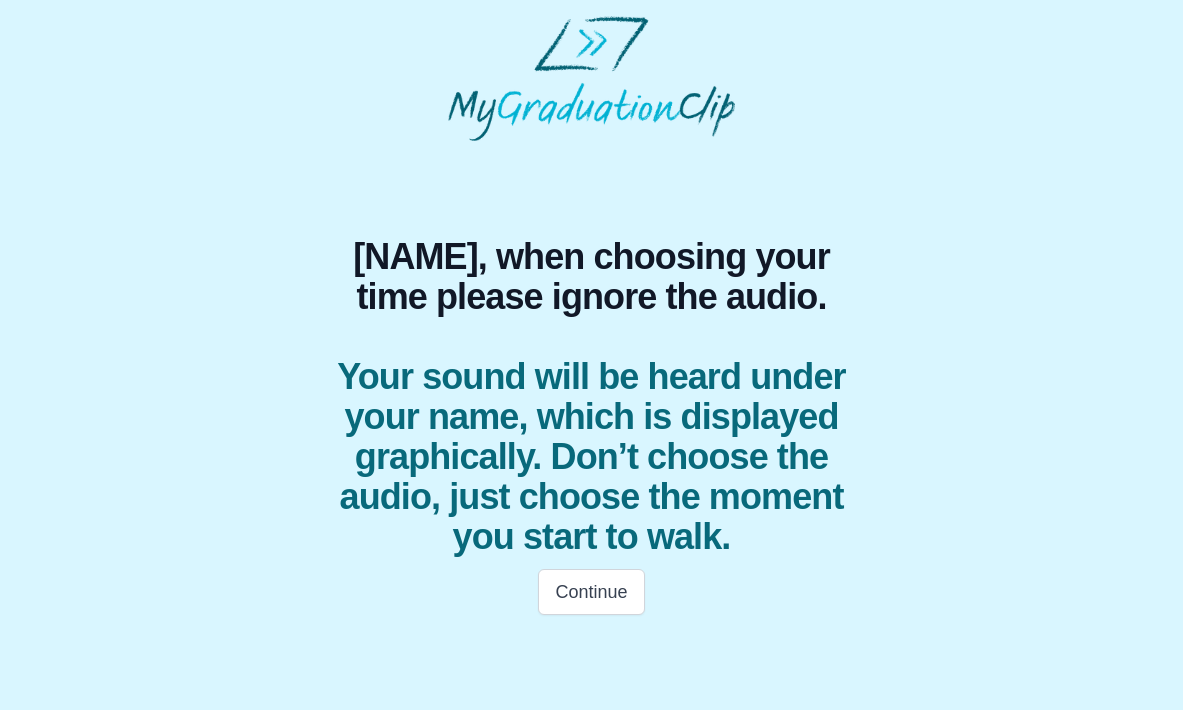 scroll, scrollTop: 0, scrollLeft: 0, axis: both 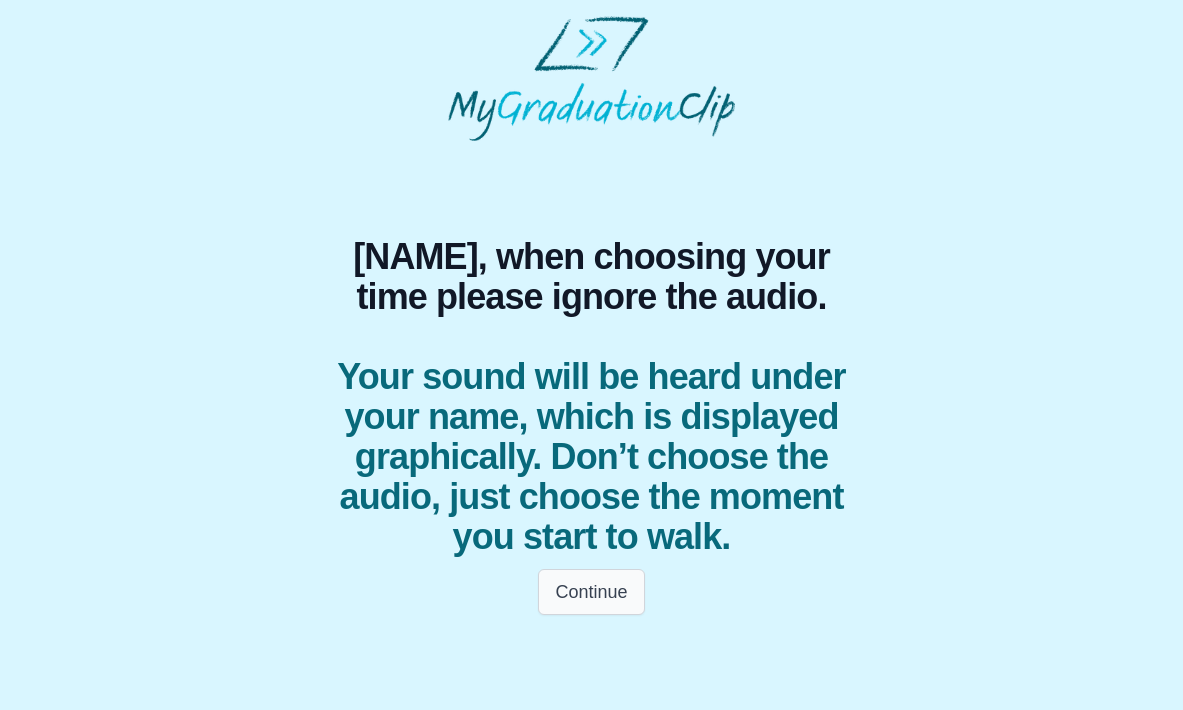 click on "Continue" at bounding box center (591, 592) 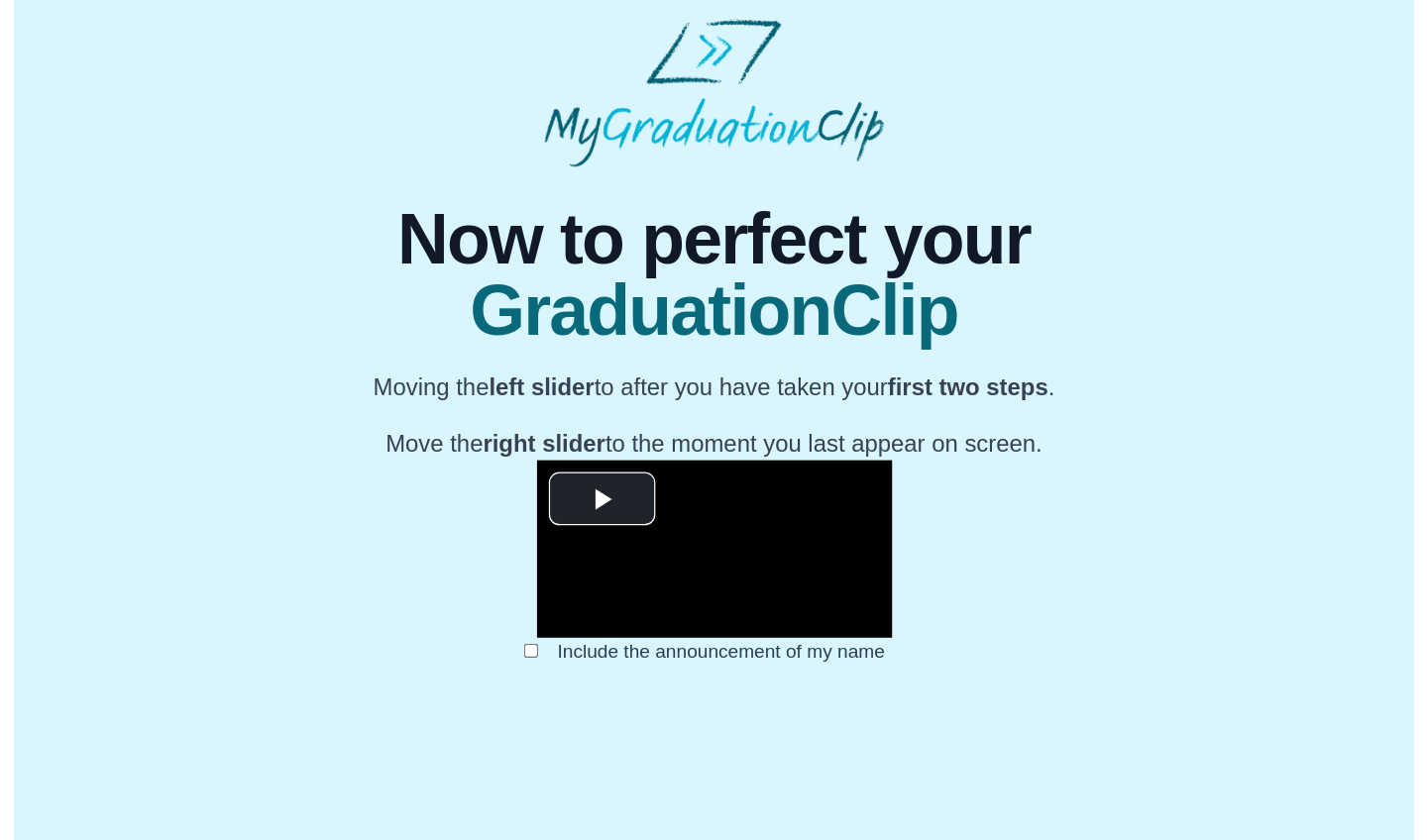 scroll, scrollTop: 0, scrollLeft: 0, axis: both 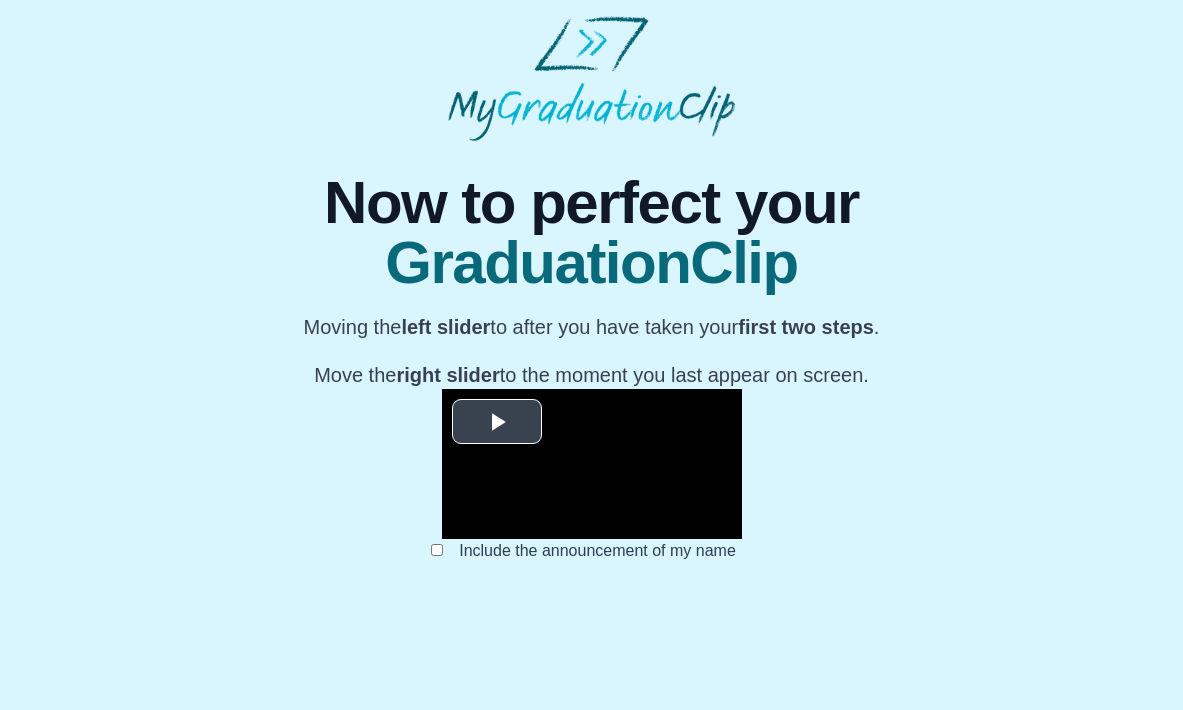 click at bounding box center [497, 422] 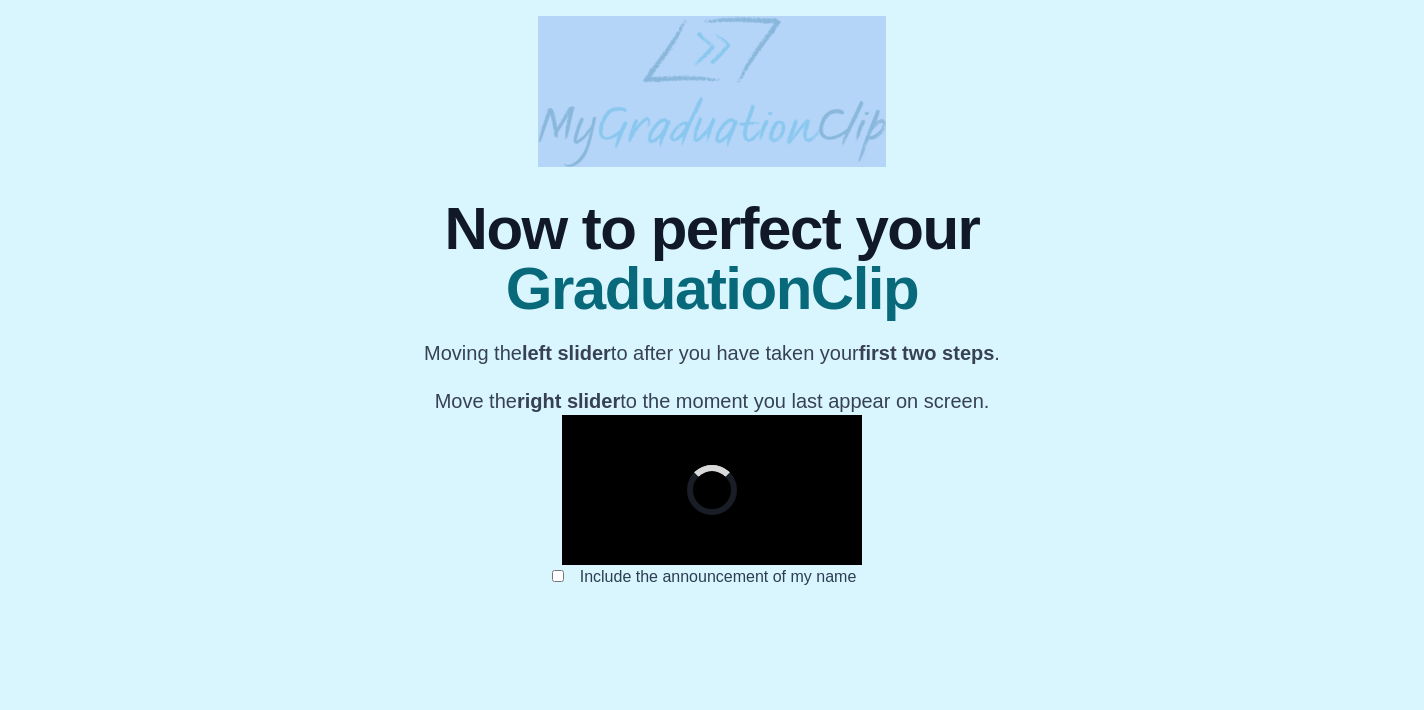 click on "**********" at bounding box center (712, 321) 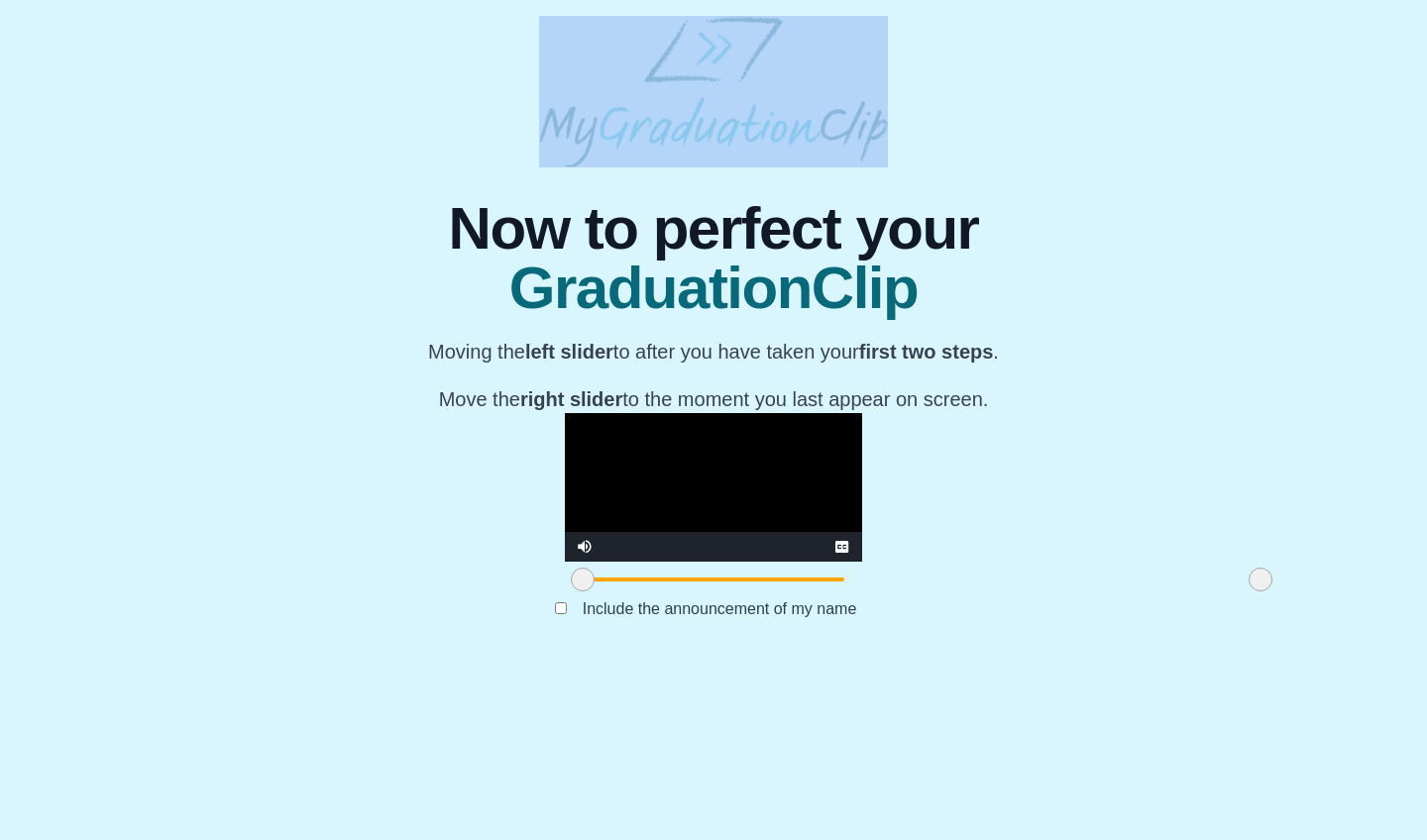 scroll, scrollTop: 88, scrollLeft: 0, axis: vertical 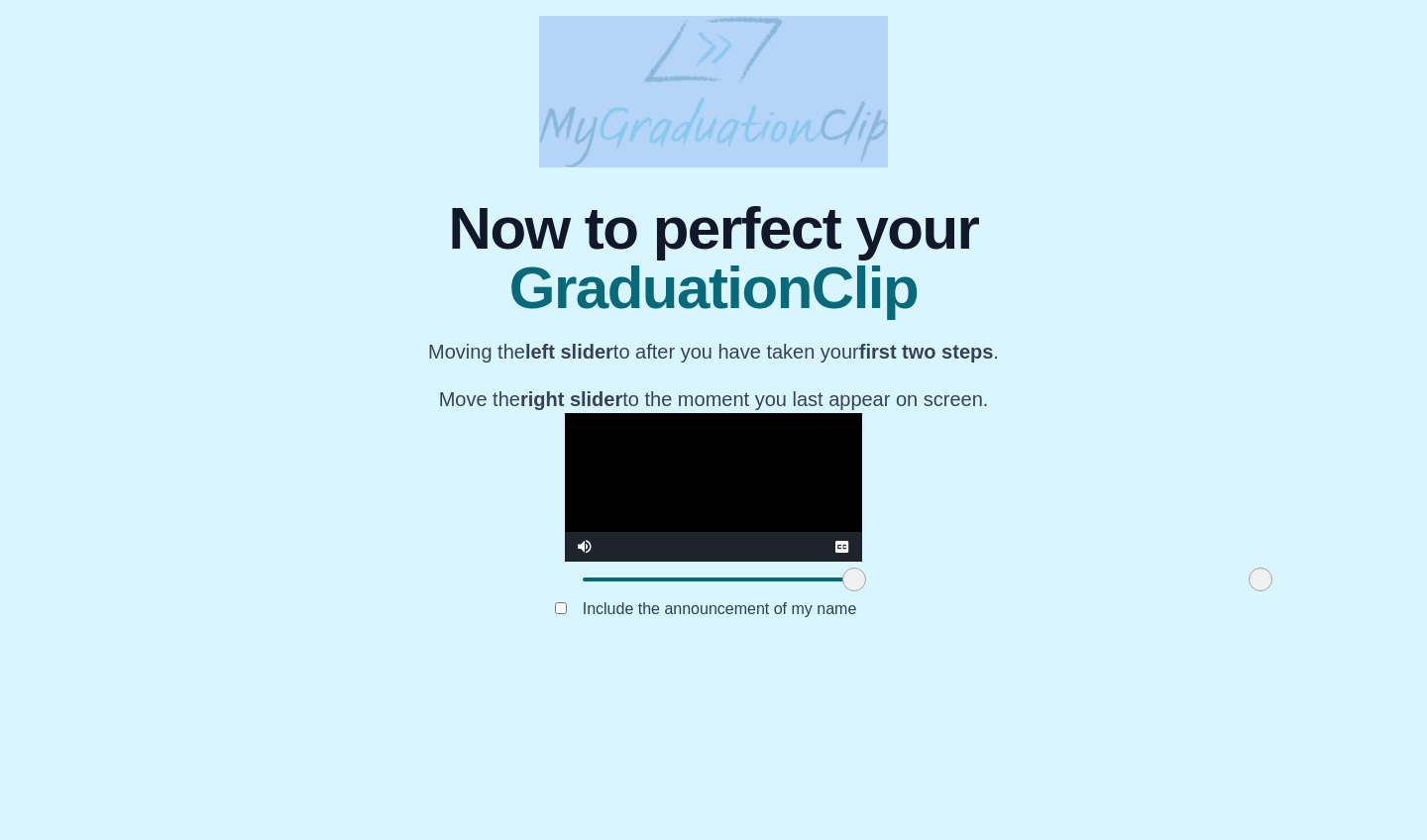 drag, startPoint x: 374, startPoint y: 743, endPoint x: 646, endPoint y: 731, distance: 272.2646 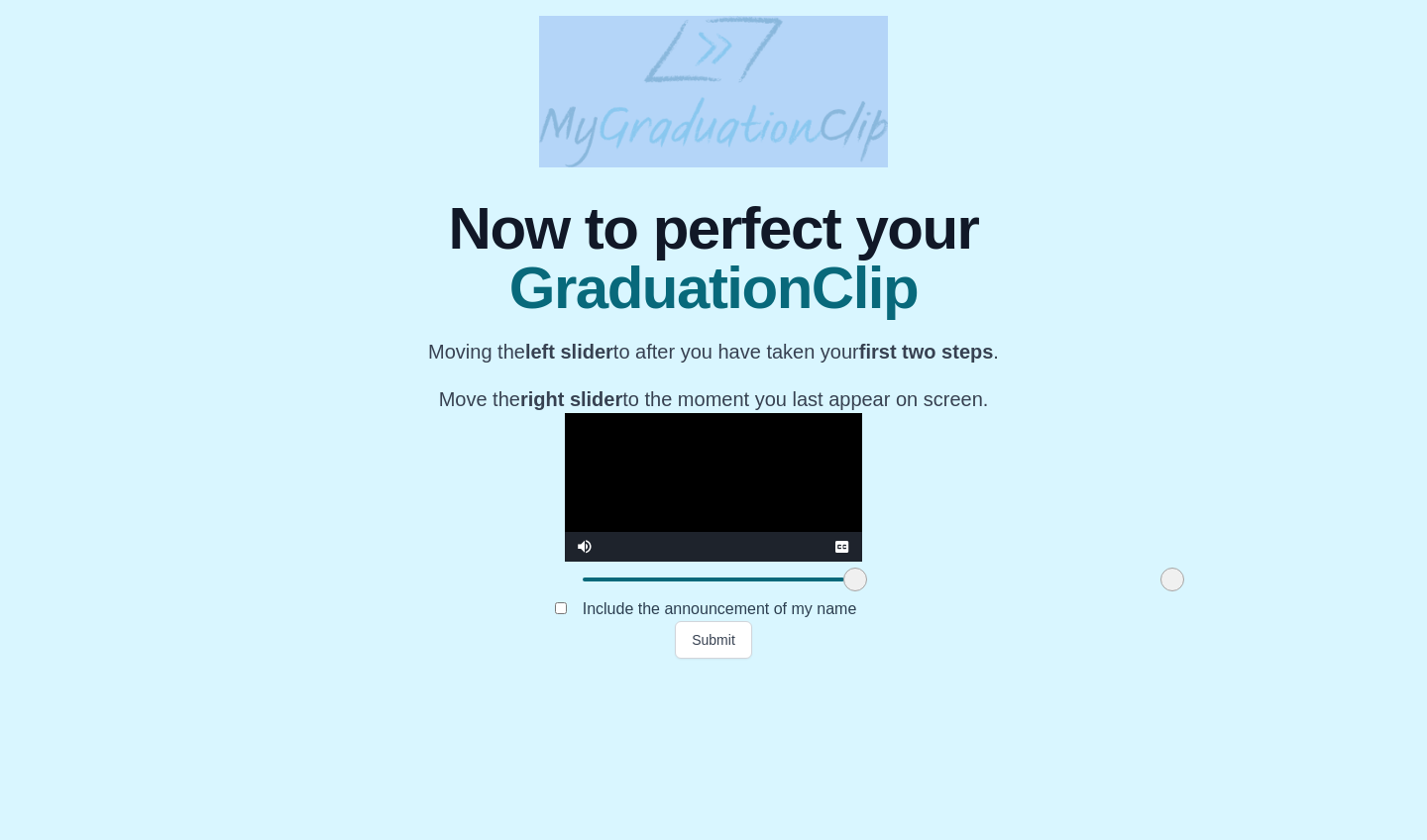 drag, startPoint x: 1052, startPoint y: 745, endPoint x: 962, endPoint y: 732, distance: 90.93404 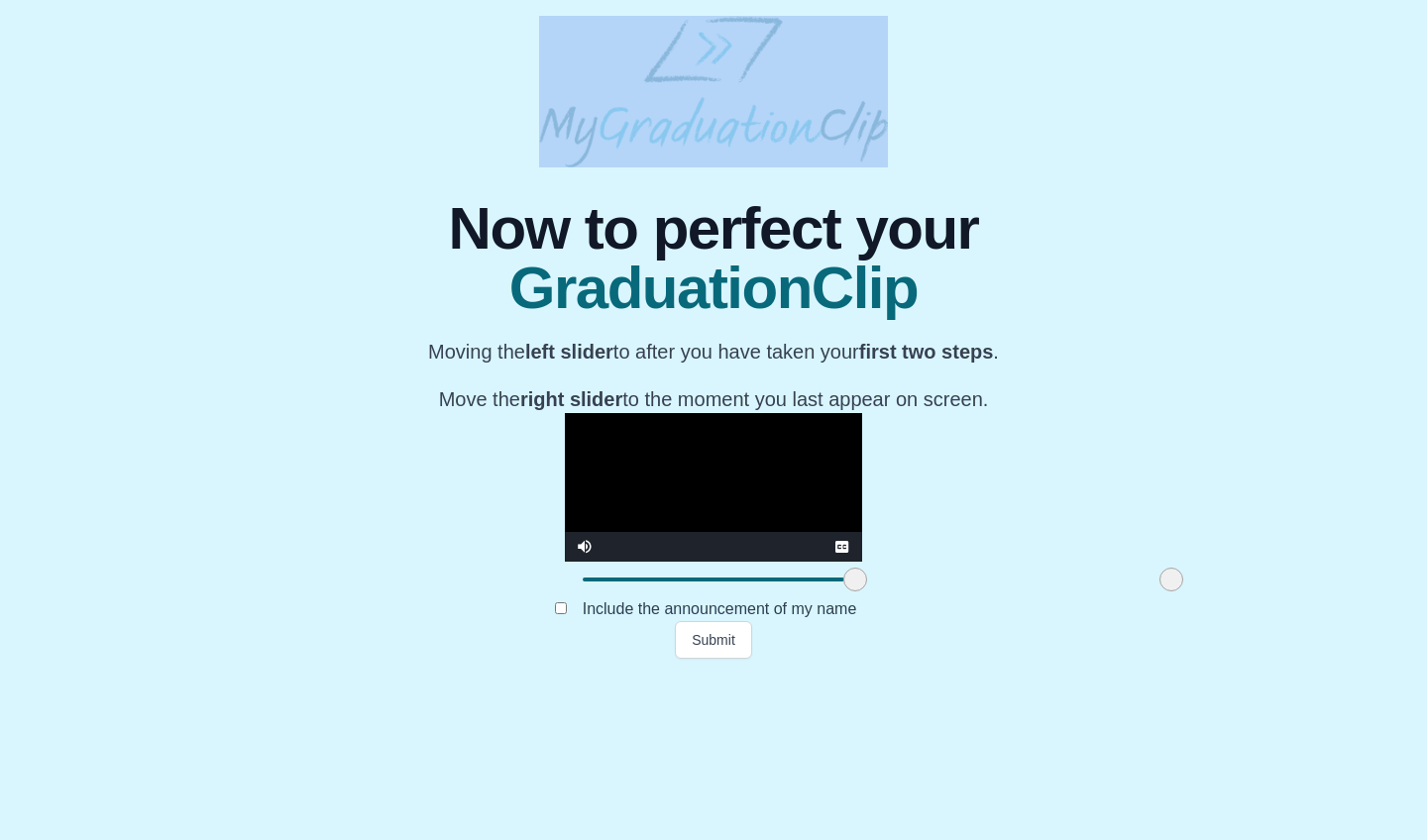 scroll, scrollTop: 88, scrollLeft: 0, axis: vertical 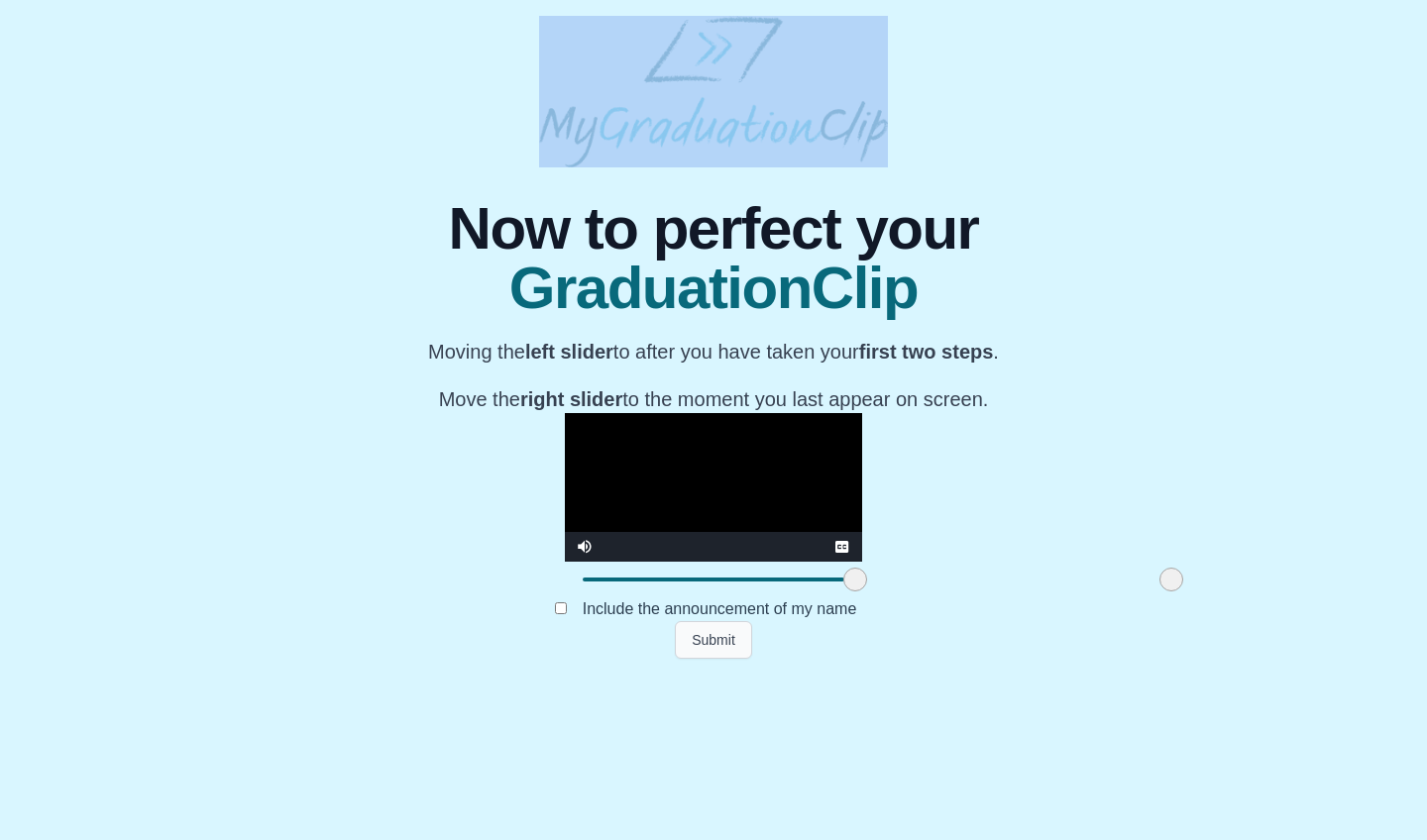 click on "Submit" at bounding box center (714, 640) 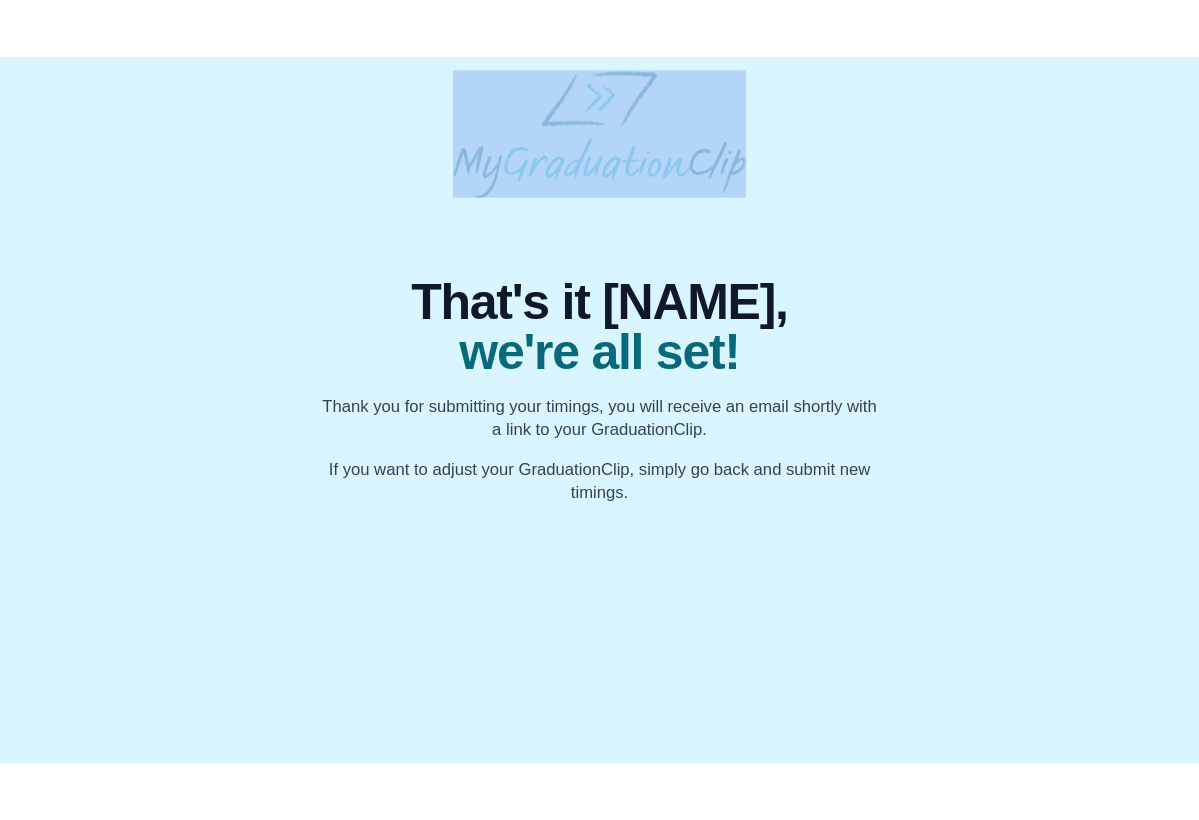 scroll, scrollTop: 0, scrollLeft: 0, axis: both 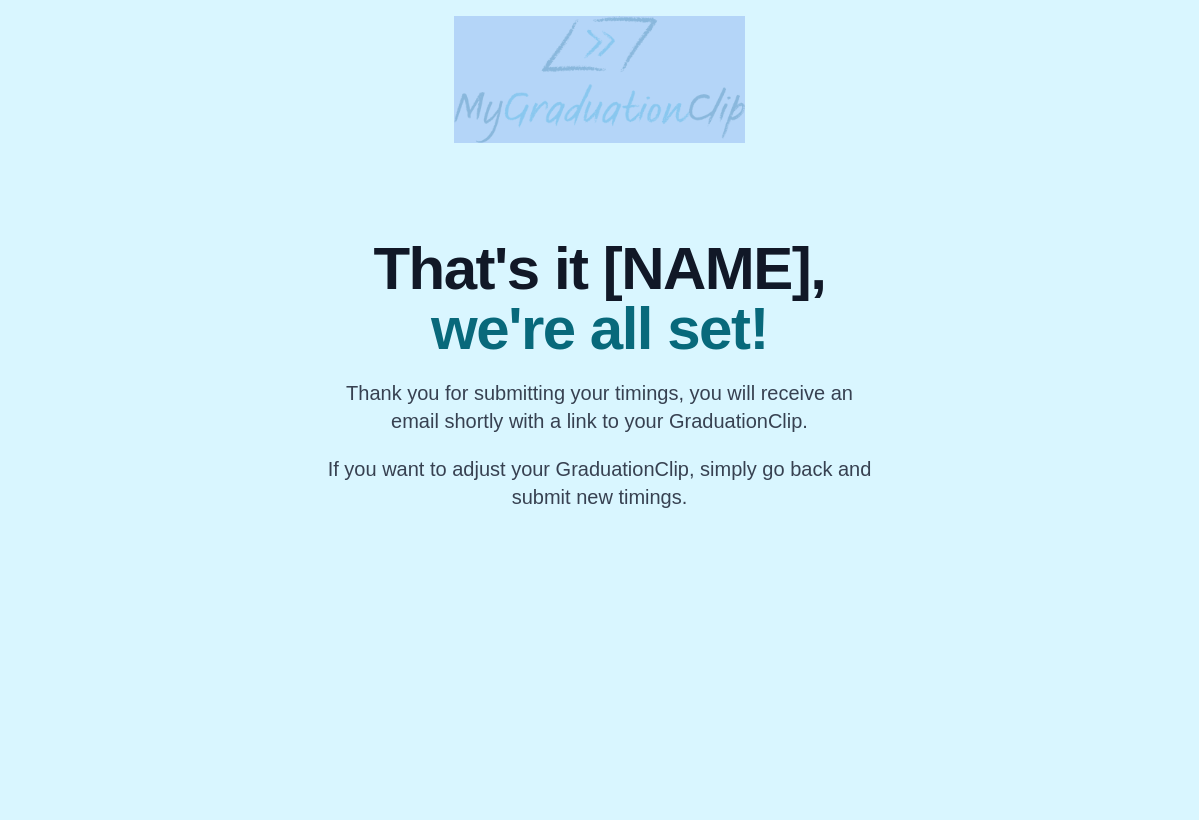 click on "That's it Yilin, we're all set!  Thank you for submitting your timings, you will receive an email shortly with a link to your GraduationClip.   If you want to adjust your GraduationClip, simply go back and submit new timings." at bounding box center (599, 263) 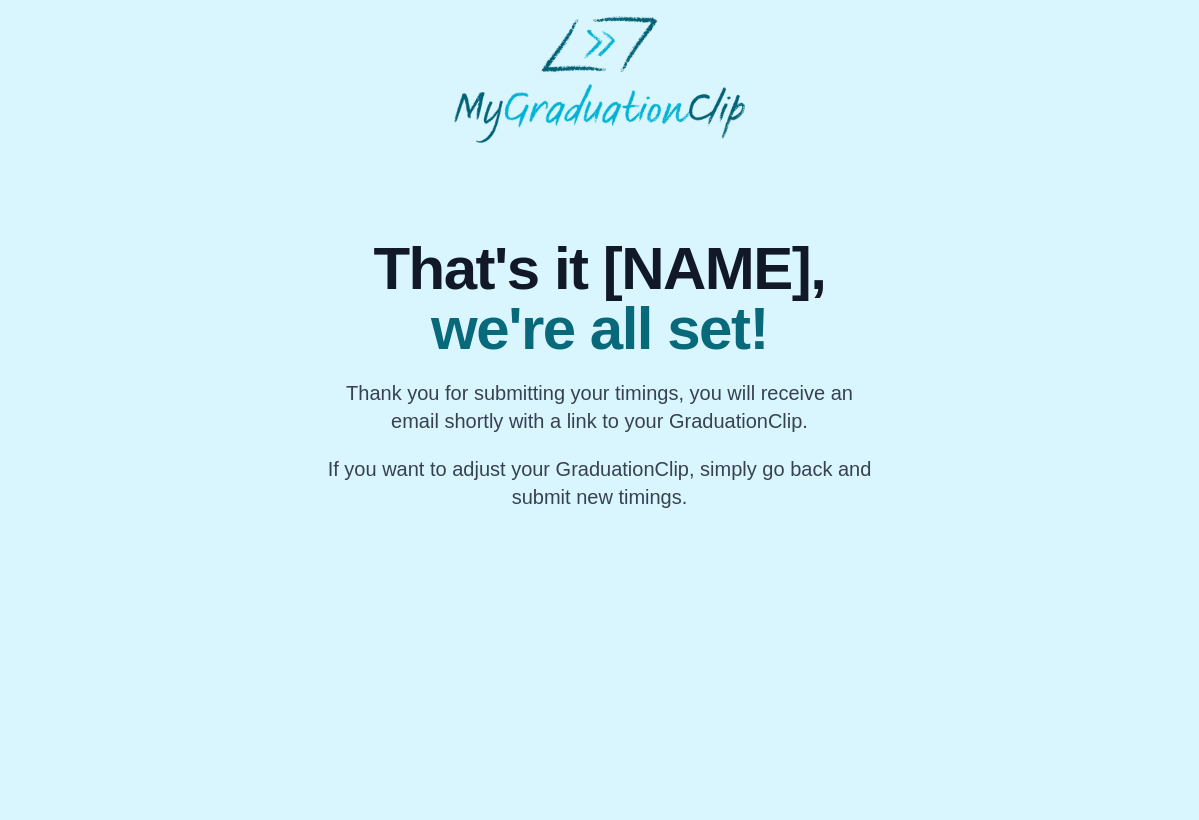 scroll, scrollTop: 0, scrollLeft: 0, axis: both 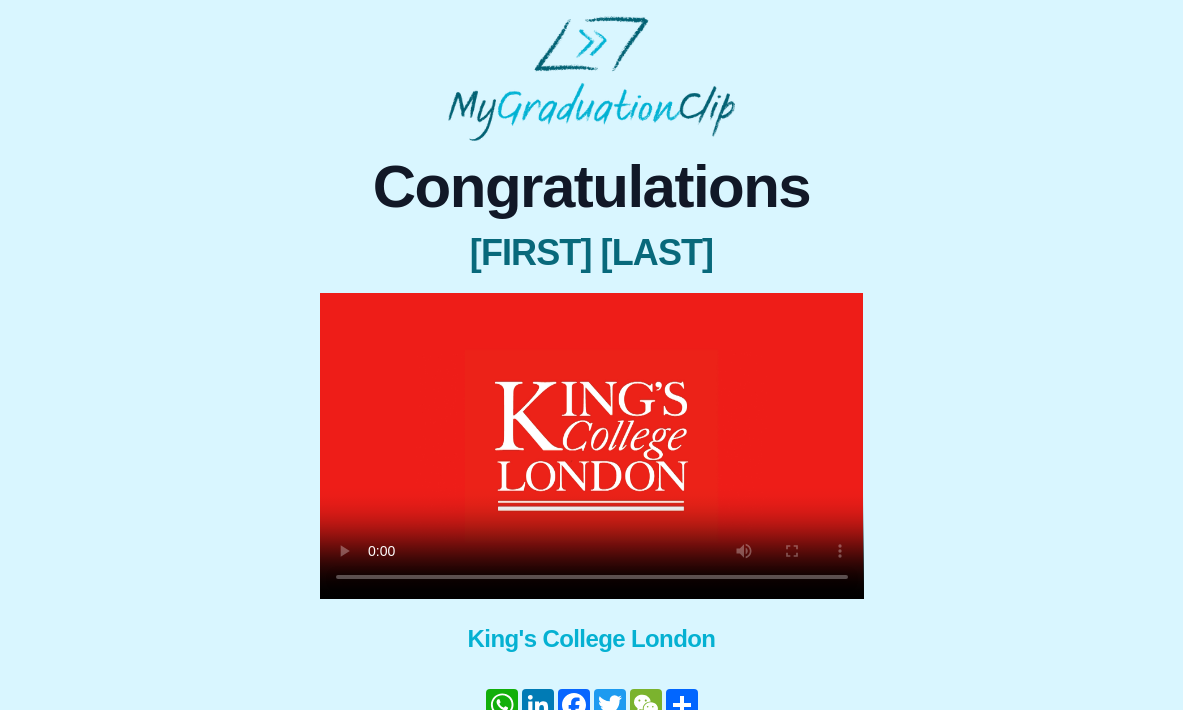 click at bounding box center [592, 446] 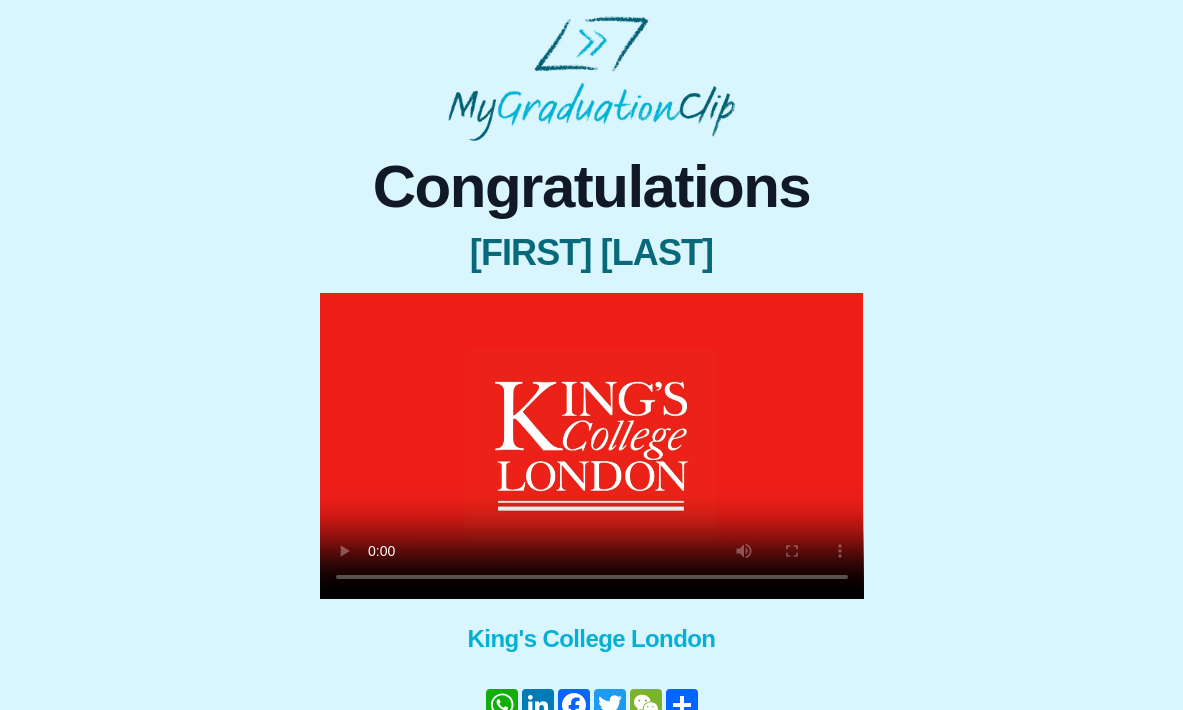 click at bounding box center (592, 446) 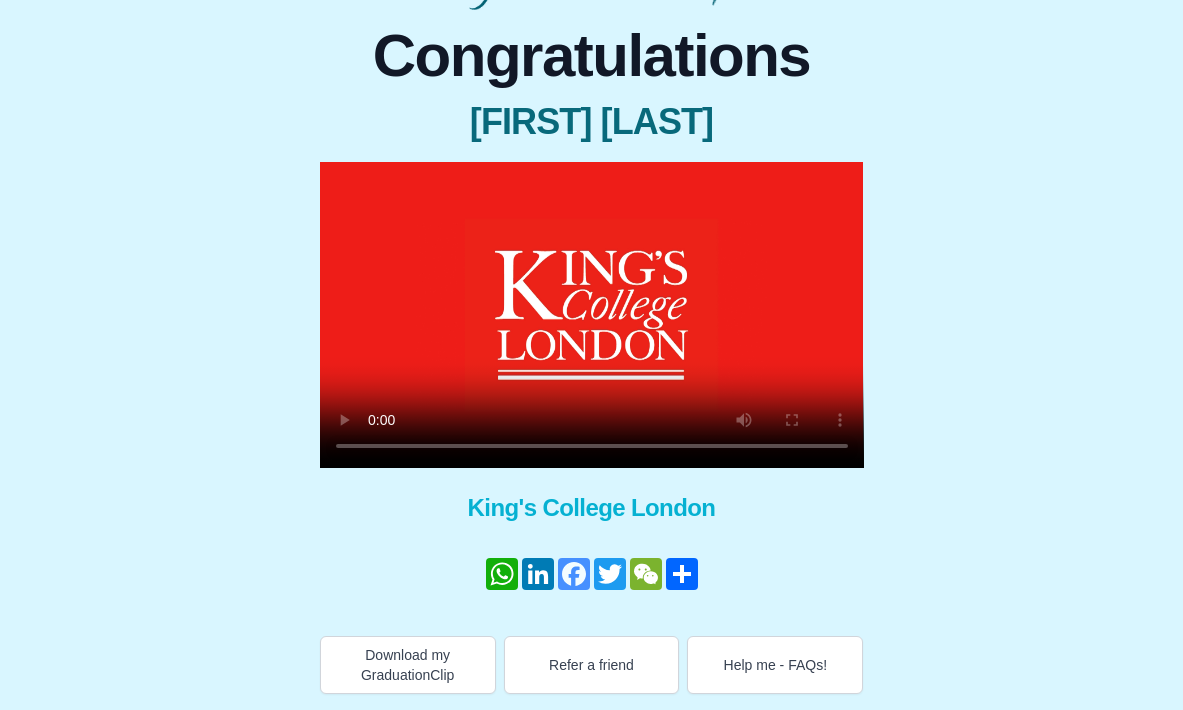 scroll, scrollTop: 131, scrollLeft: 0, axis: vertical 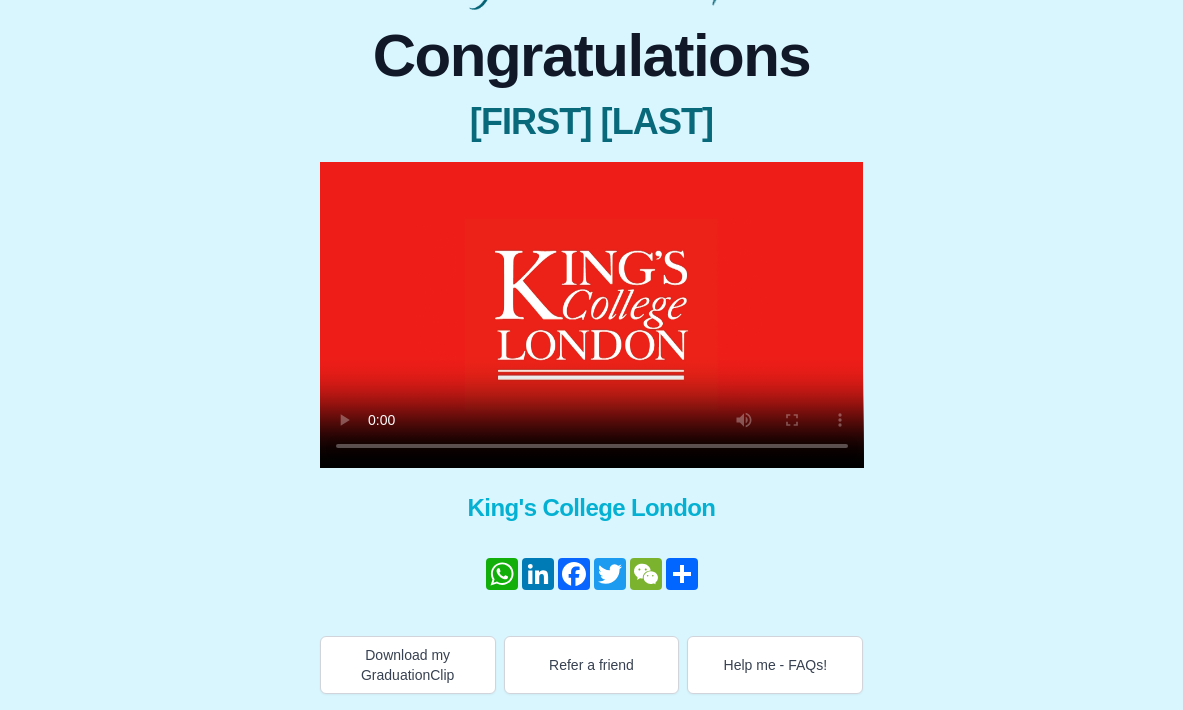 click at bounding box center [592, 315] 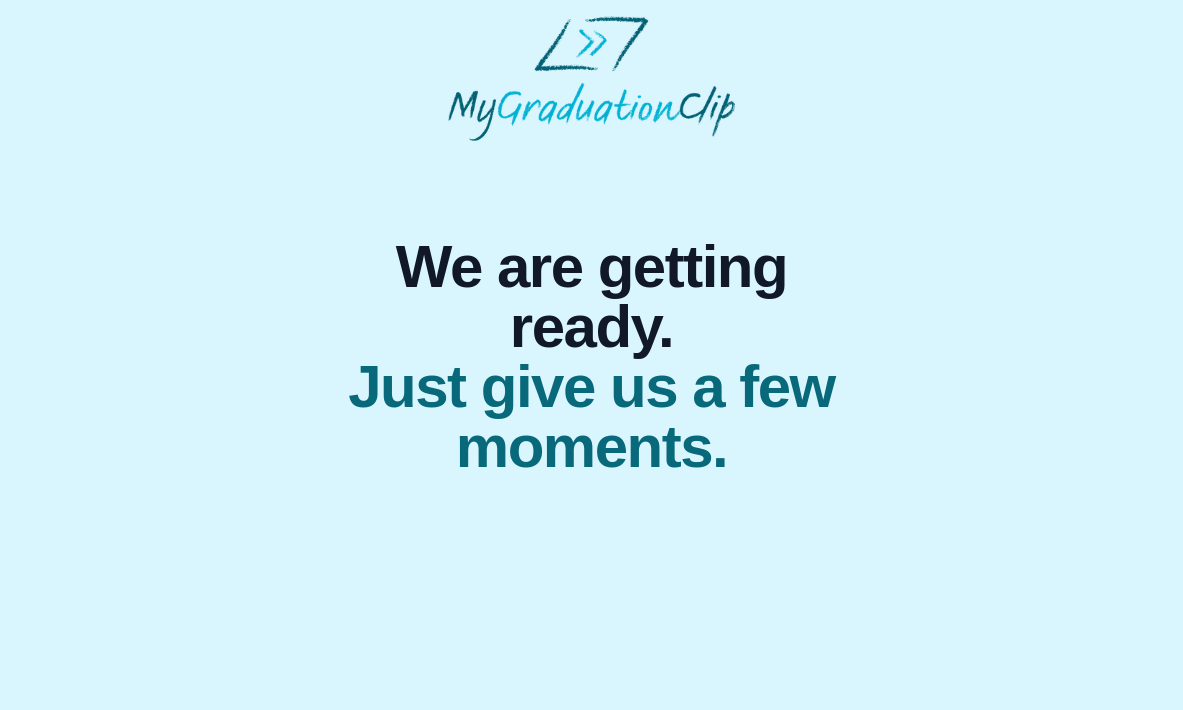 scroll, scrollTop: 0, scrollLeft: 0, axis: both 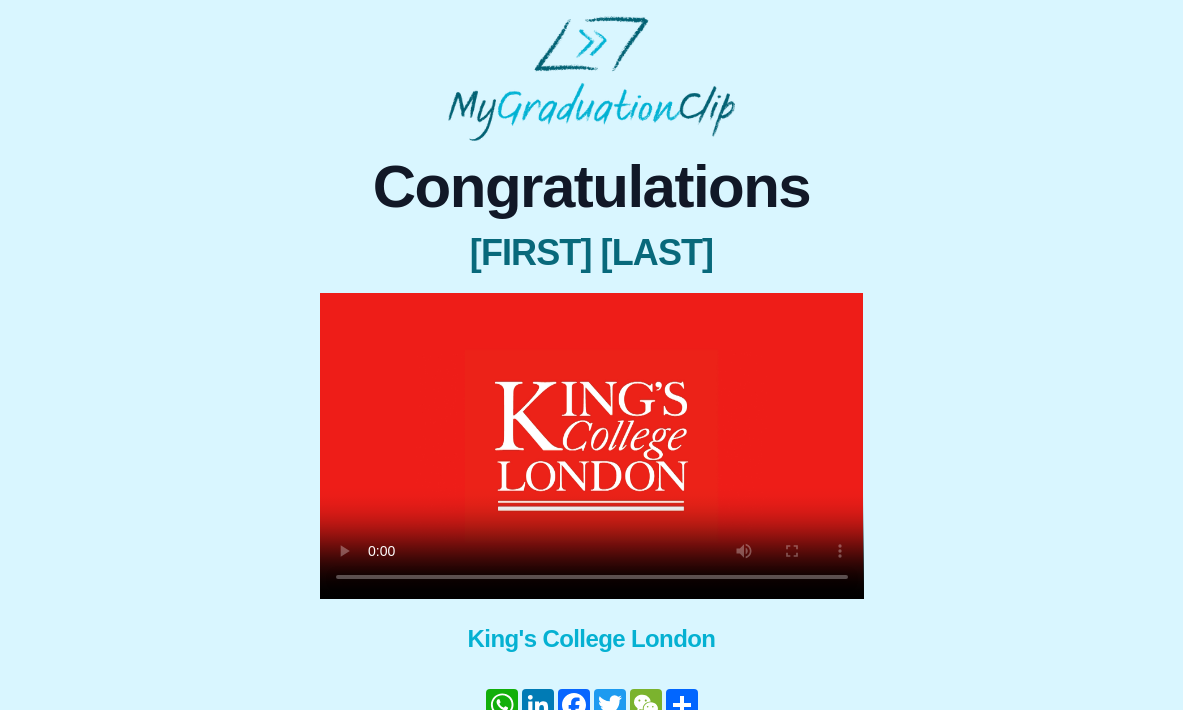 click at bounding box center [592, 446] 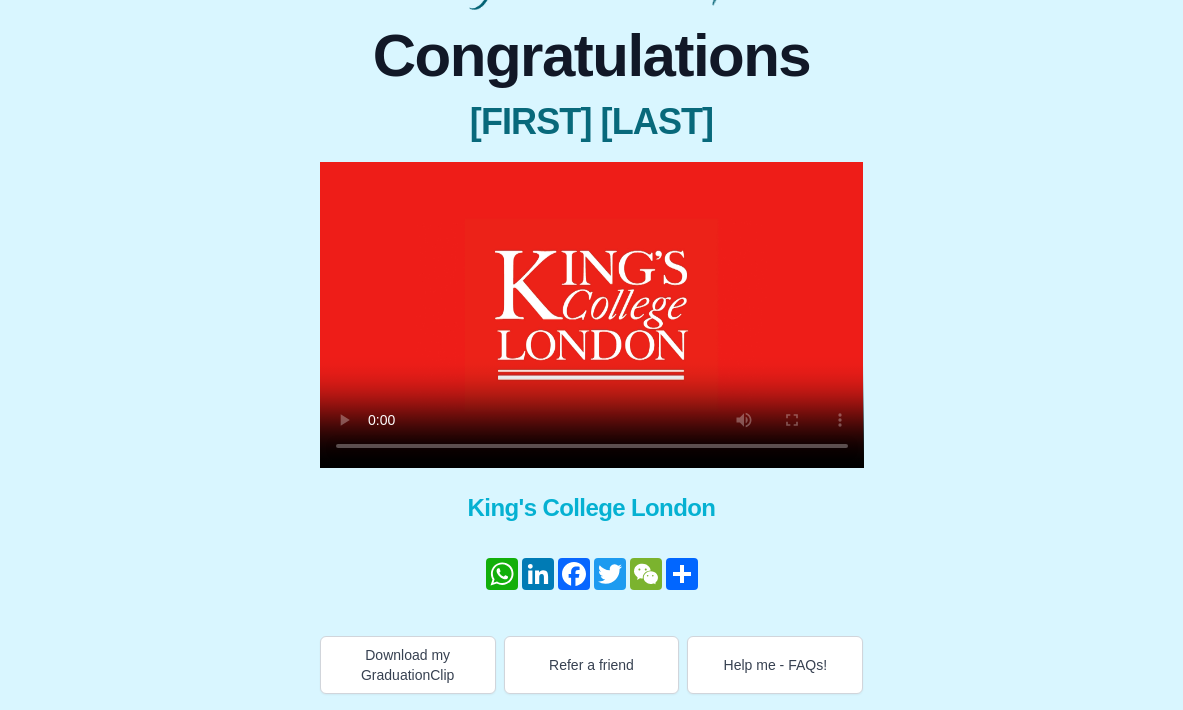 scroll, scrollTop: 131, scrollLeft: 0, axis: vertical 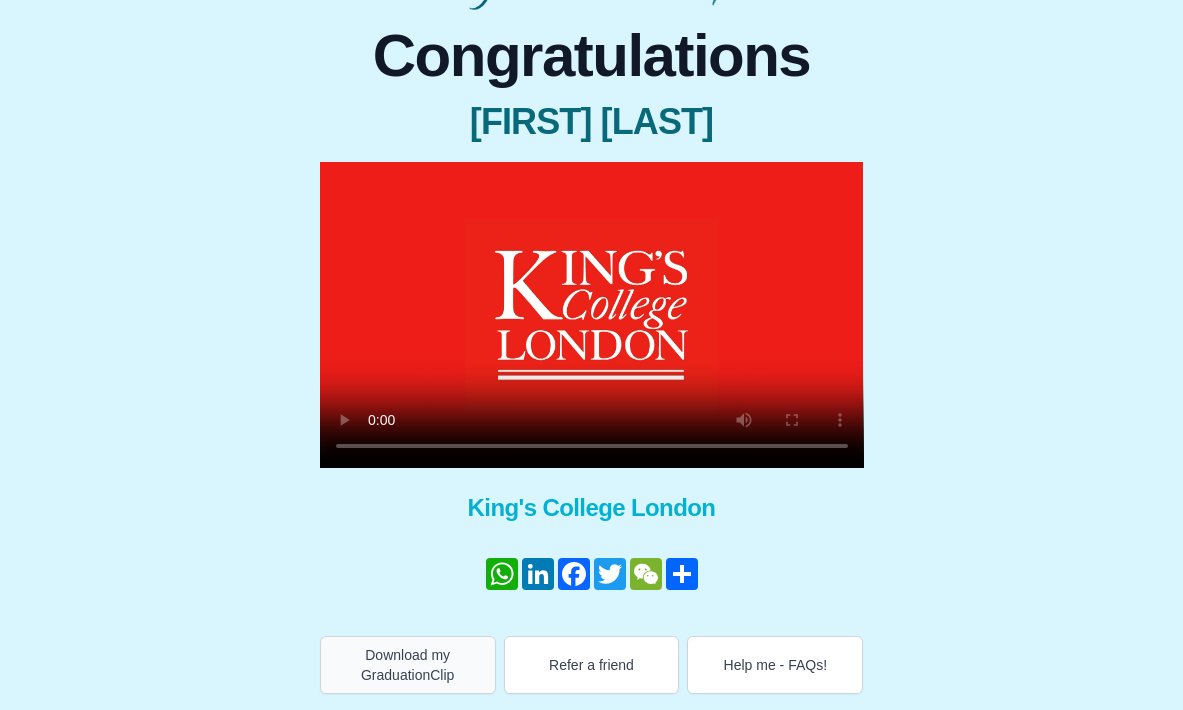 click on "Download my GraduationClip" at bounding box center (408, 665) 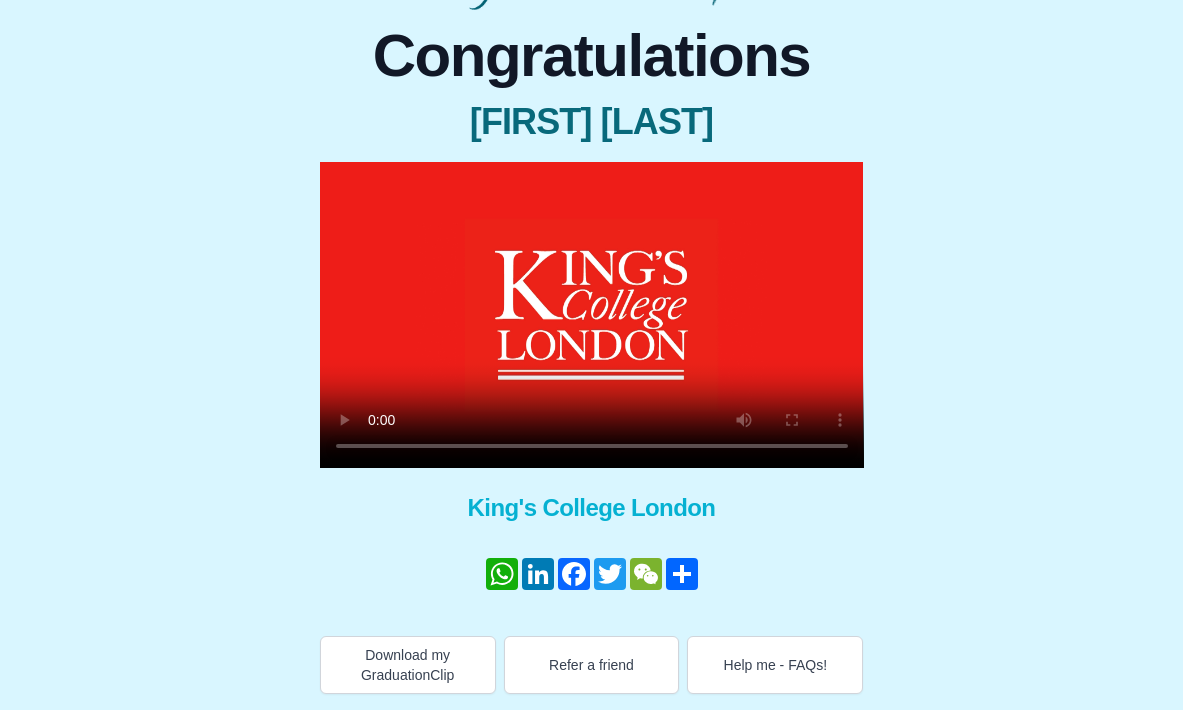 click at bounding box center [592, 315] 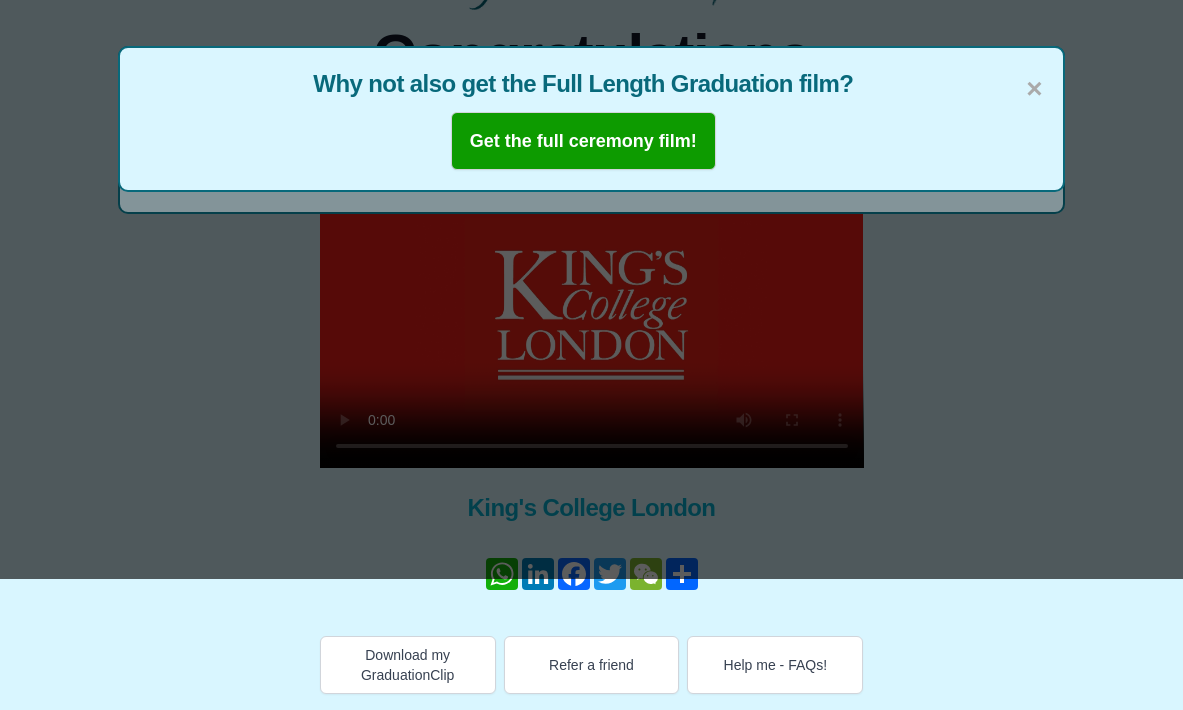 click on "Why not also get the Full Length Graduation film?" at bounding box center (591, 84) 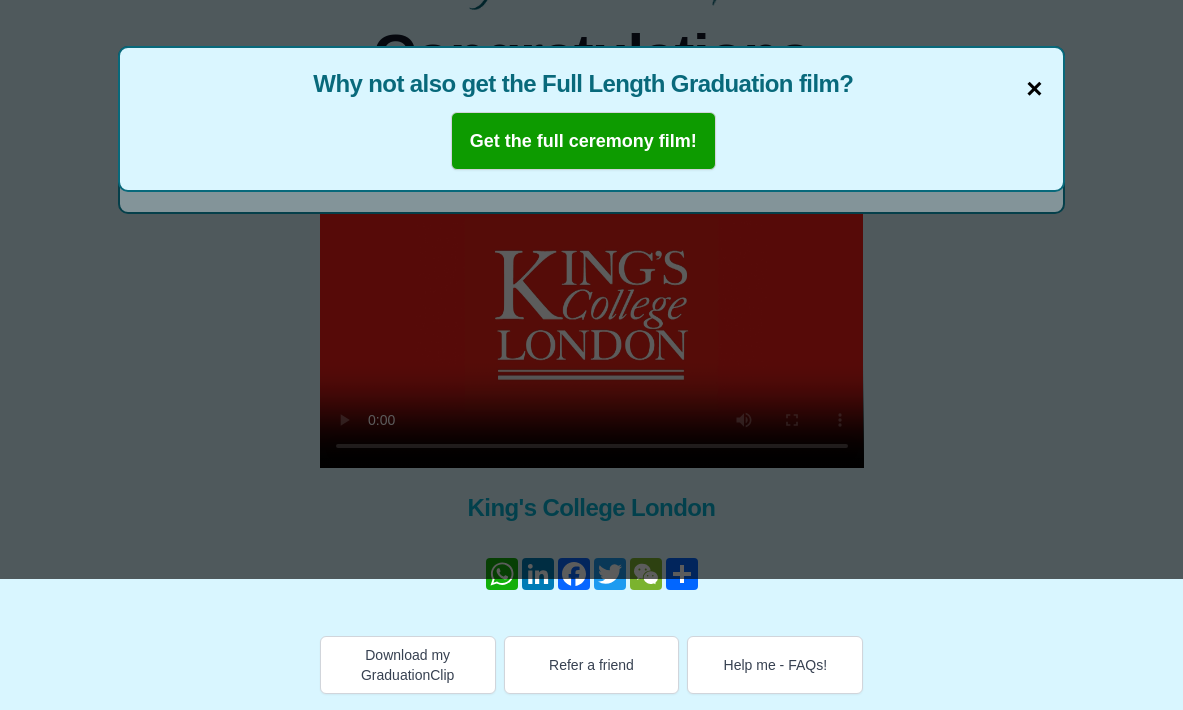 click on "×" at bounding box center [1034, 89] 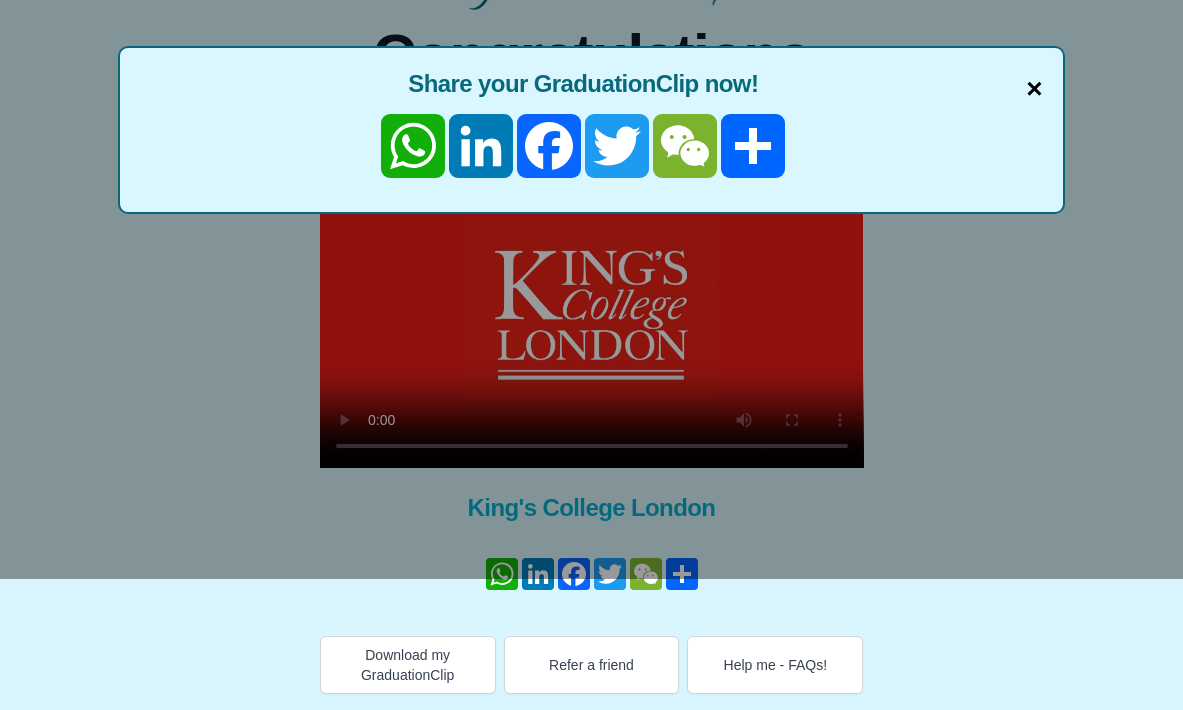 click on "×" at bounding box center (1034, 89) 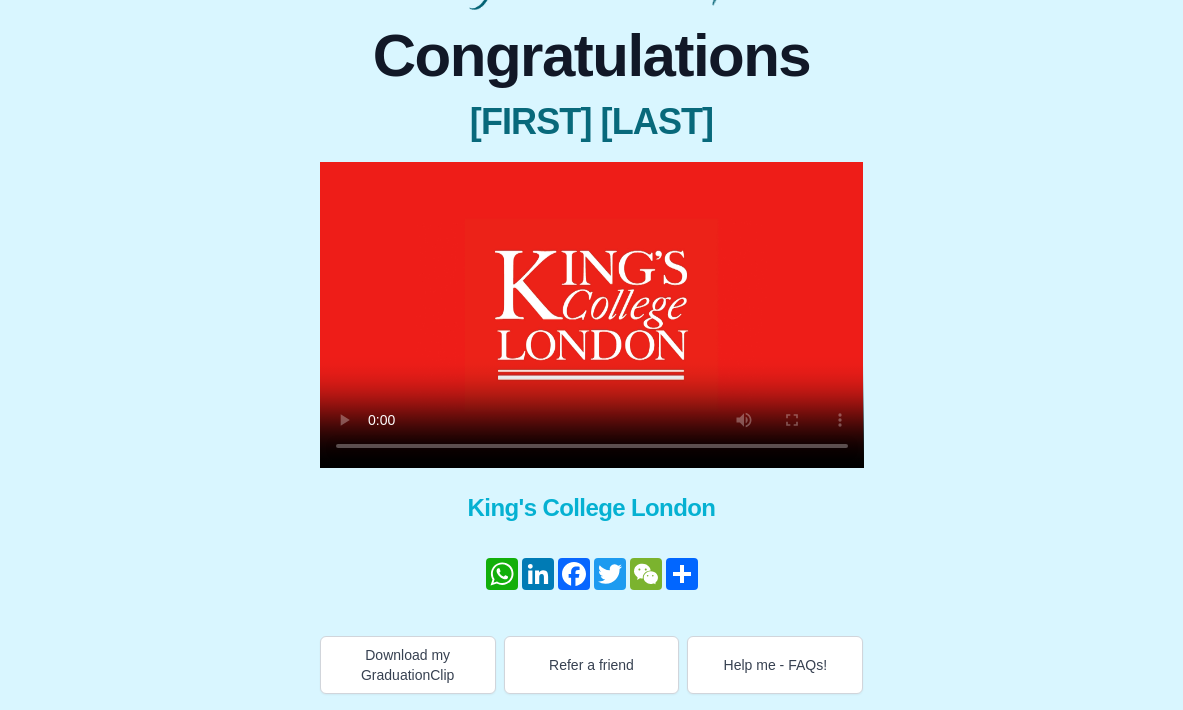 click at bounding box center [592, 315] 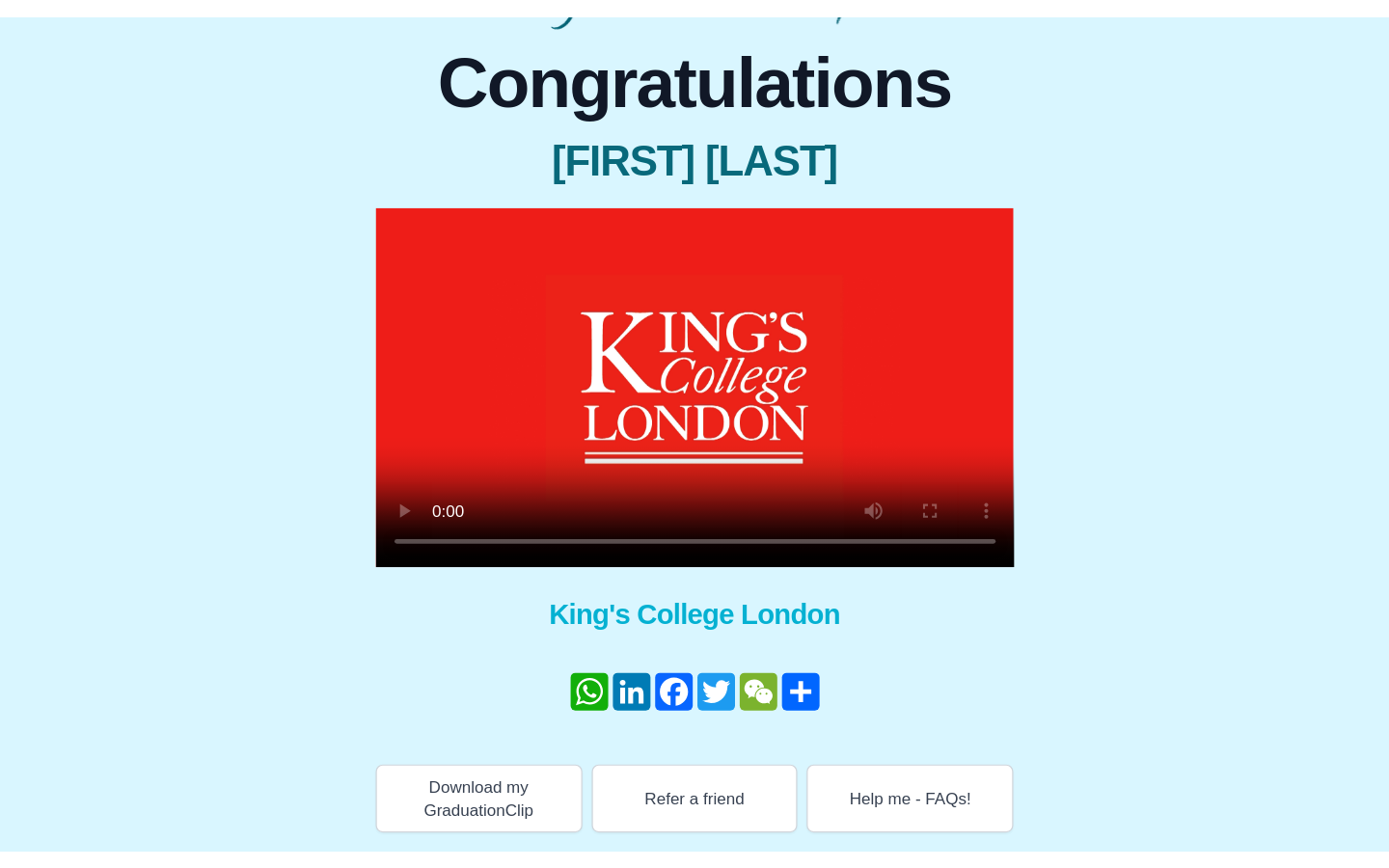 scroll, scrollTop: 0, scrollLeft: 0, axis: both 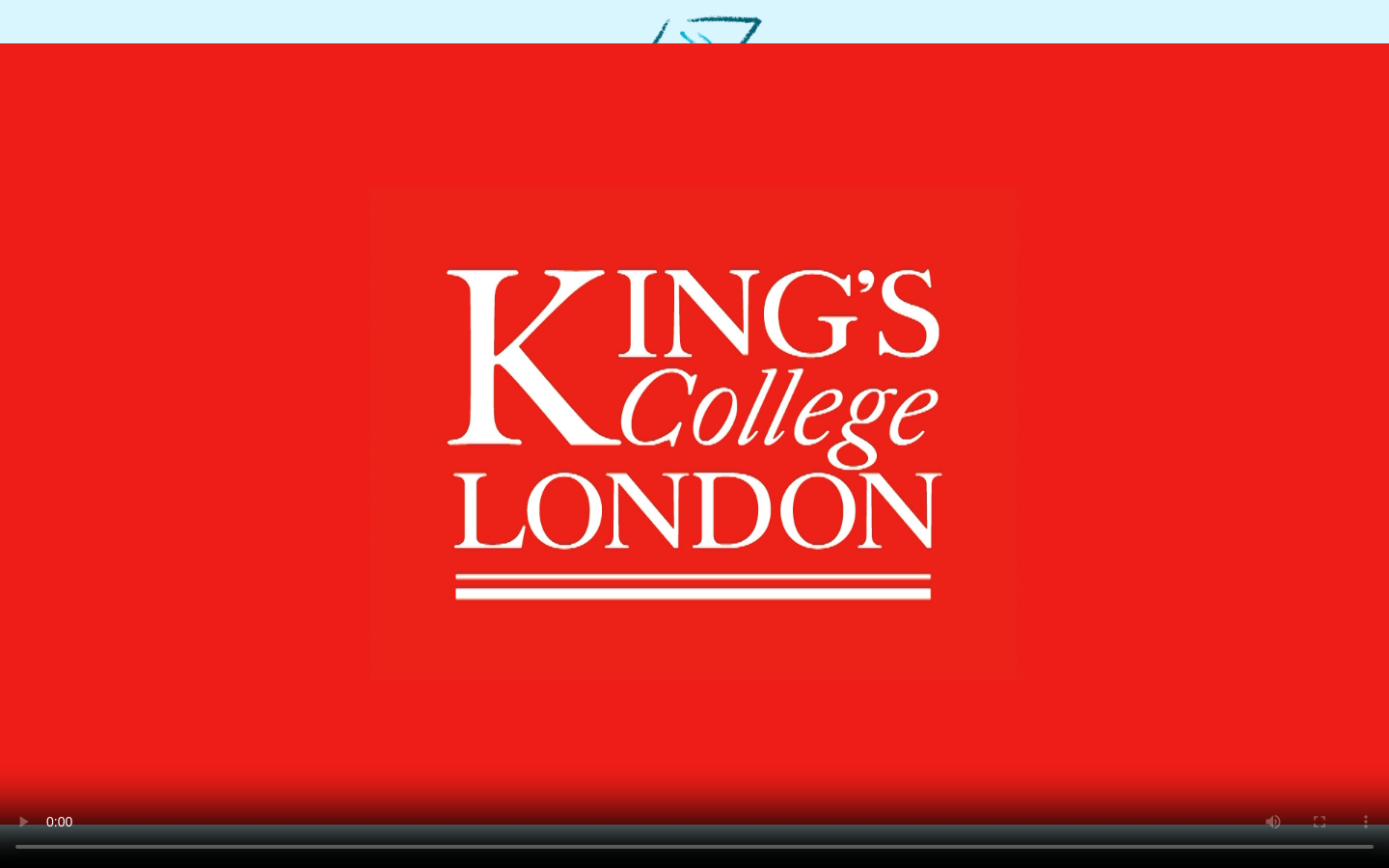 click at bounding box center [694, 434] 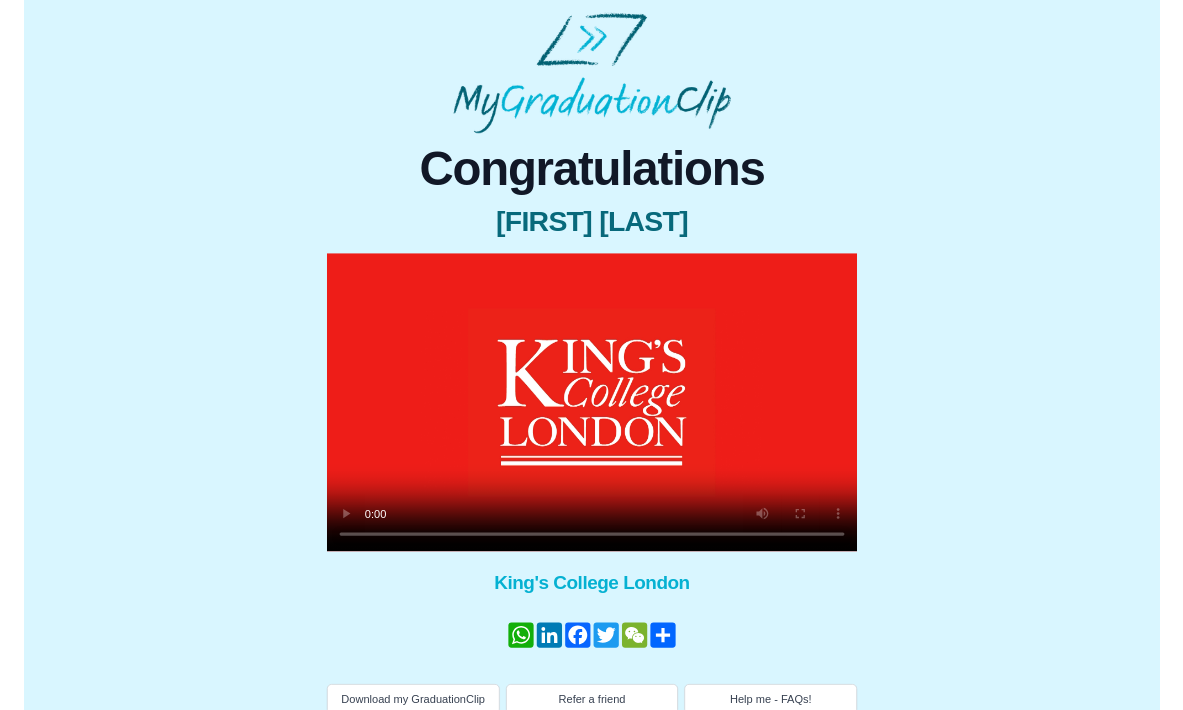 scroll, scrollTop: 51, scrollLeft: 0, axis: vertical 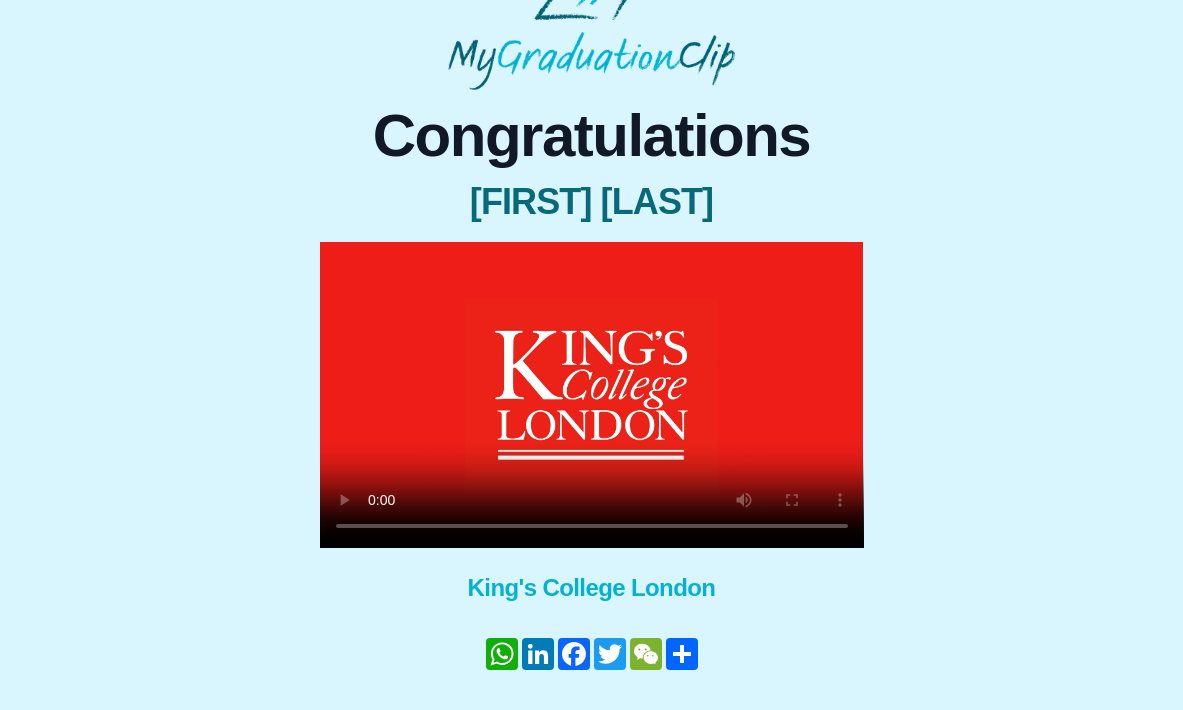 click at bounding box center [592, 395] 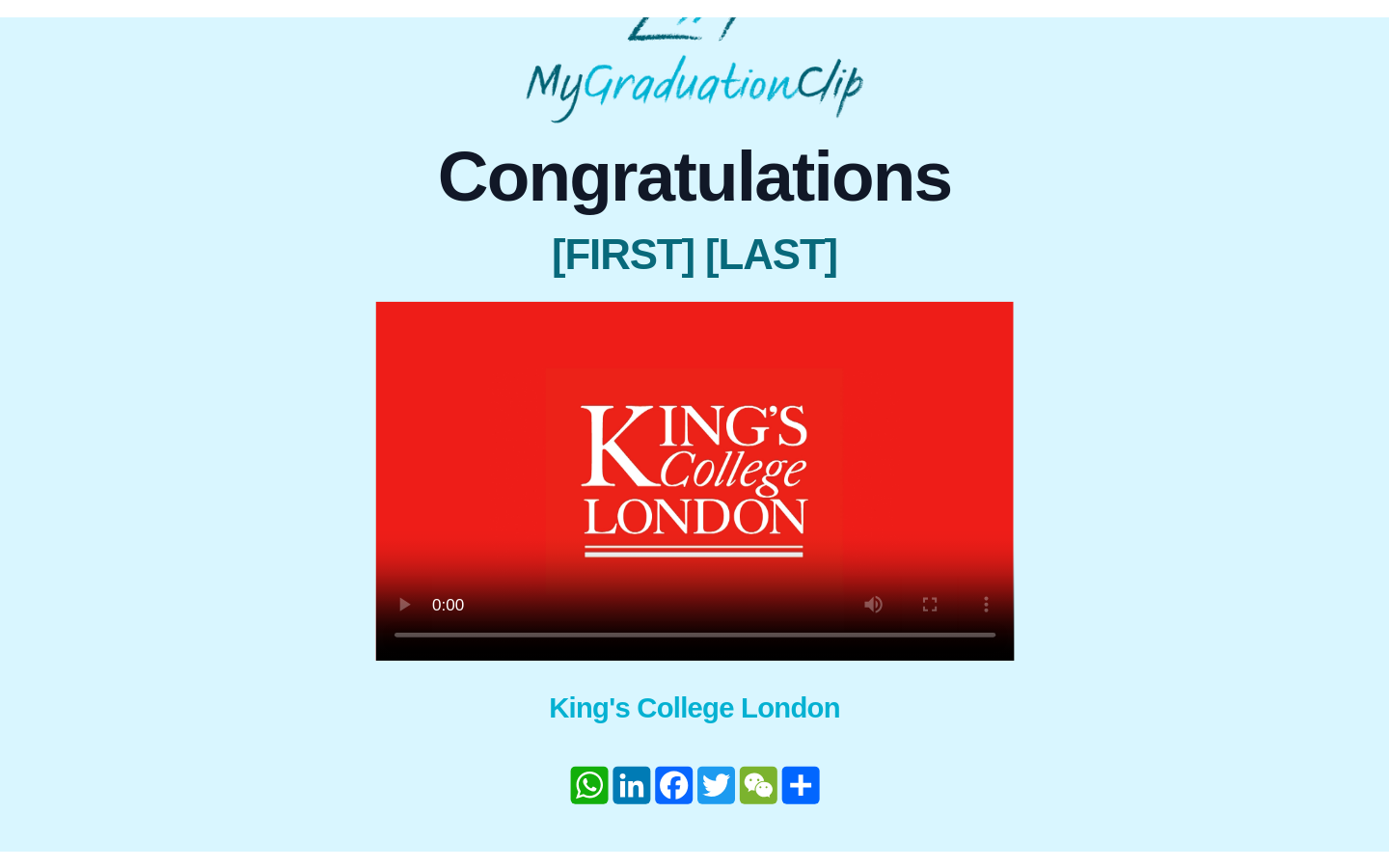 scroll, scrollTop: 0, scrollLeft: 0, axis: both 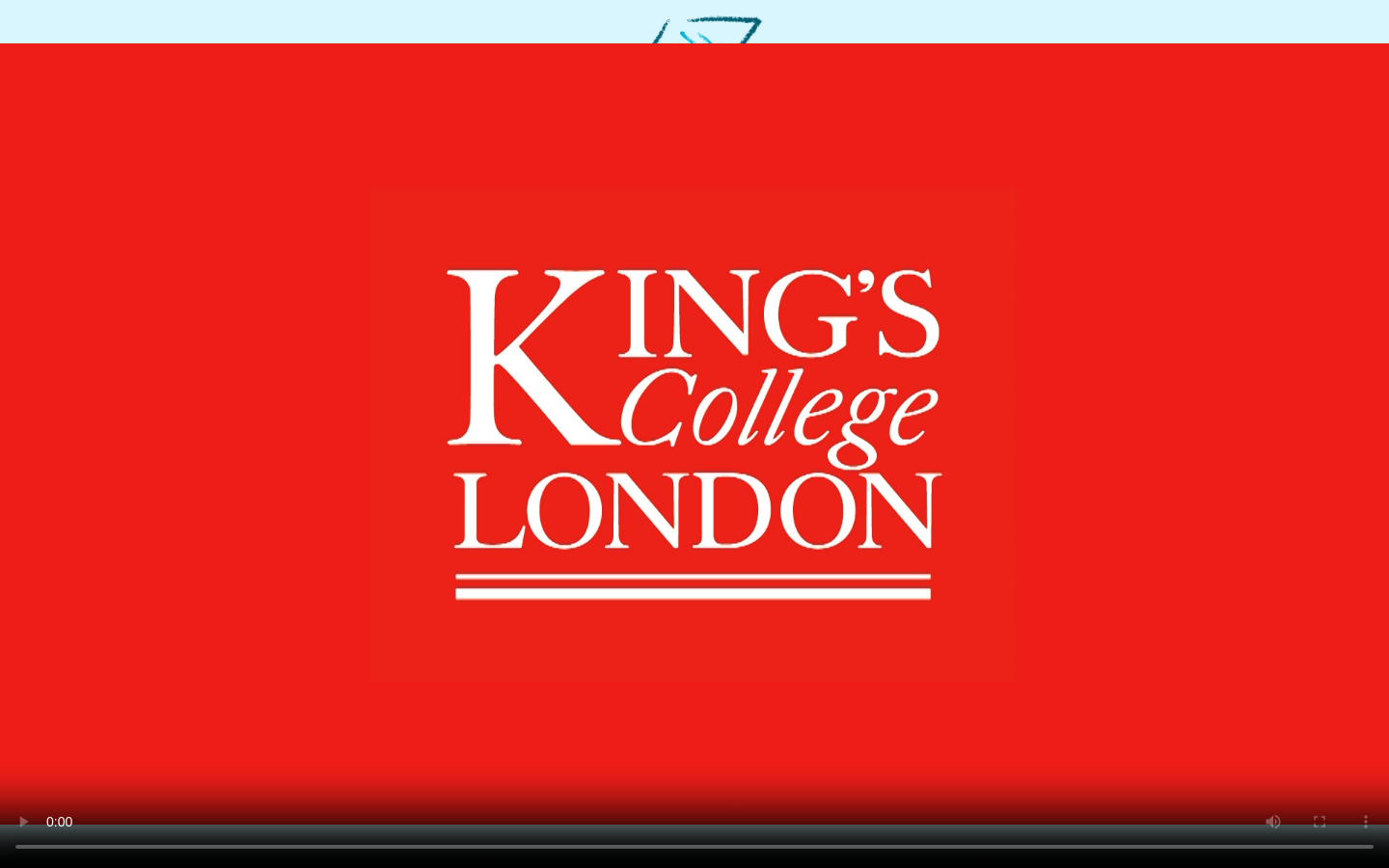 click at bounding box center (694, 434) 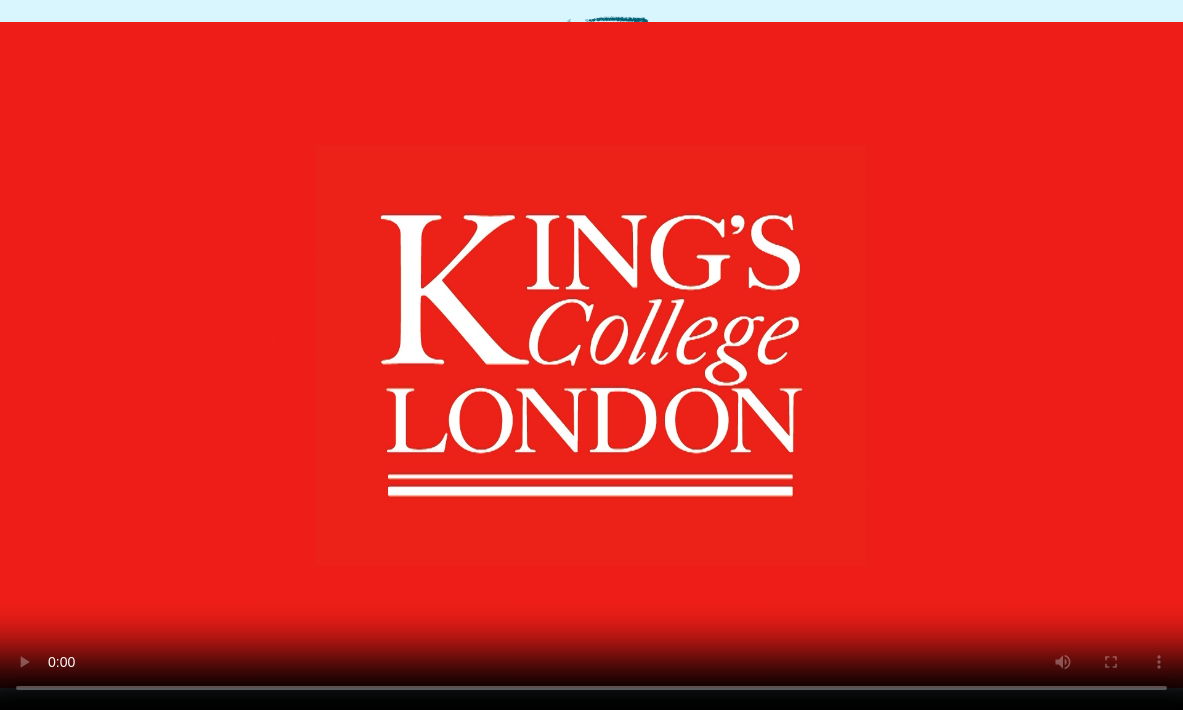 scroll, scrollTop: 0, scrollLeft: 0, axis: both 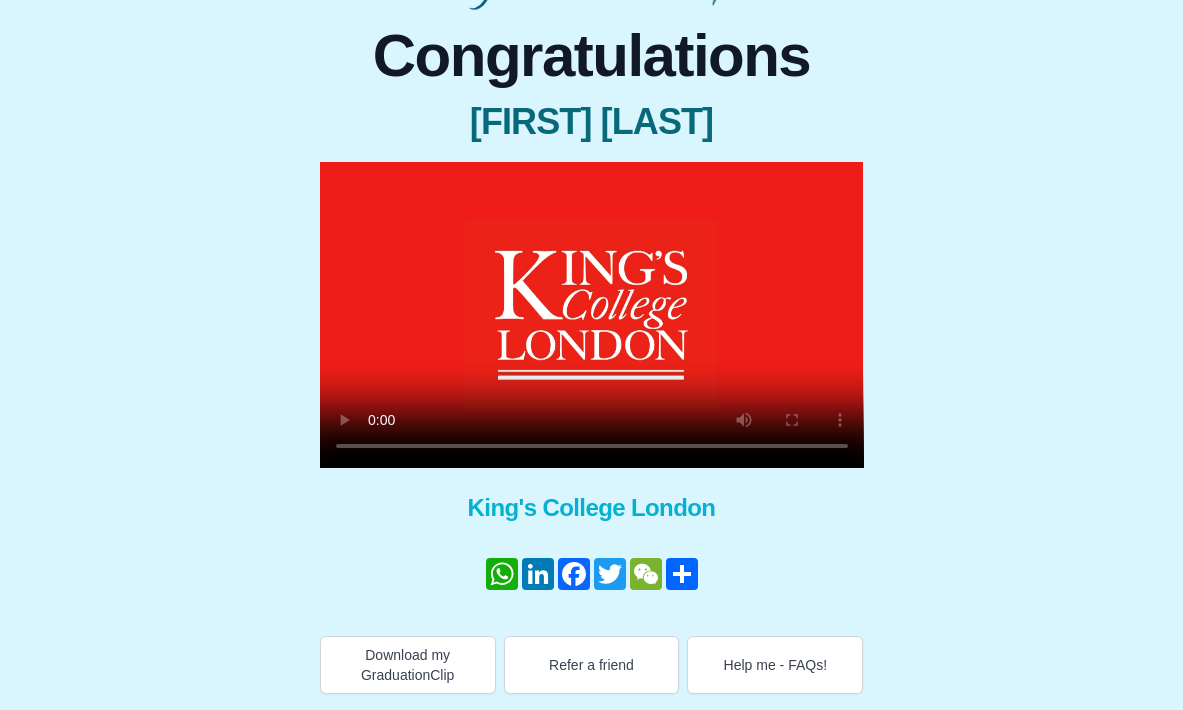 click at bounding box center [592, 315] 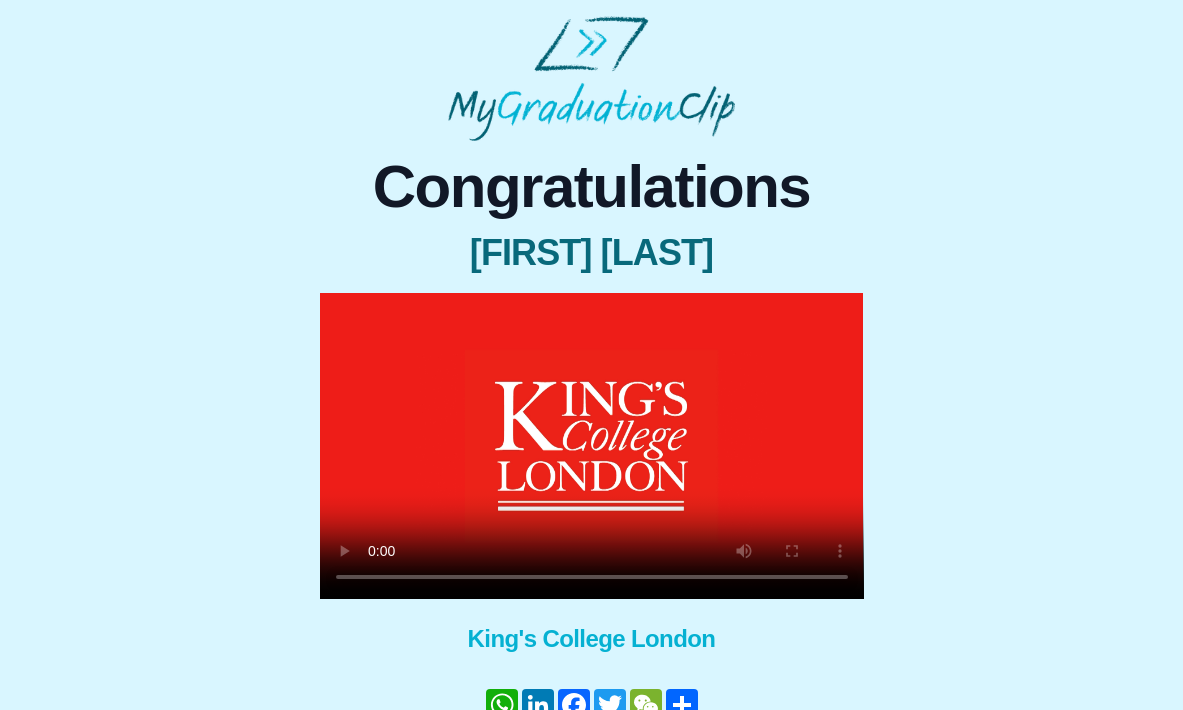scroll, scrollTop: 0, scrollLeft: 0, axis: both 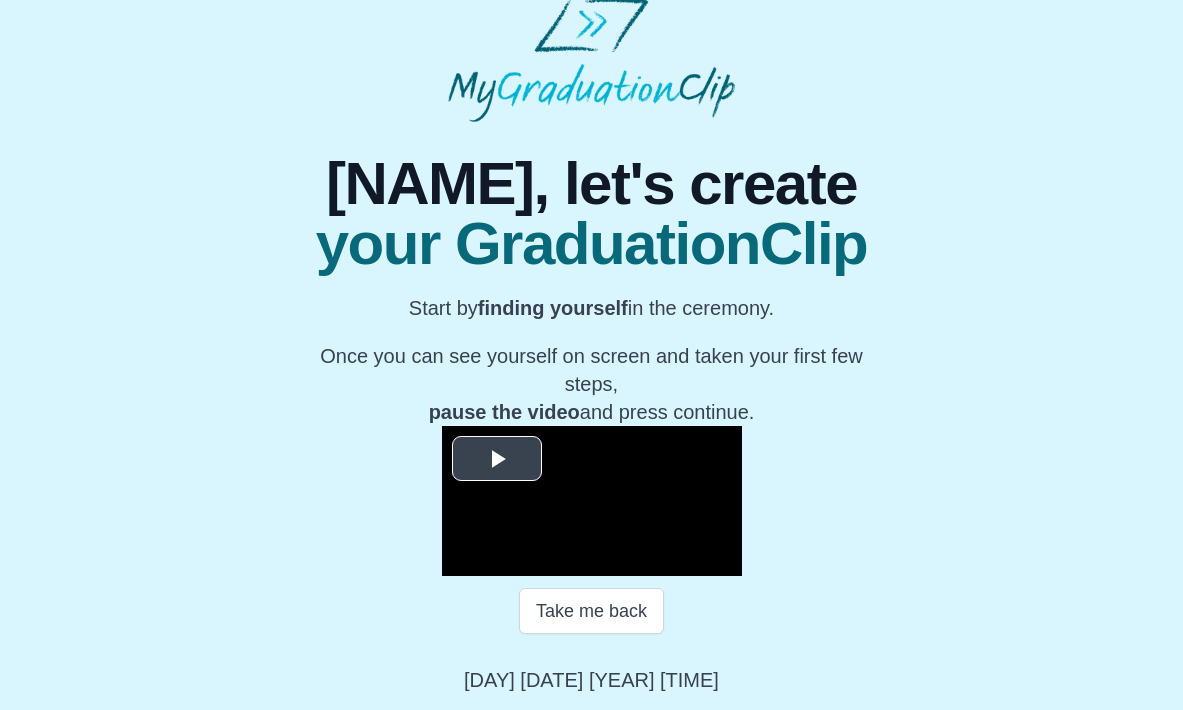 click at bounding box center [497, 459] 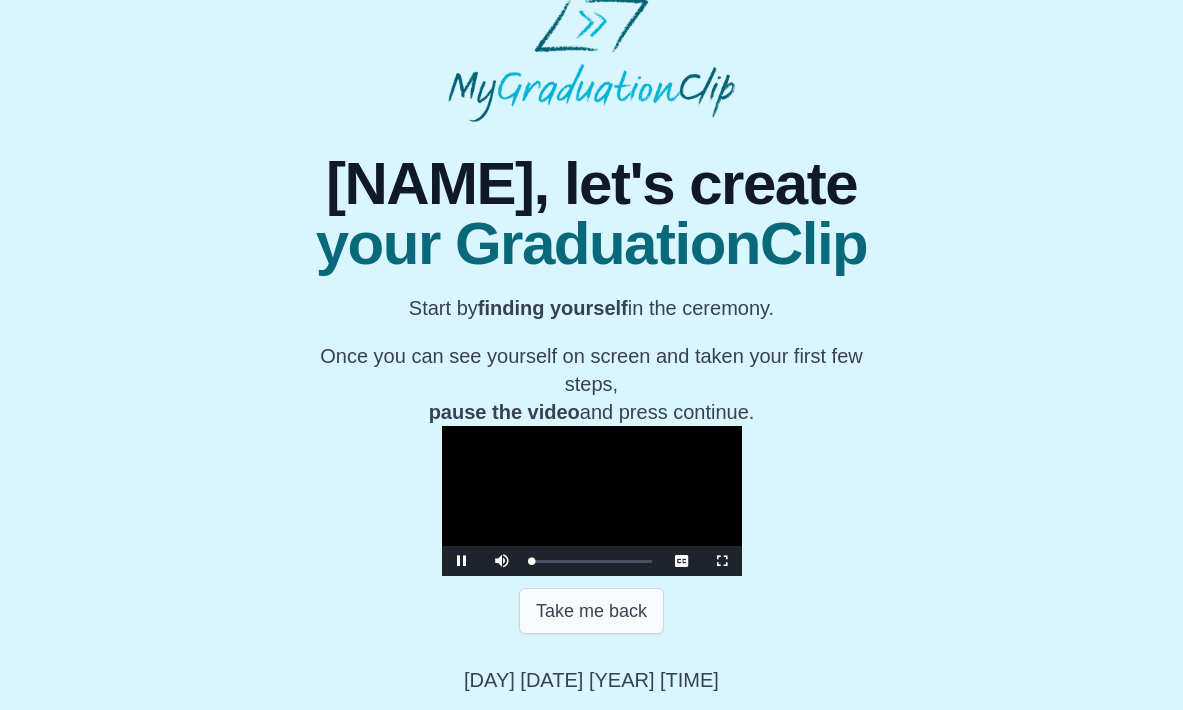 scroll, scrollTop: 202, scrollLeft: 0, axis: vertical 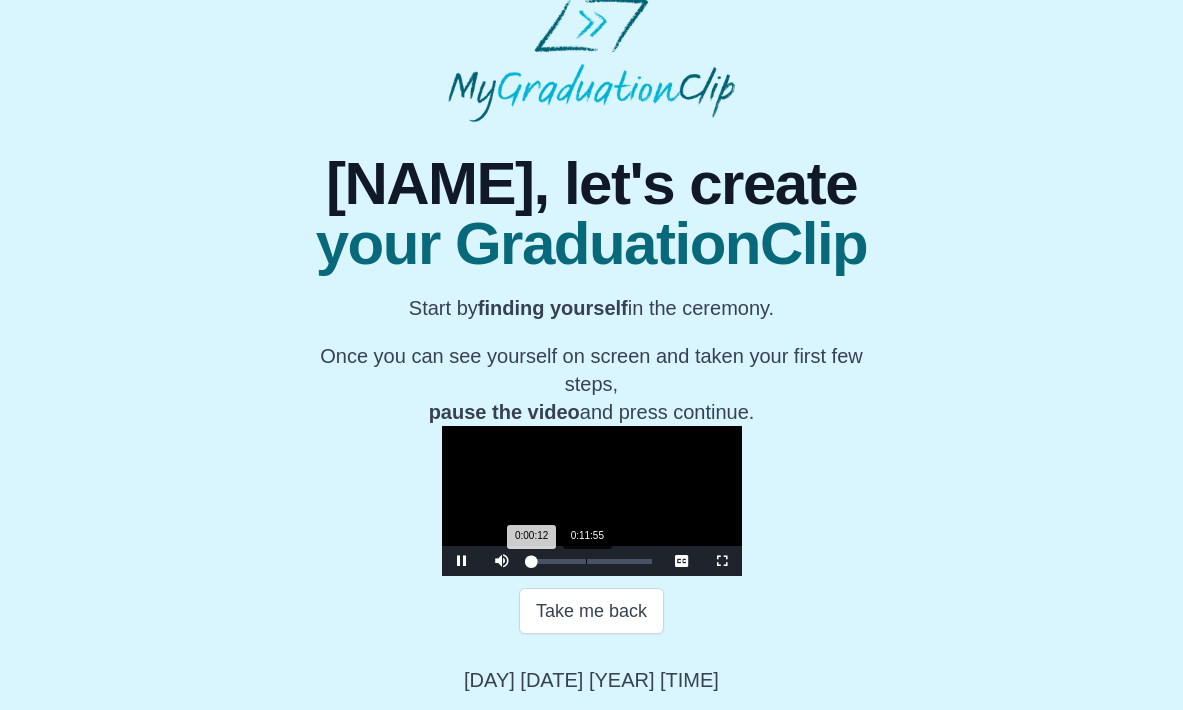 click on "Loaded : 0% [TIME] [TIME] Progress : 0%" at bounding box center (592, 561) 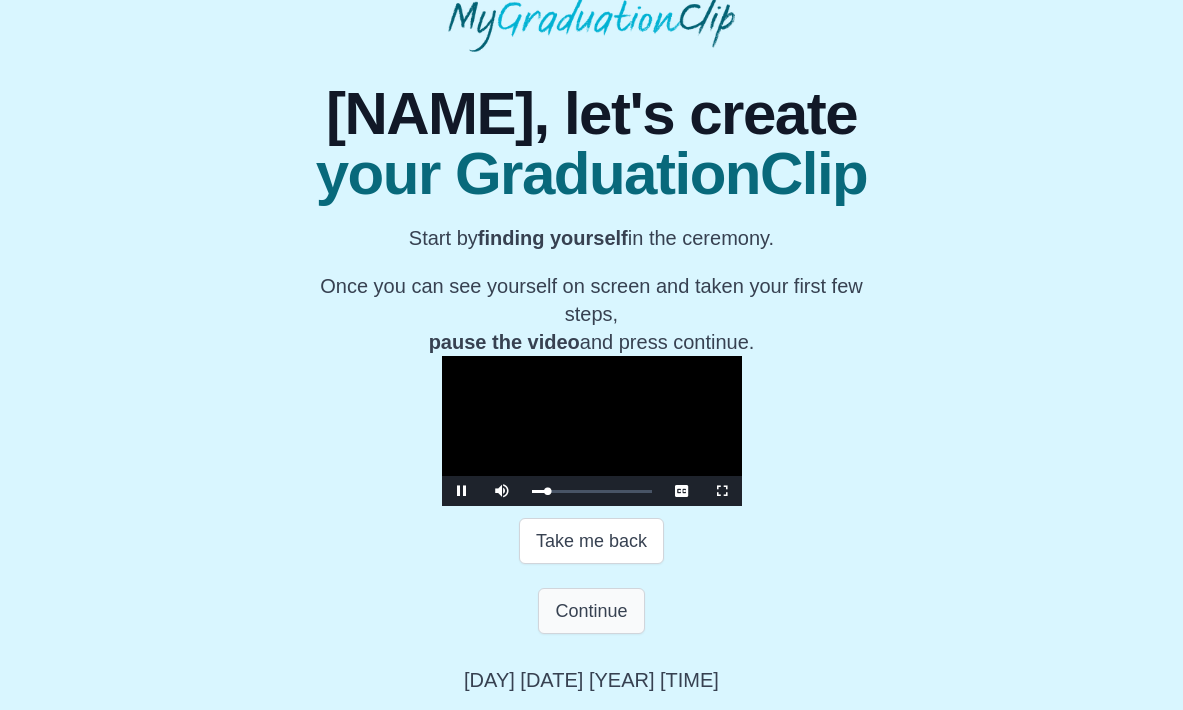 click on "Continue" at bounding box center (591, 611) 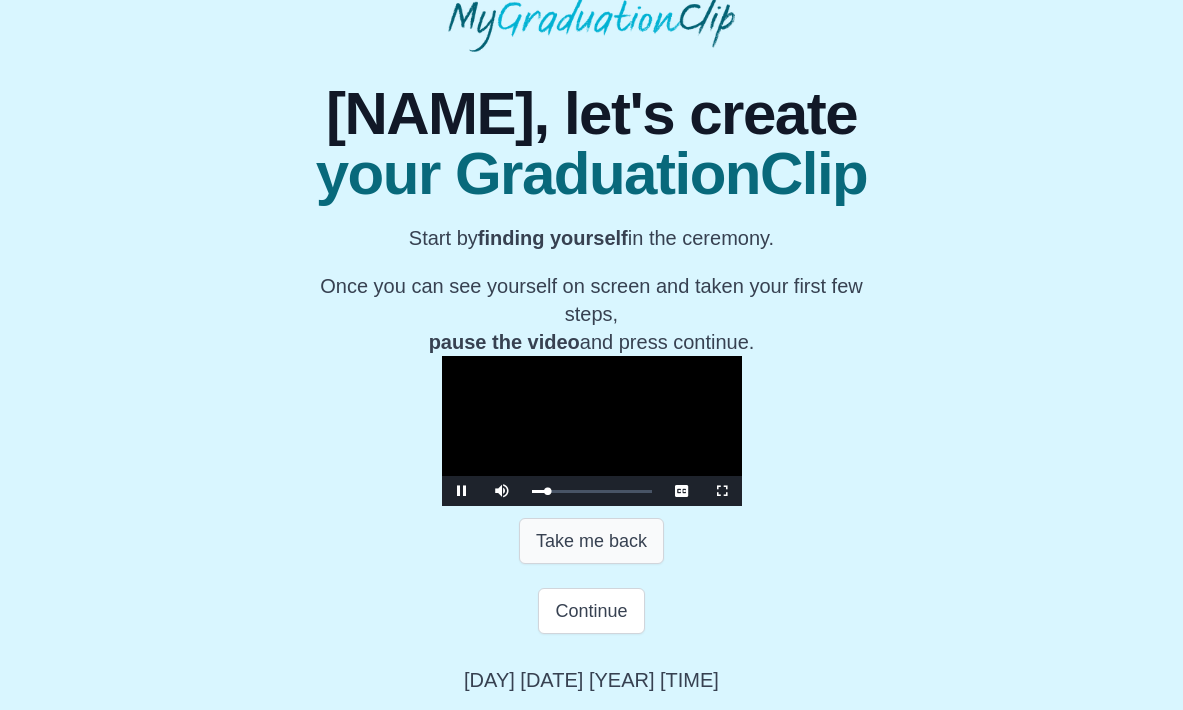 scroll, scrollTop: 272, scrollLeft: 0, axis: vertical 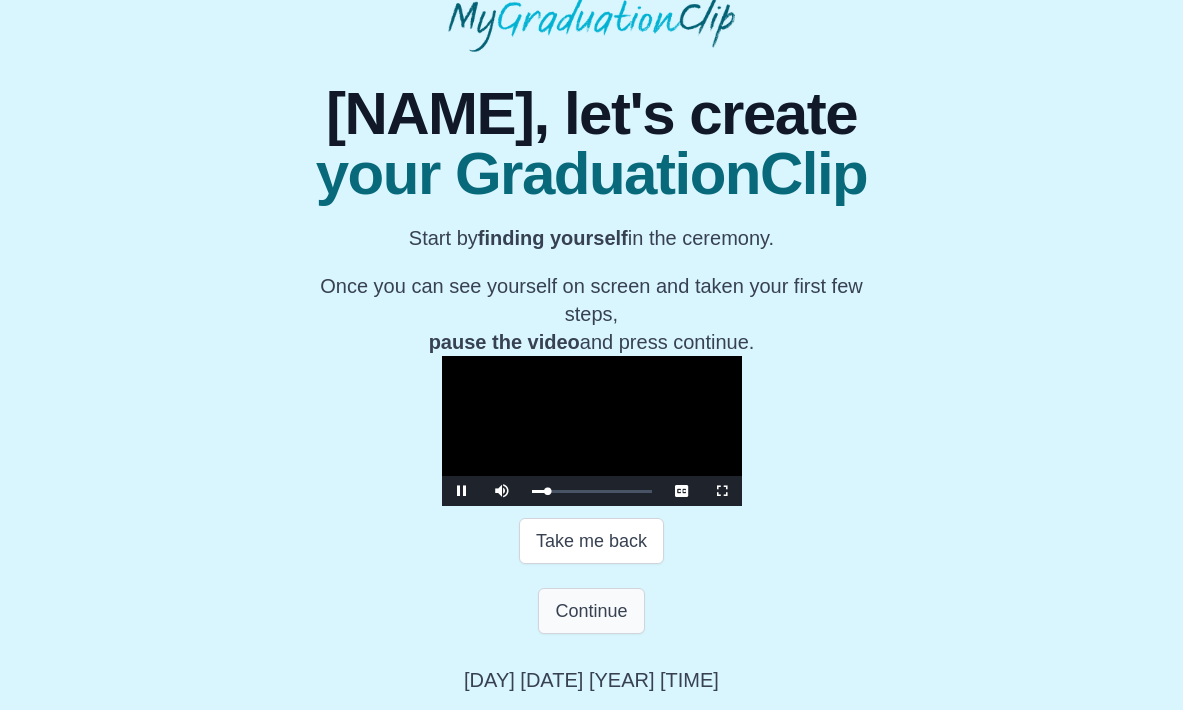 click on "Continue" at bounding box center [591, 611] 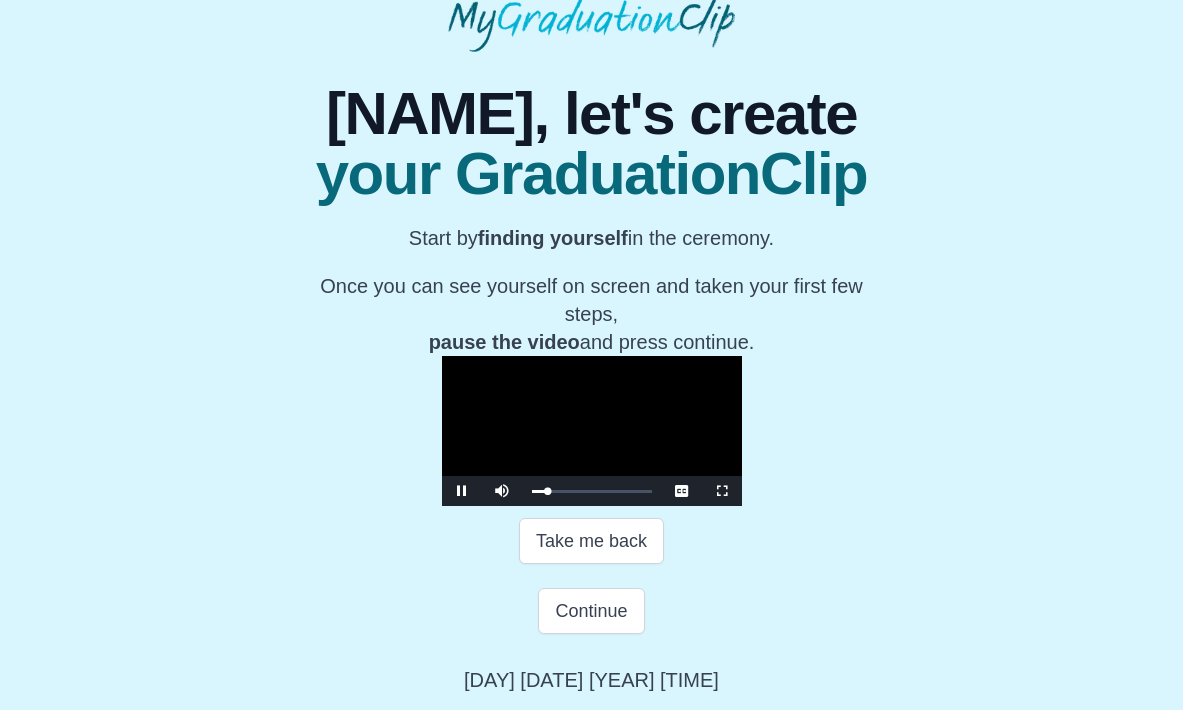 scroll, scrollTop: 272, scrollLeft: 0, axis: vertical 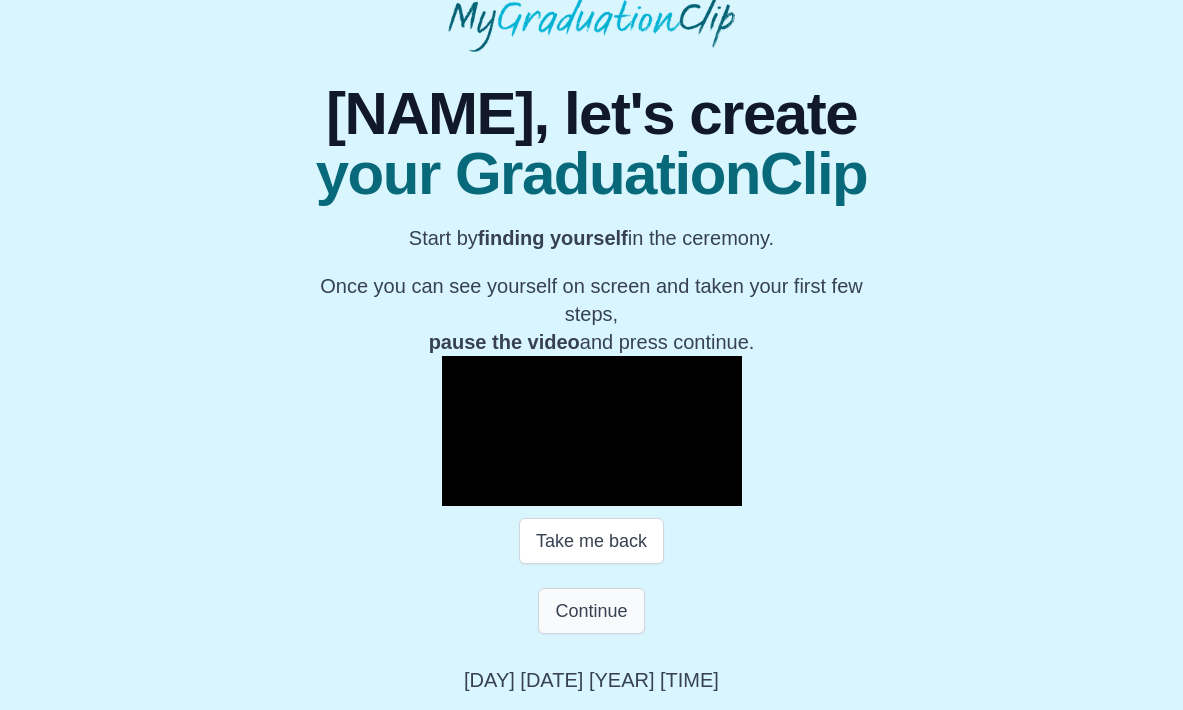 click on "Continue" at bounding box center [591, 611] 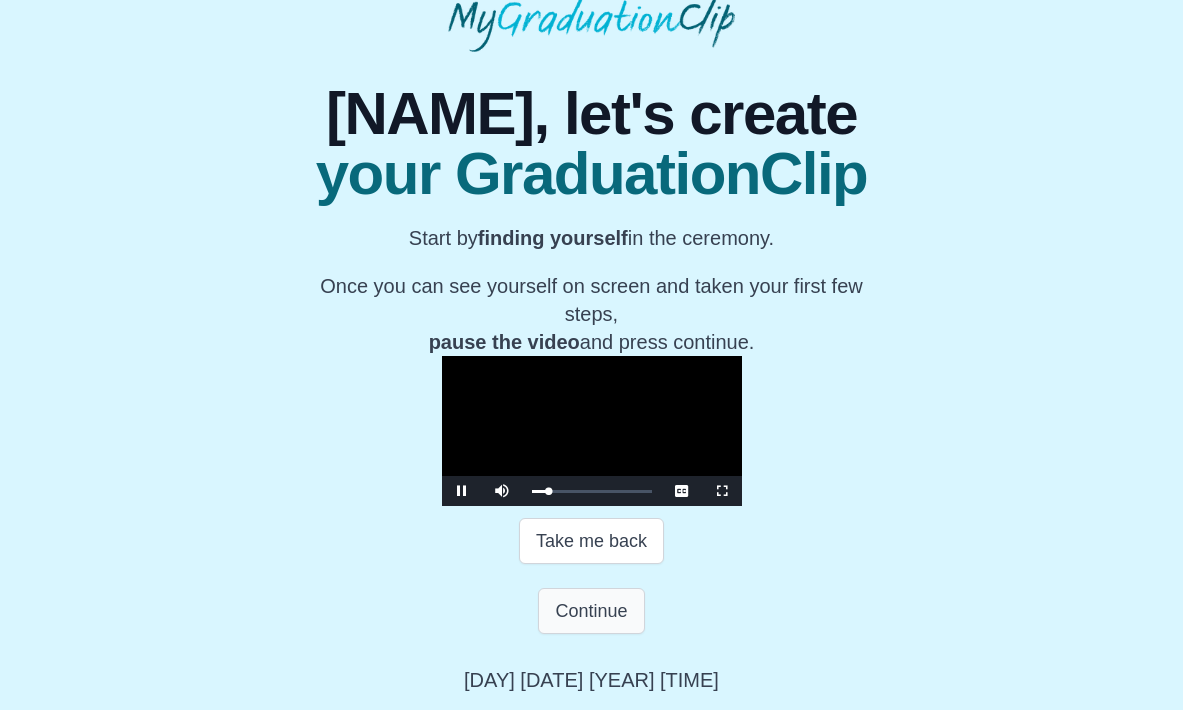 click on "Continue" at bounding box center [591, 611] 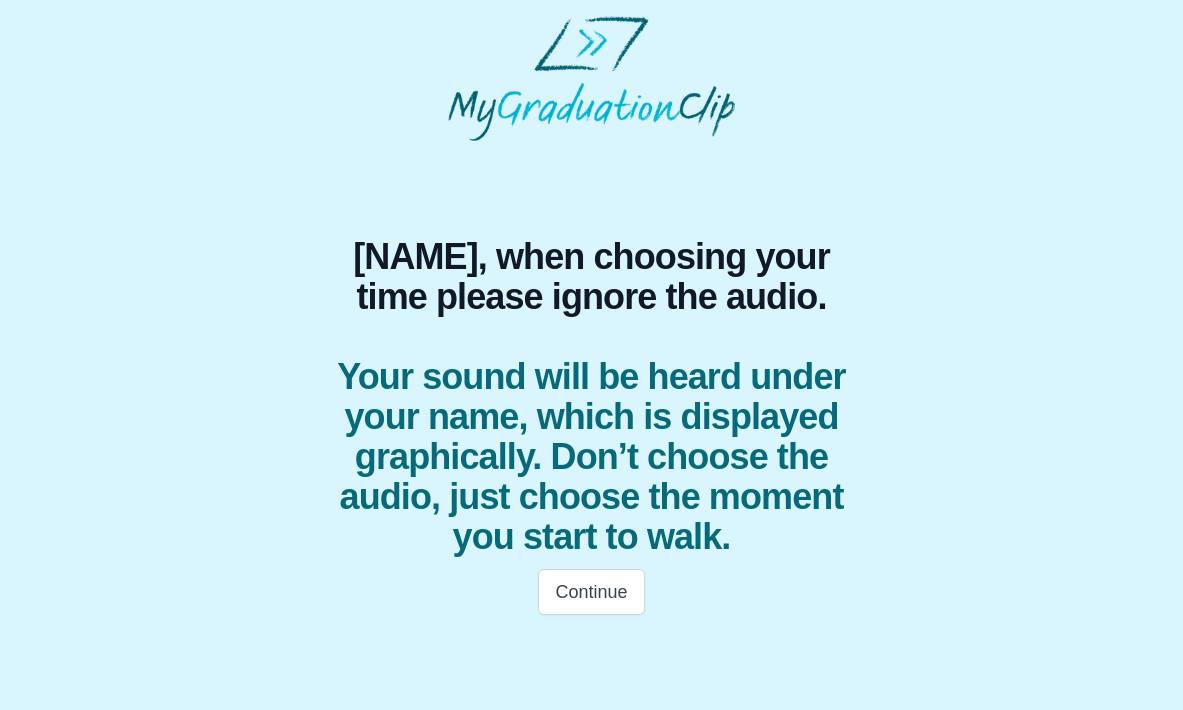 click on "Continue" at bounding box center (591, 592) 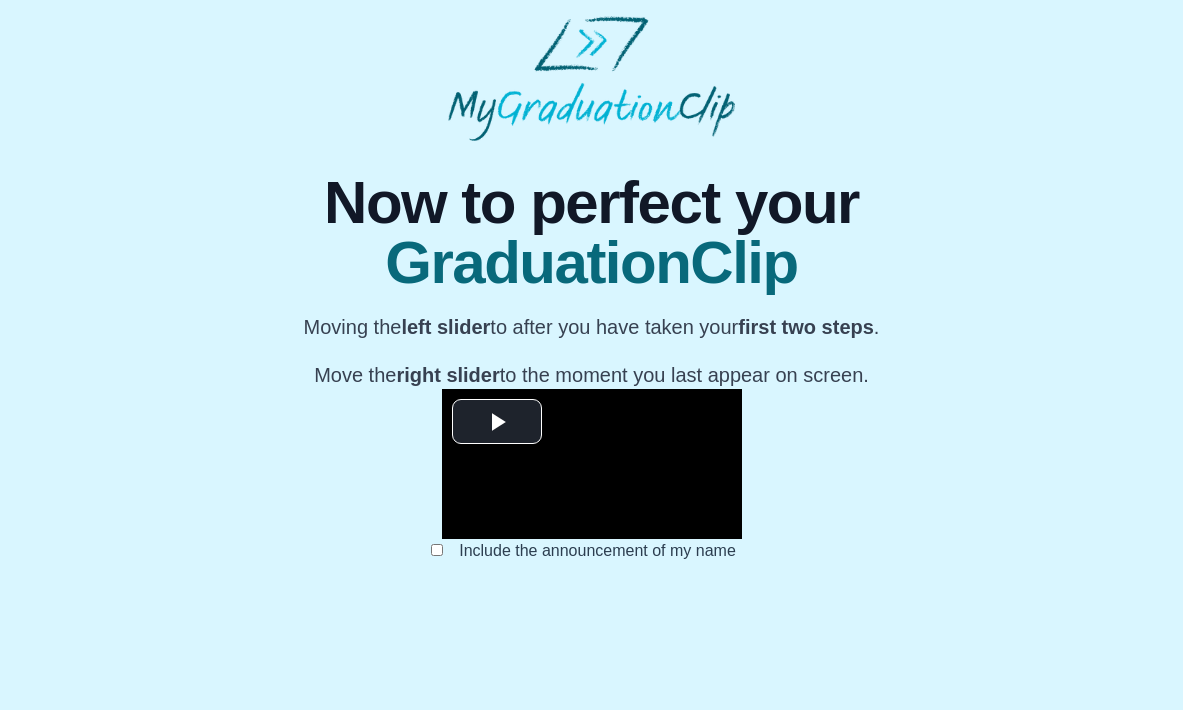 scroll, scrollTop: 0, scrollLeft: 0, axis: both 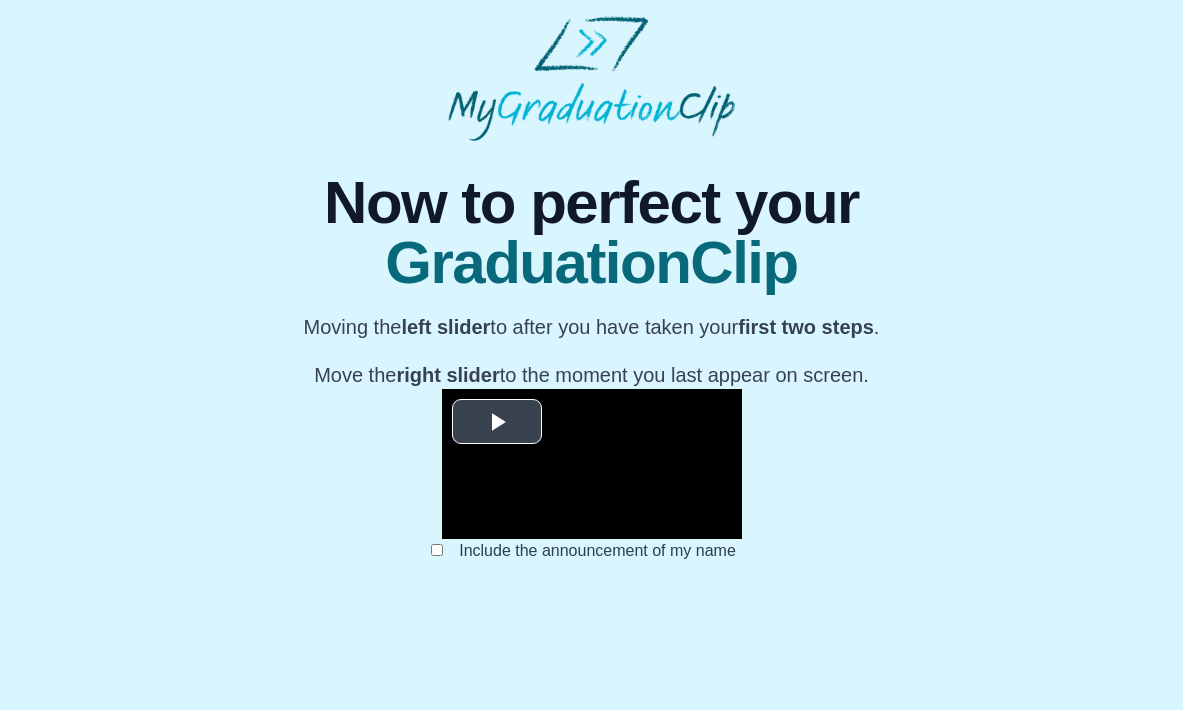 click at bounding box center (497, 422) 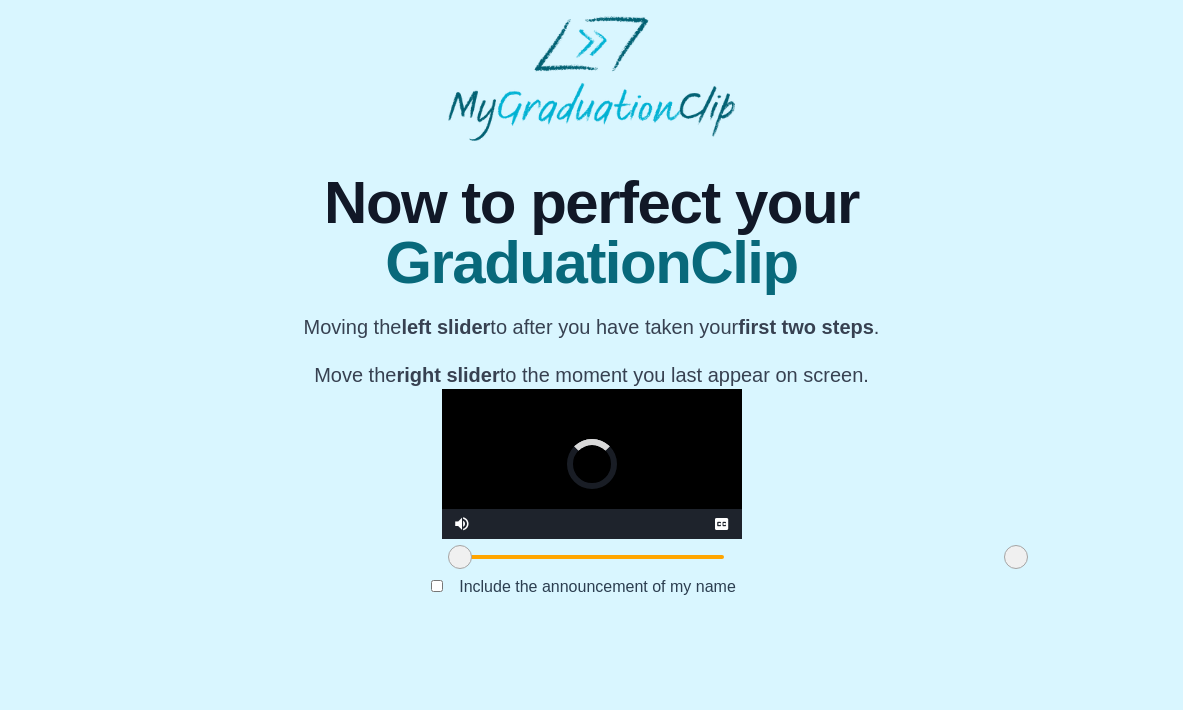 scroll, scrollTop: 154, scrollLeft: 0, axis: vertical 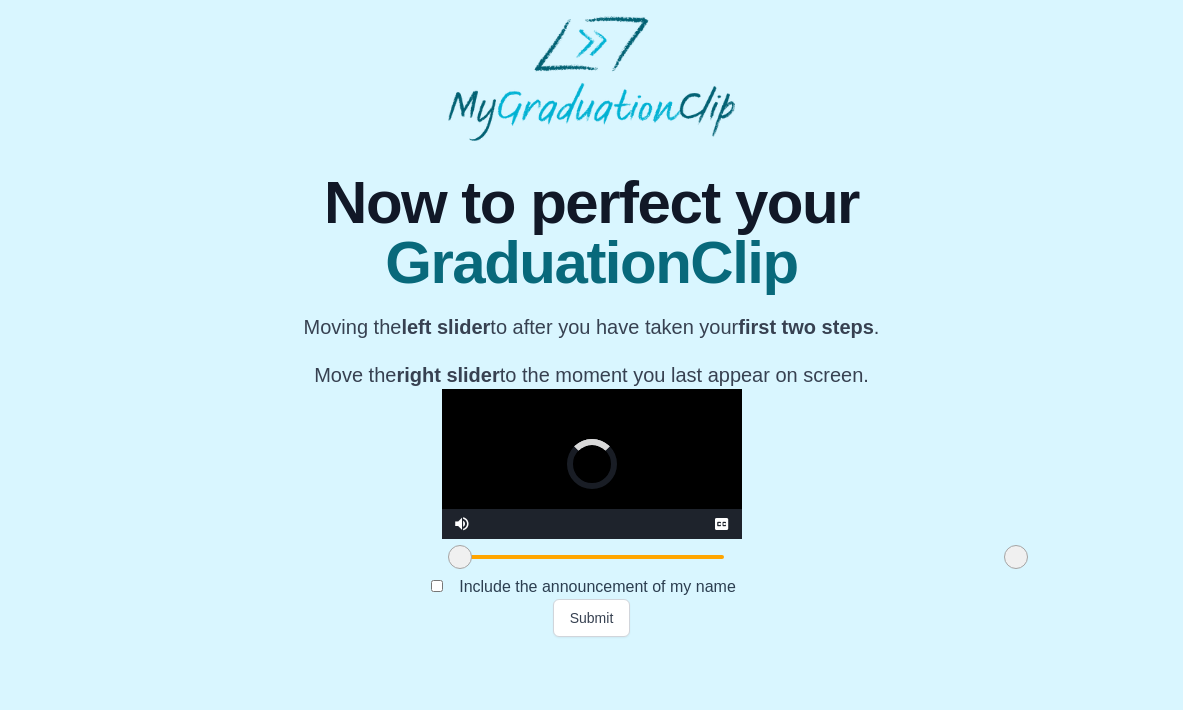 drag, startPoint x: 871, startPoint y: 611, endPoint x: 891, endPoint y: 607, distance: 20.396078 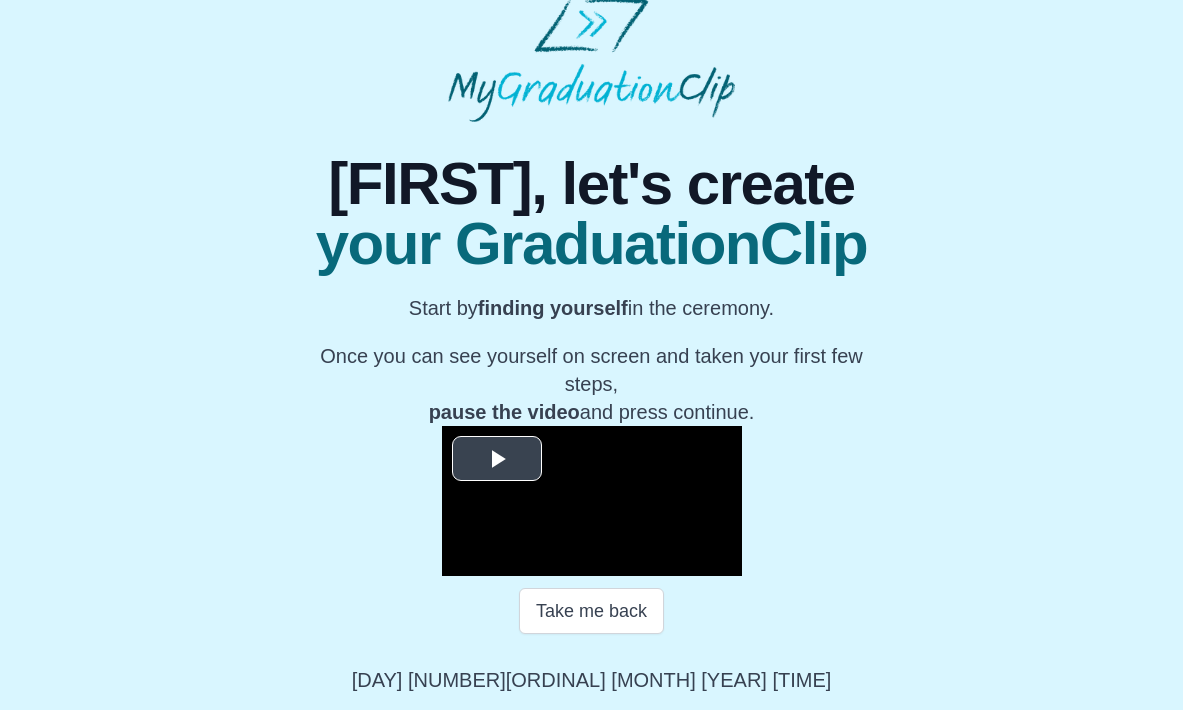 scroll, scrollTop: 19, scrollLeft: 0, axis: vertical 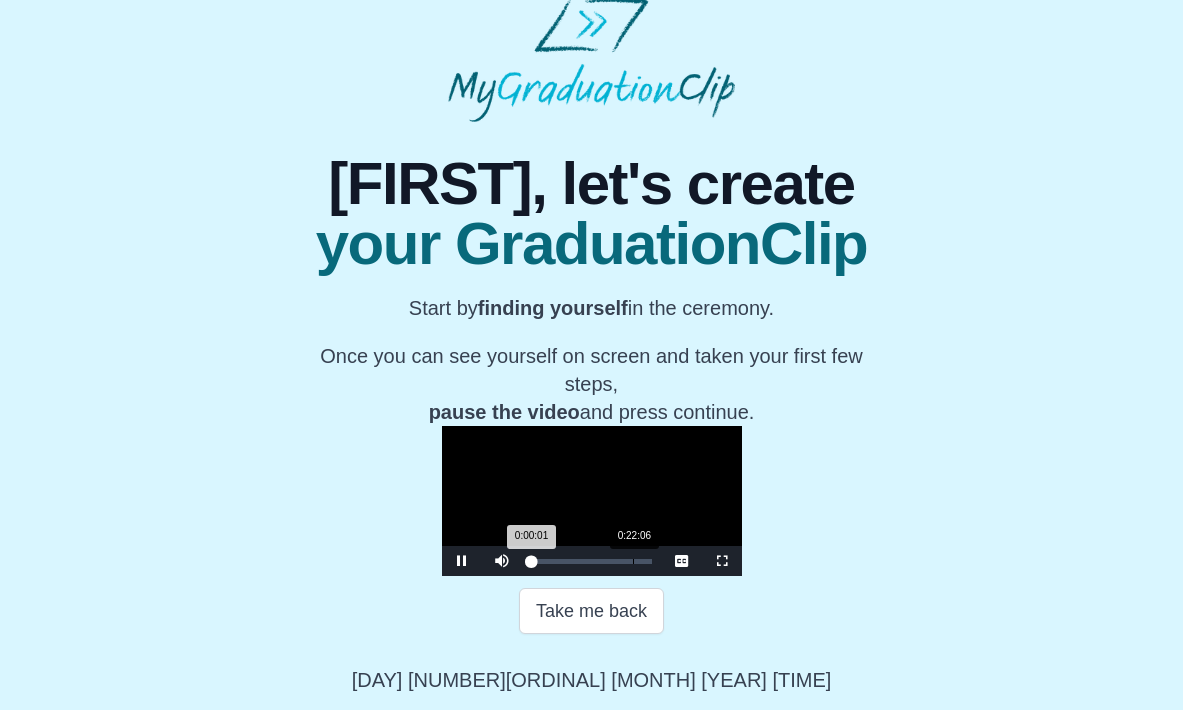 click on "Loaded : 0% [TIME] [TIME] Progress : 0%" at bounding box center [592, 561] 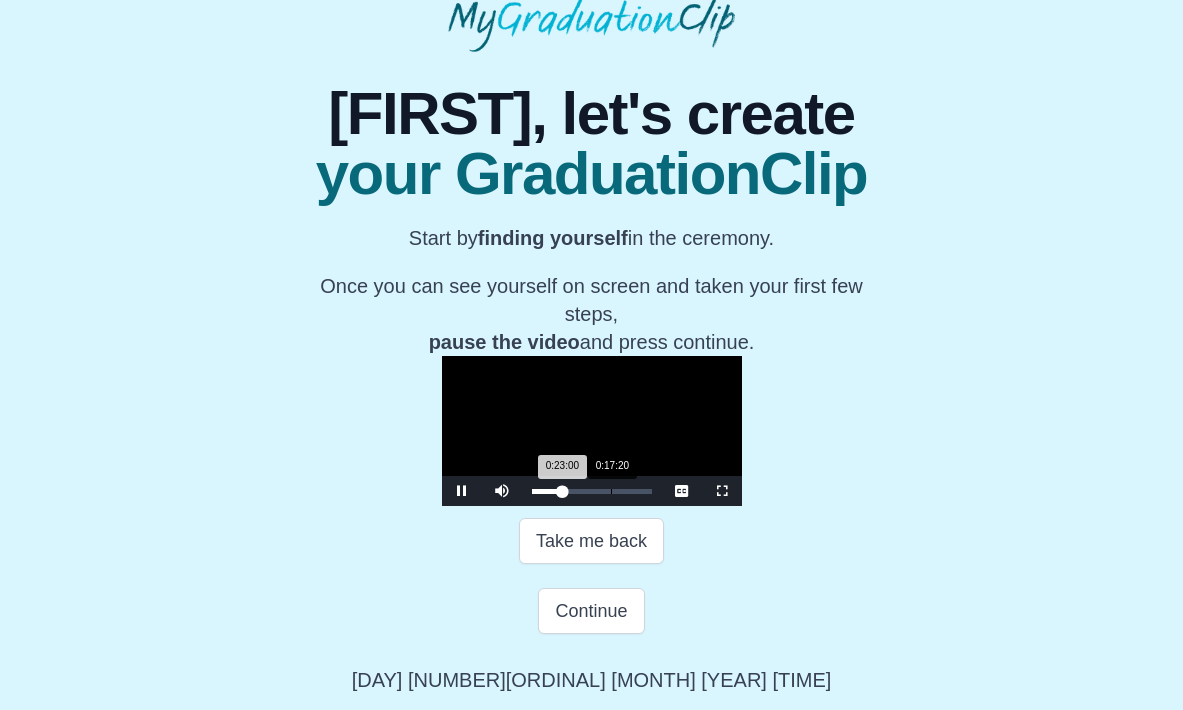 click on "0:17:20" at bounding box center [611, 491] 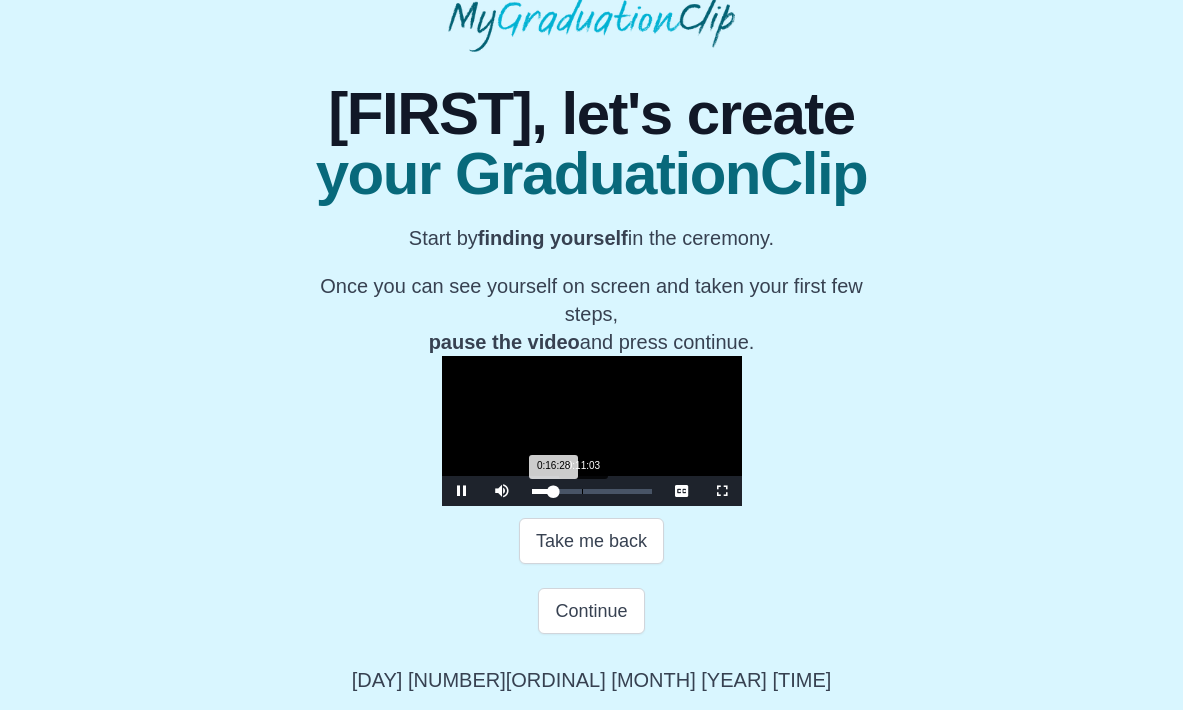 click on "Loaded : 0% [TIME] [TIME] Progress : 0%" at bounding box center [592, 491] 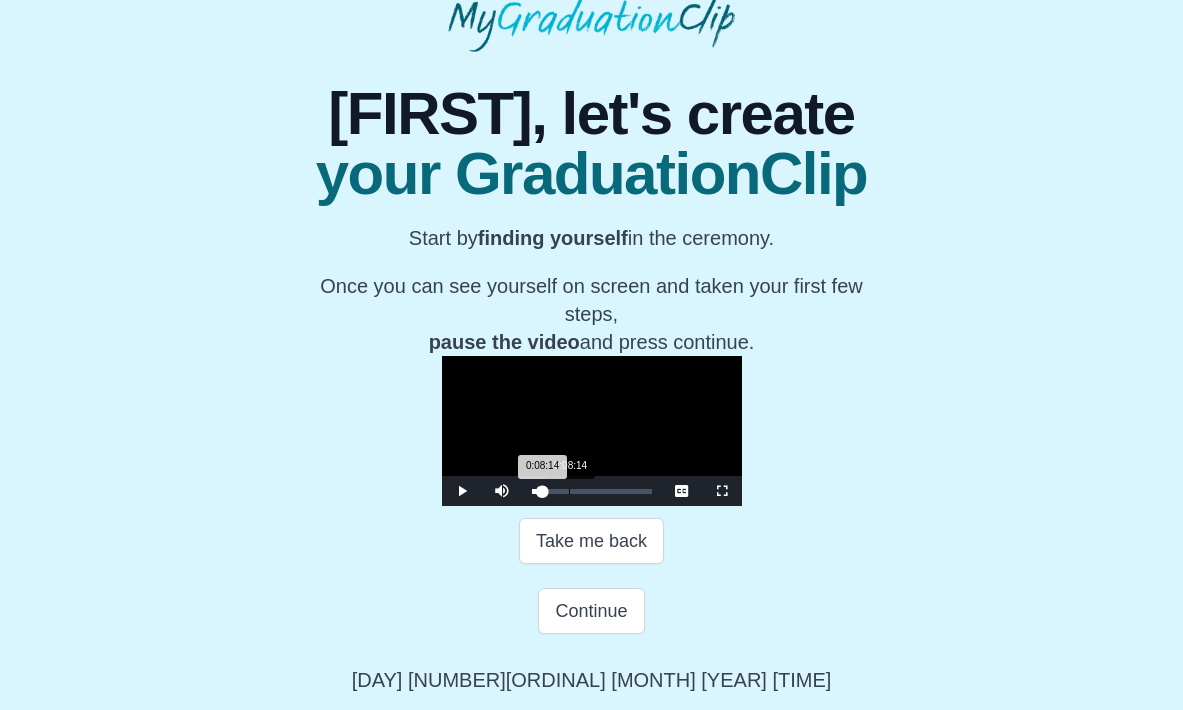 click on "[TIME] Progress : 0%" at bounding box center (537, 491) 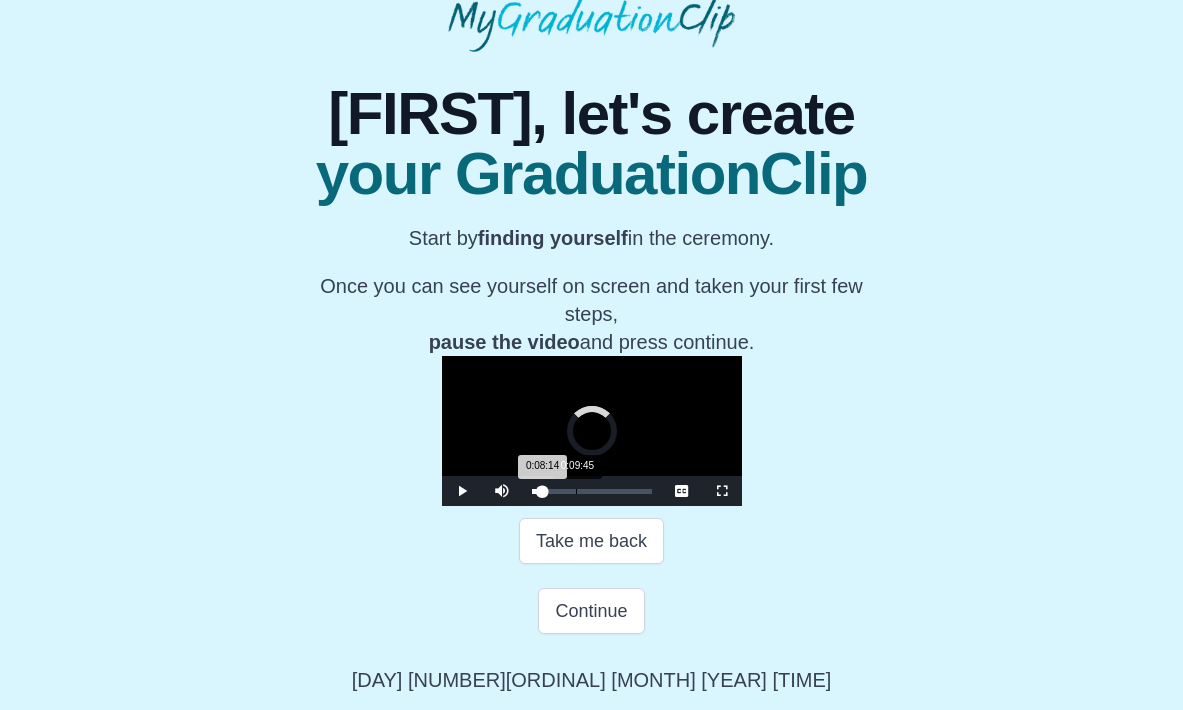 click on "[TIME] Progress : 0%" at bounding box center (537, 491) 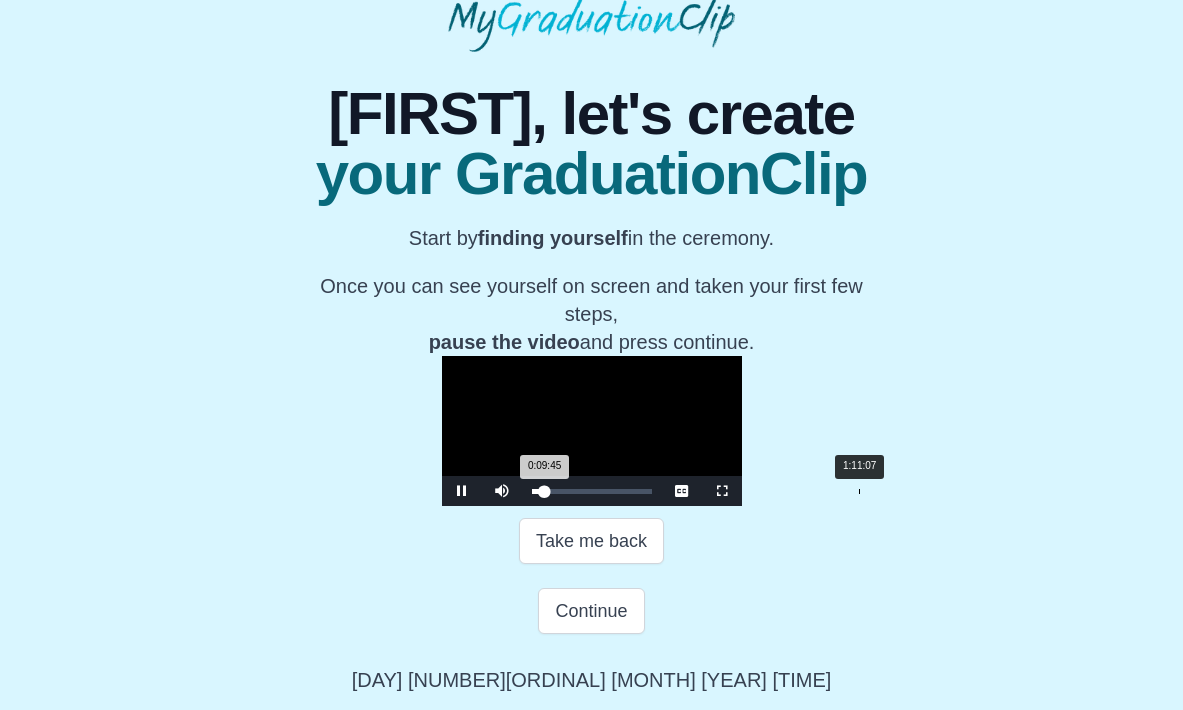 scroll, scrollTop: 270, scrollLeft: 0, axis: vertical 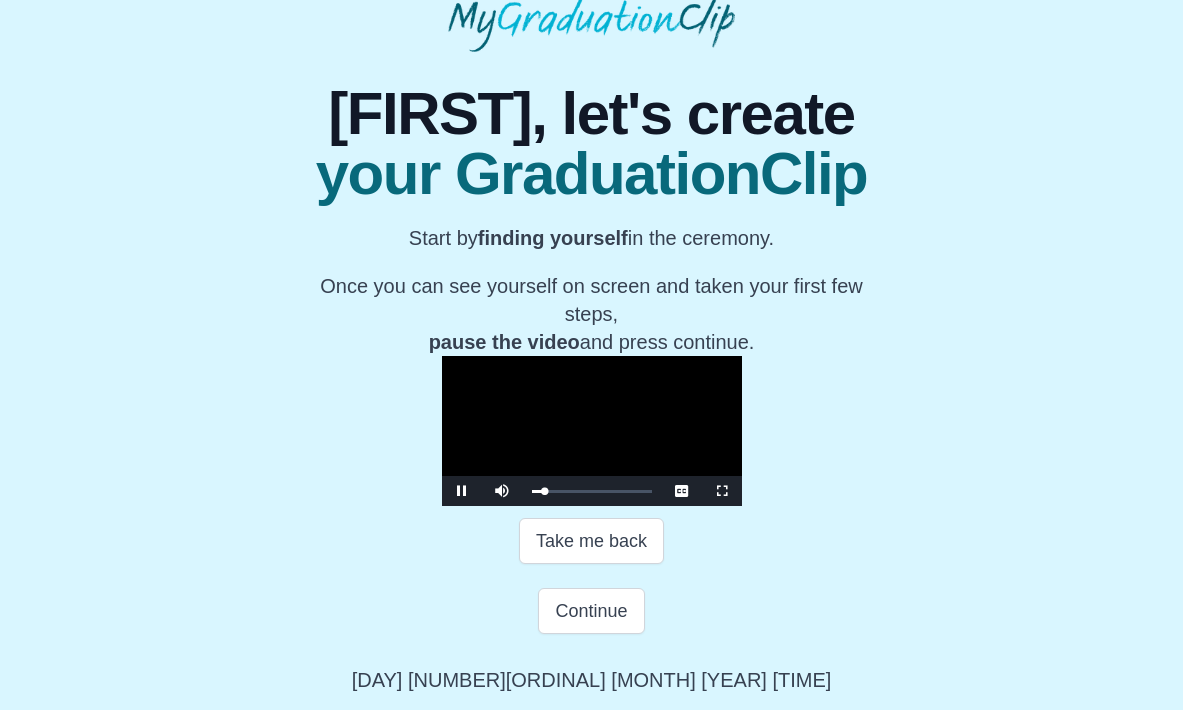 click at bounding box center [722, 491] 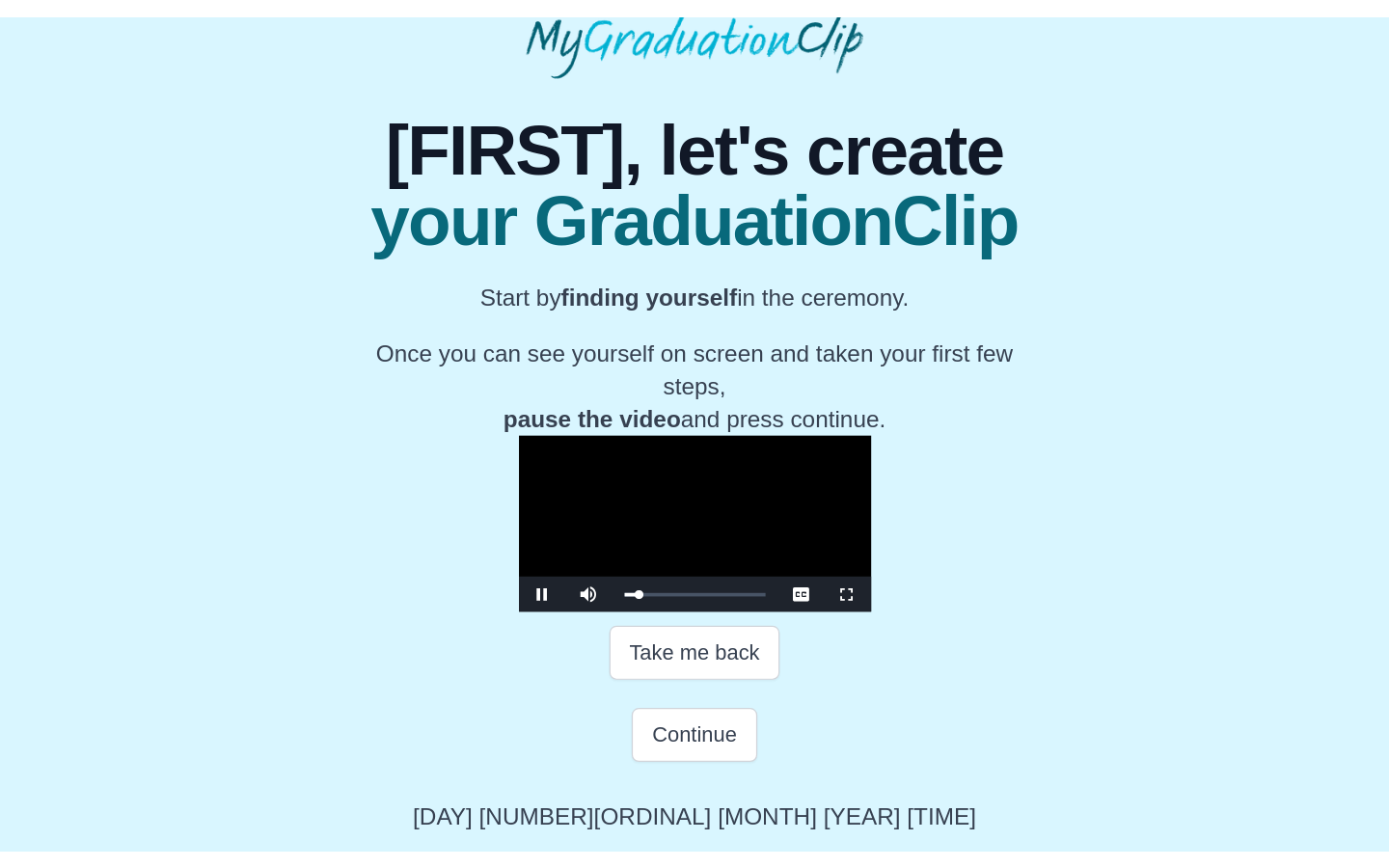 scroll, scrollTop: 0, scrollLeft: 0, axis: both 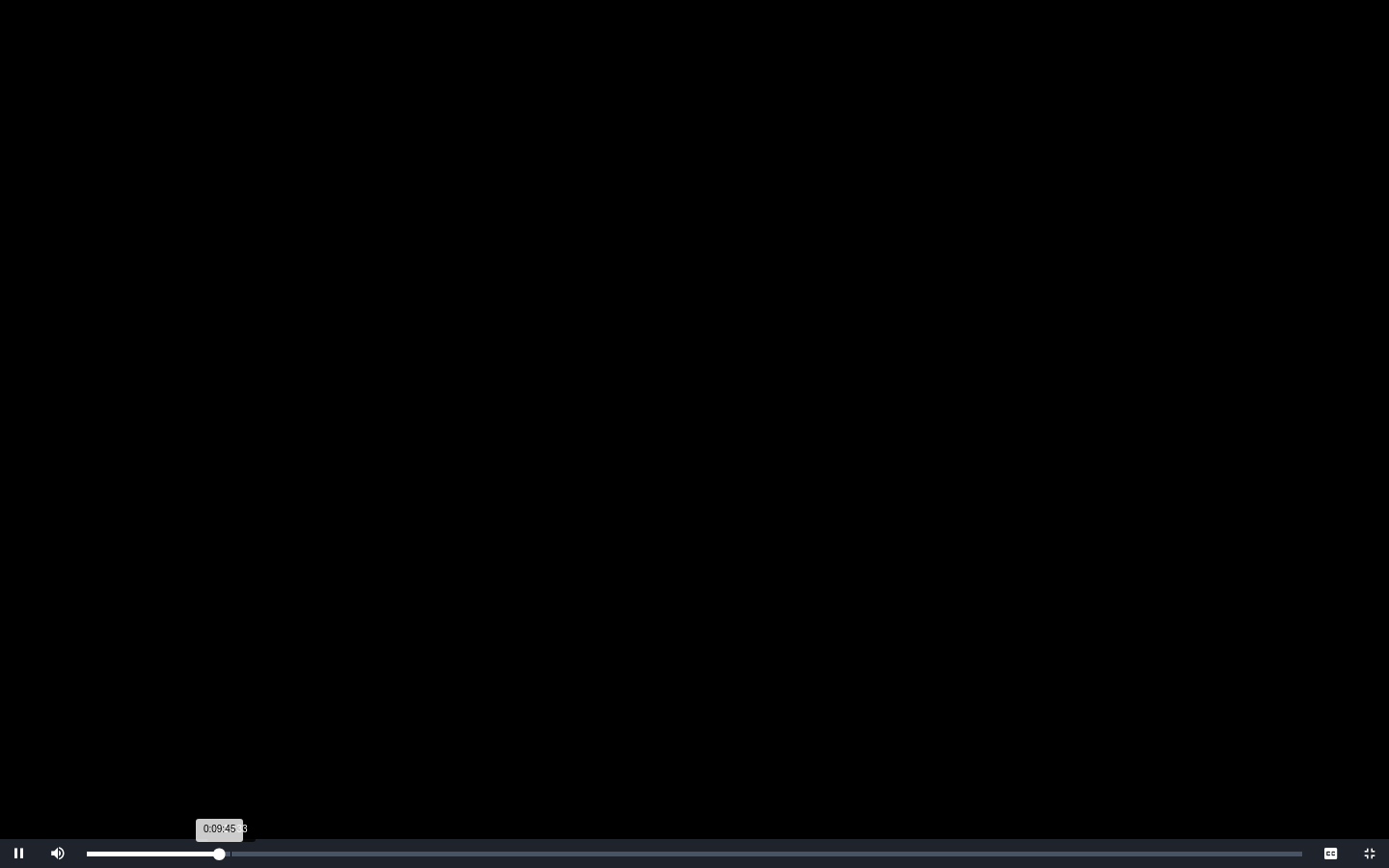 click on "Loaded : 0% [TIME] [TIME] Progress : 0%" at bounding box center [694, 854] 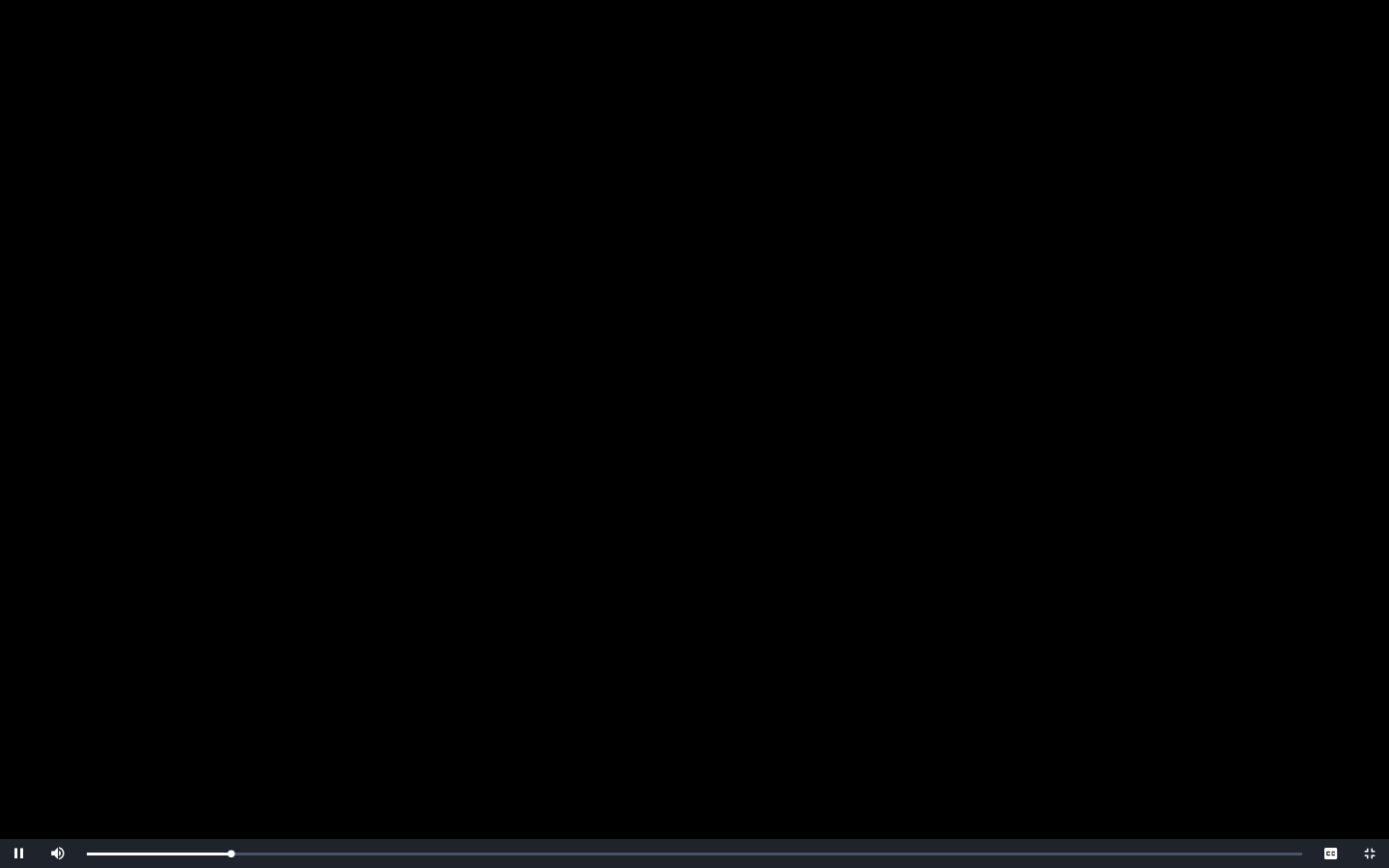 click at bounding box center [1370, 854] 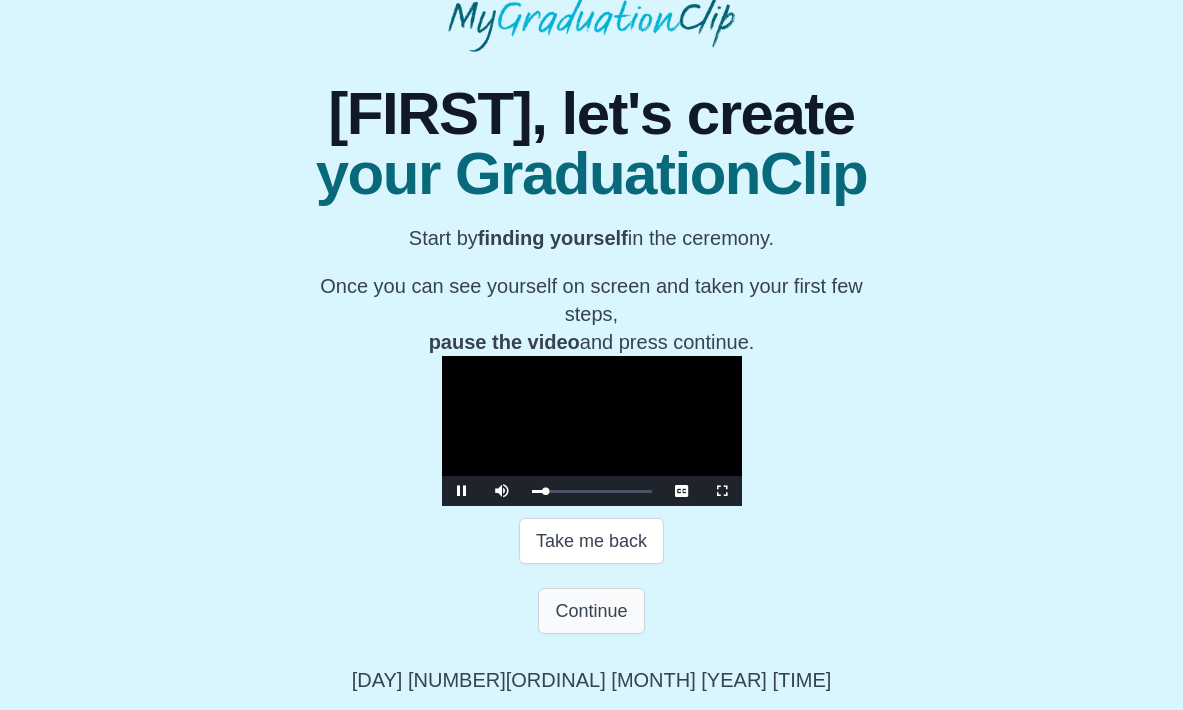 scroll, scrollTop: 272, scrollLeft: 0, axis: vertical 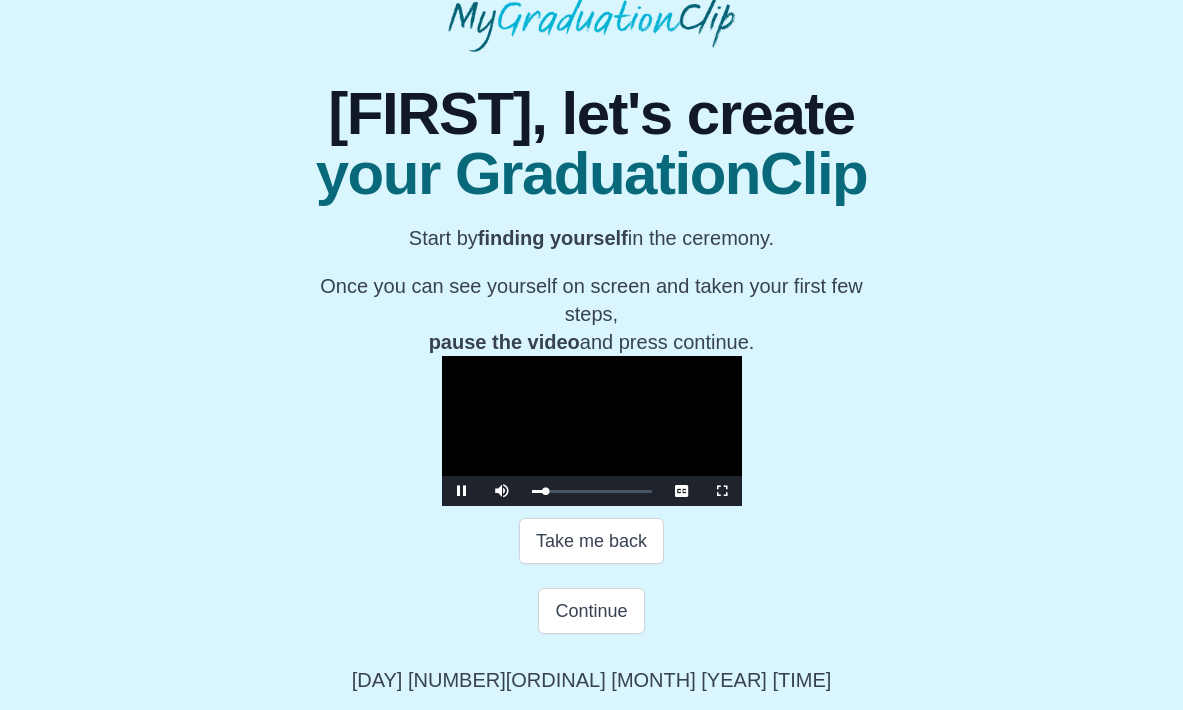 click at bounding box center (462, 491) 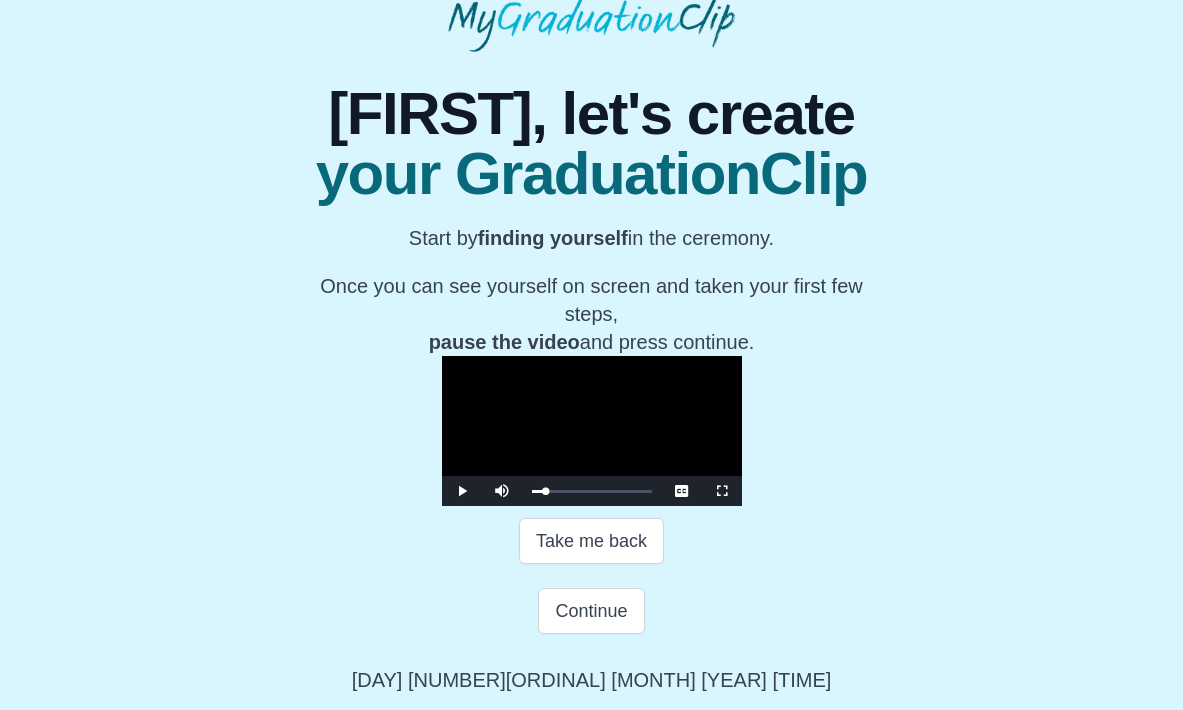 click at bounding box center [462, 491] 